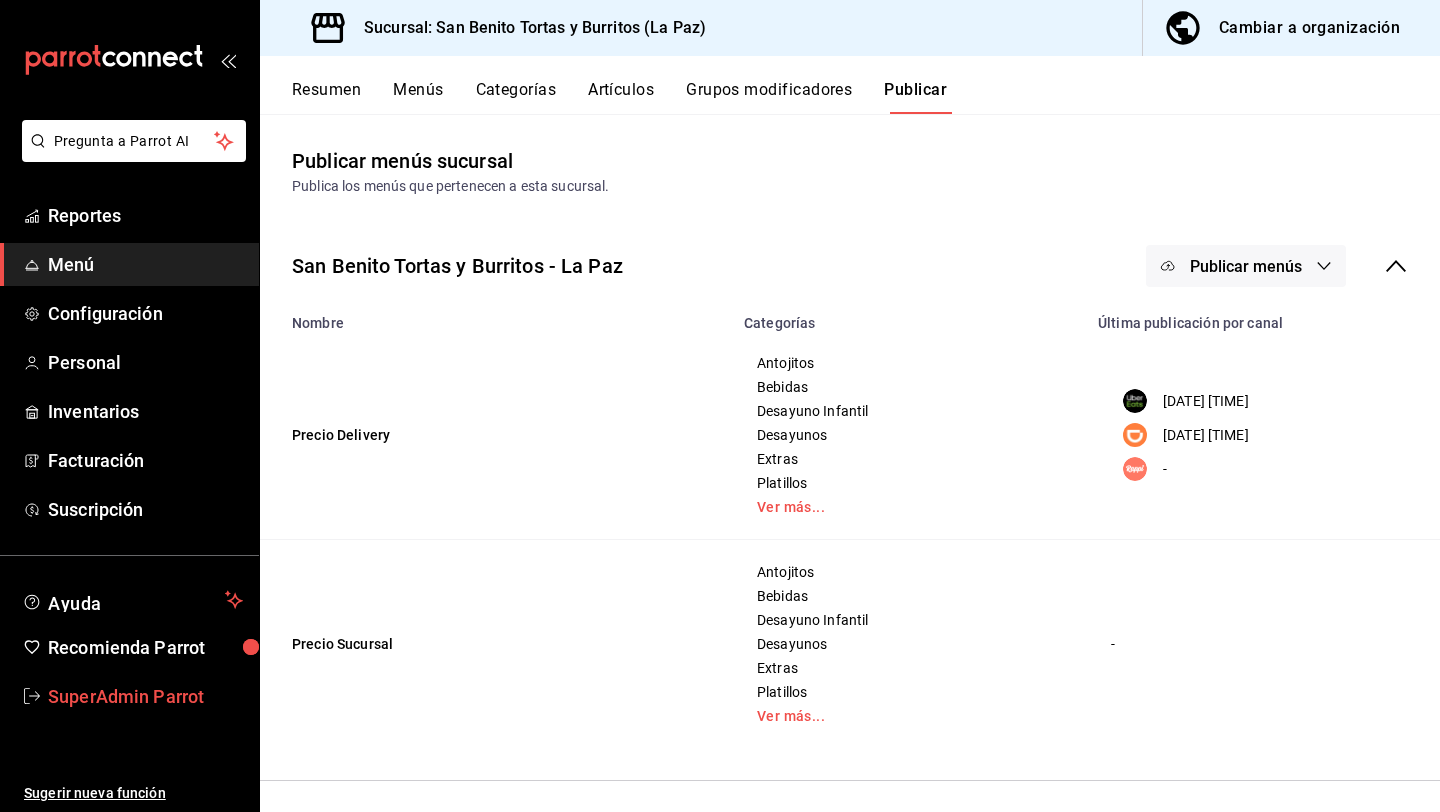 scroll, scrollTop: 0, scrollLeft: 0, axis: both 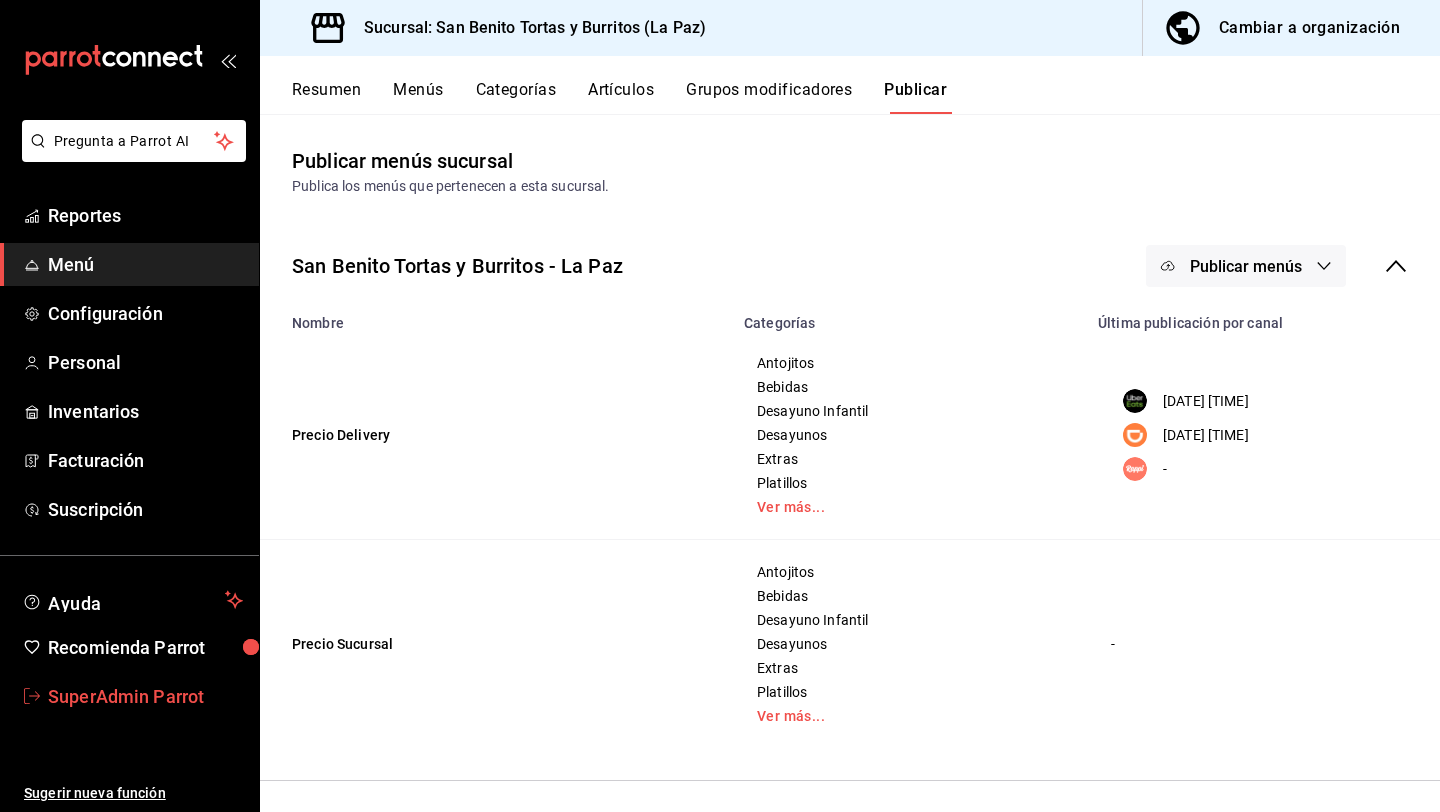 click on "SuperAdmin Parrot" at bounding box center (145, 696) 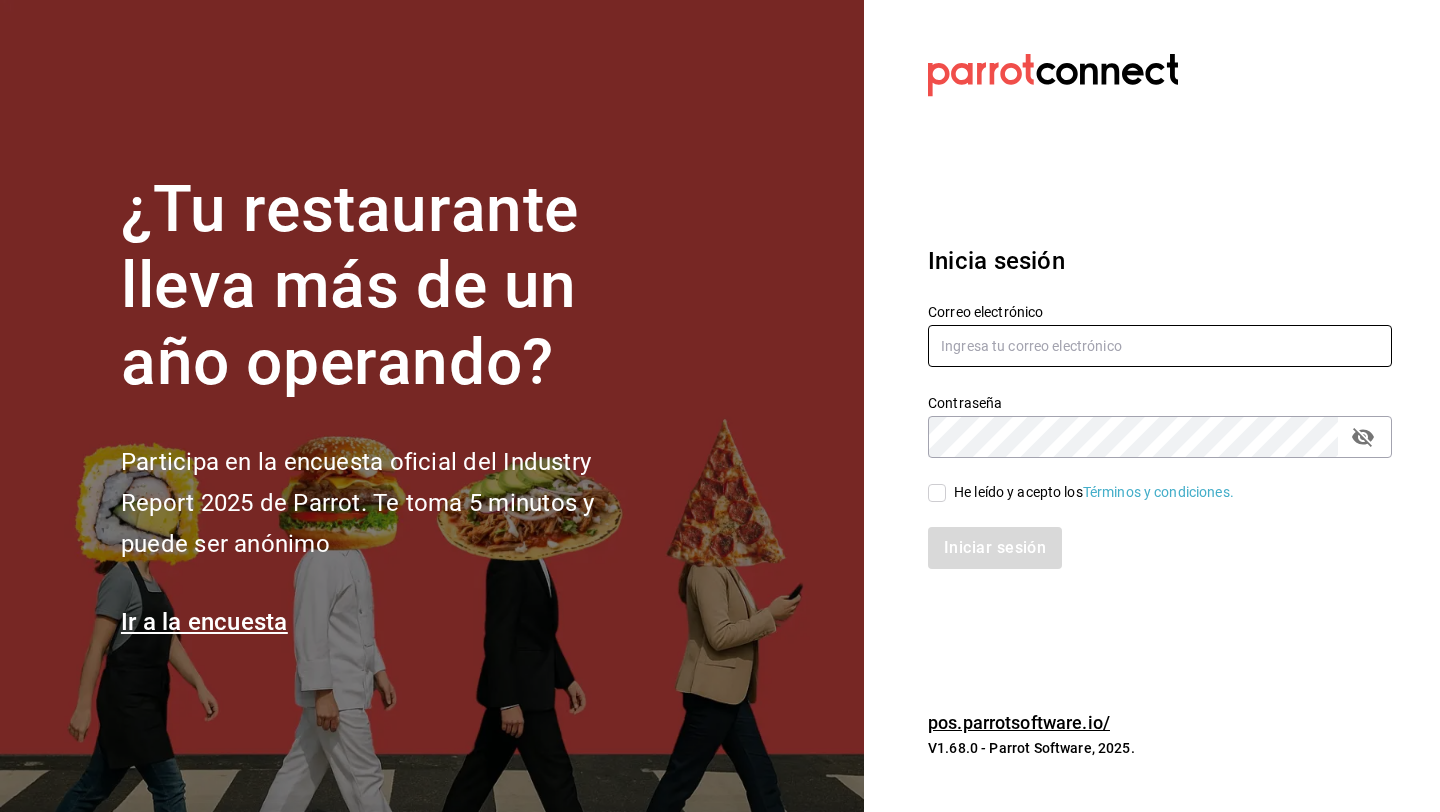 click at bounding box center (1160, 346) 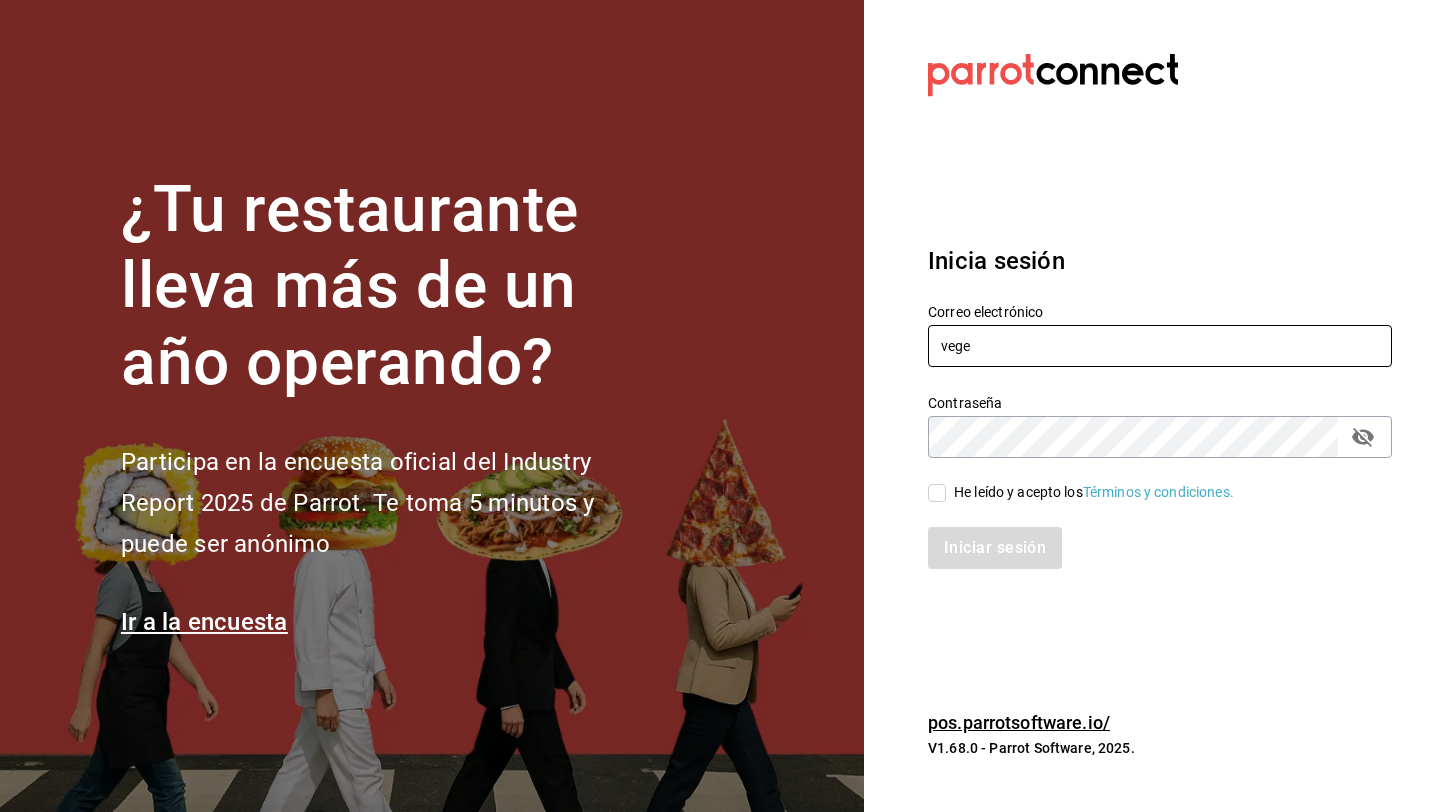 type on "vegetalia@plazasandiego.com" 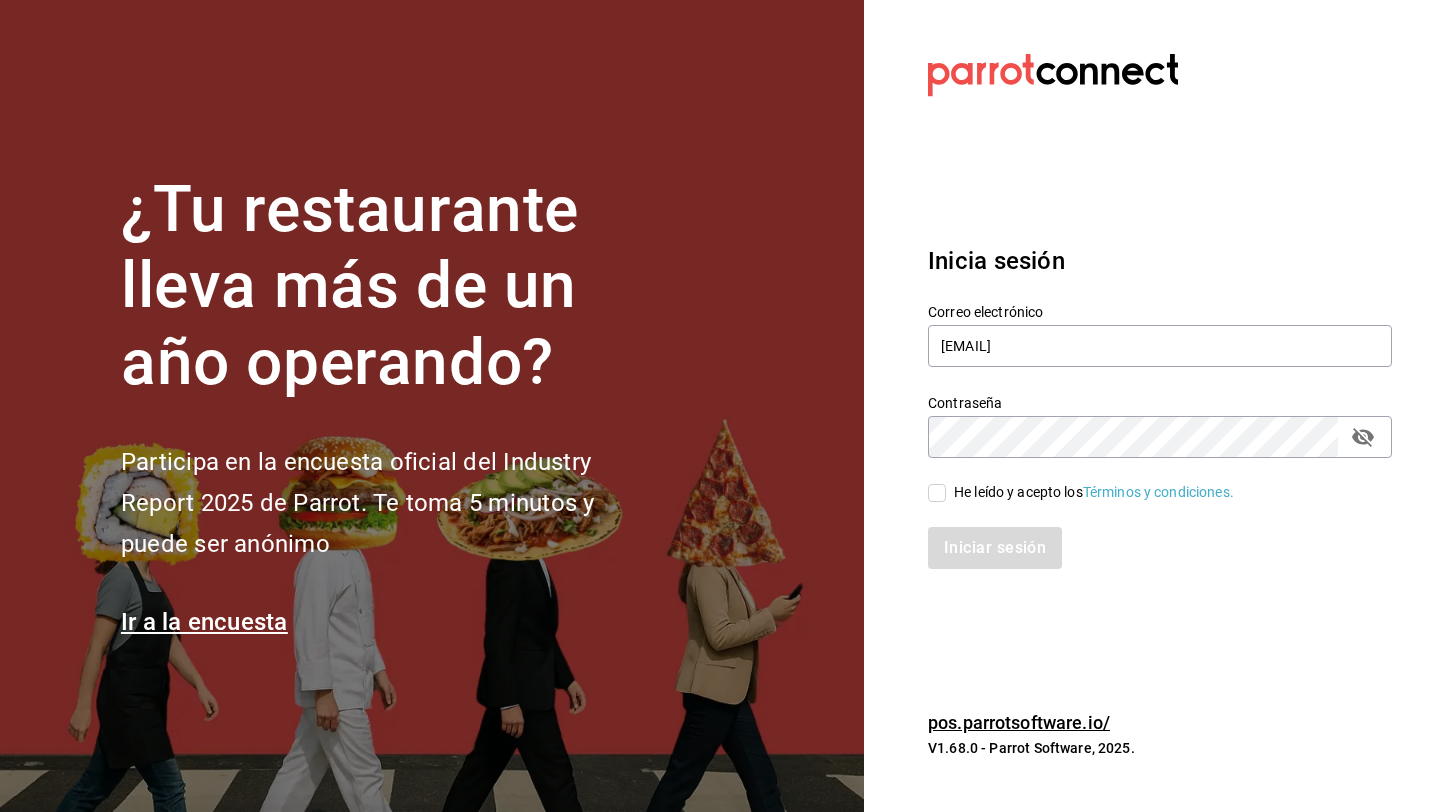 click on "He leído y acepto los  Términos y condiciones." at bounding box center (1094, 492) 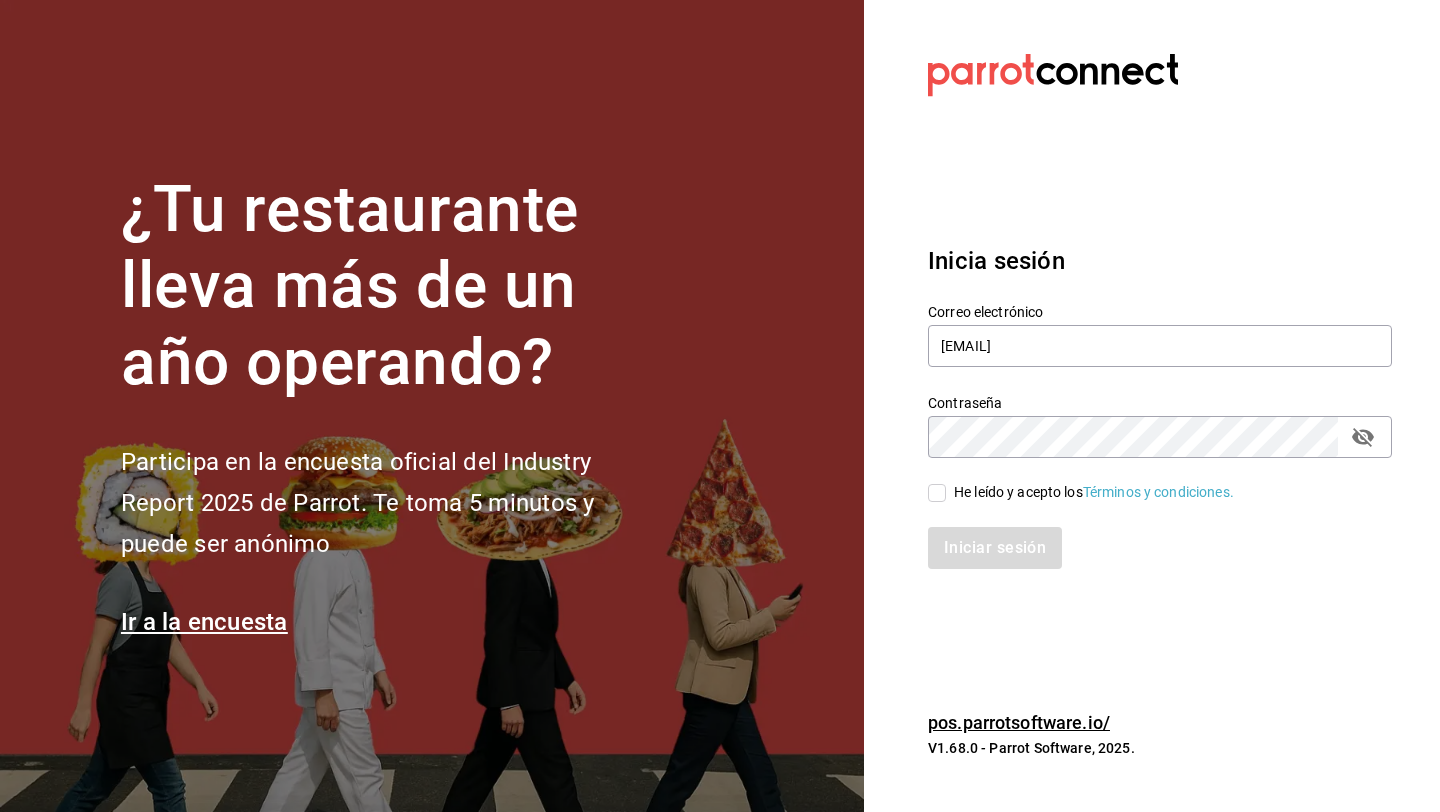 checkbox on "true" 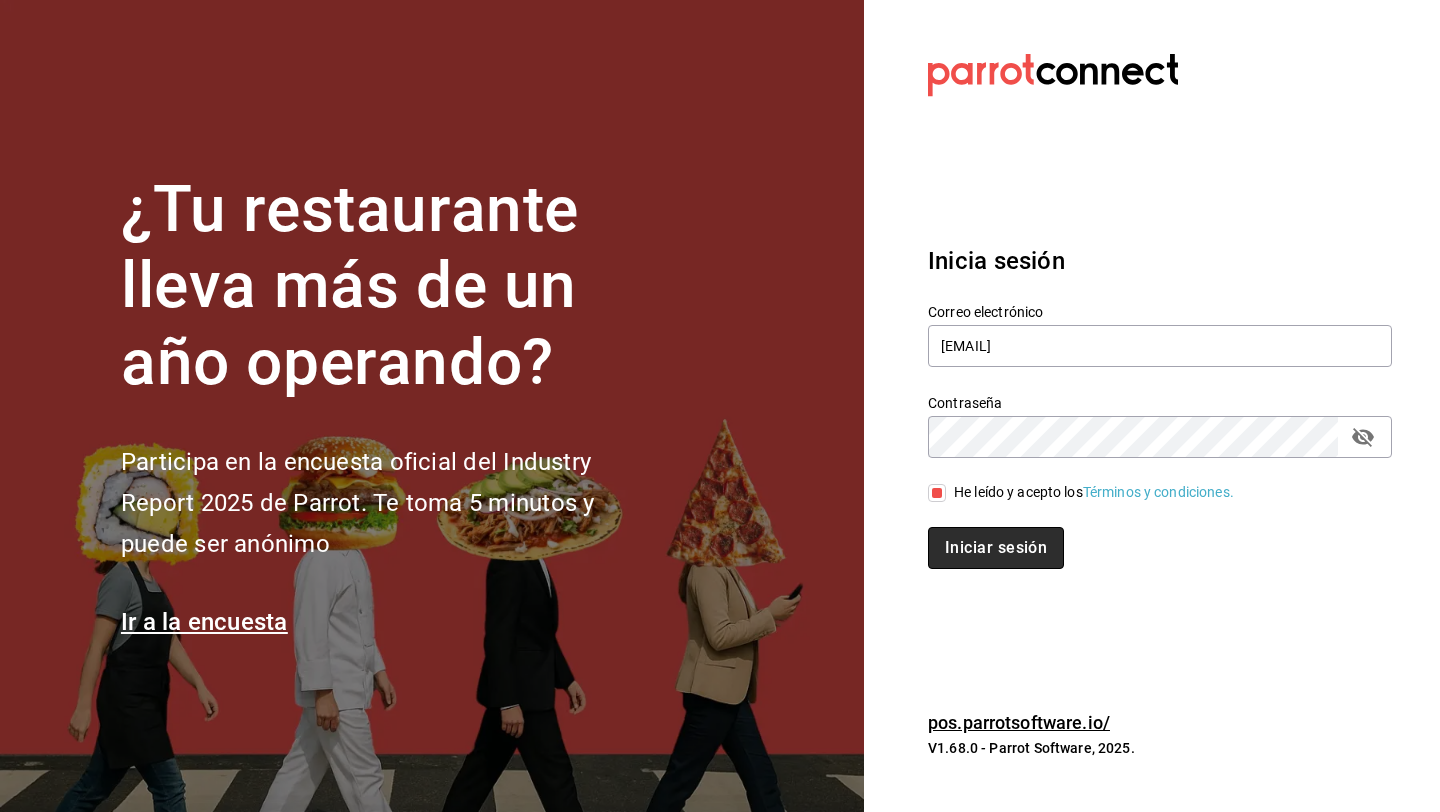 click on "Iniciar sesión" at bounding box center (996, 548) 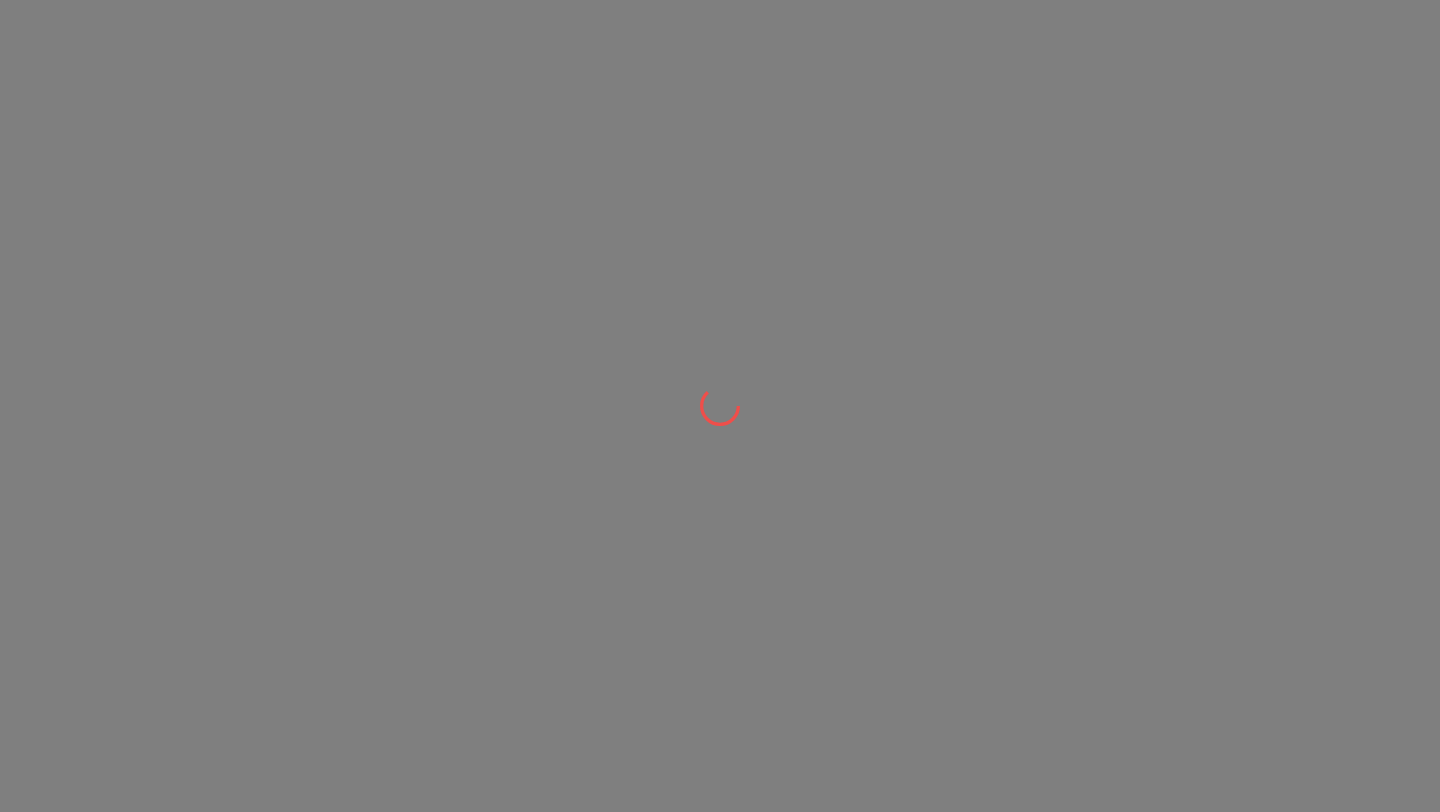 scroll, scrollTop: 0, scrollLeft: 0, axis: both 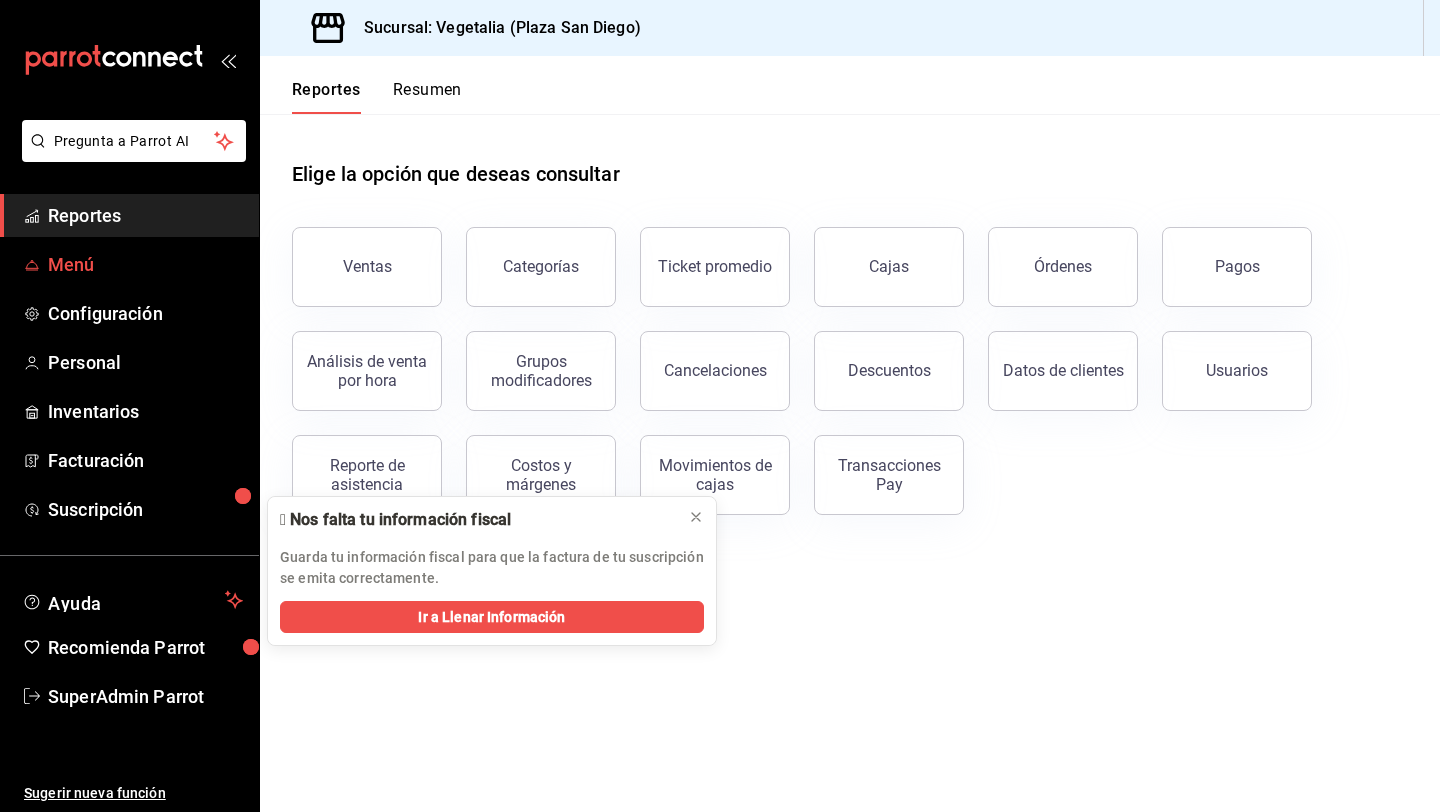 click on "Menú" at bounding box center [145, 264] 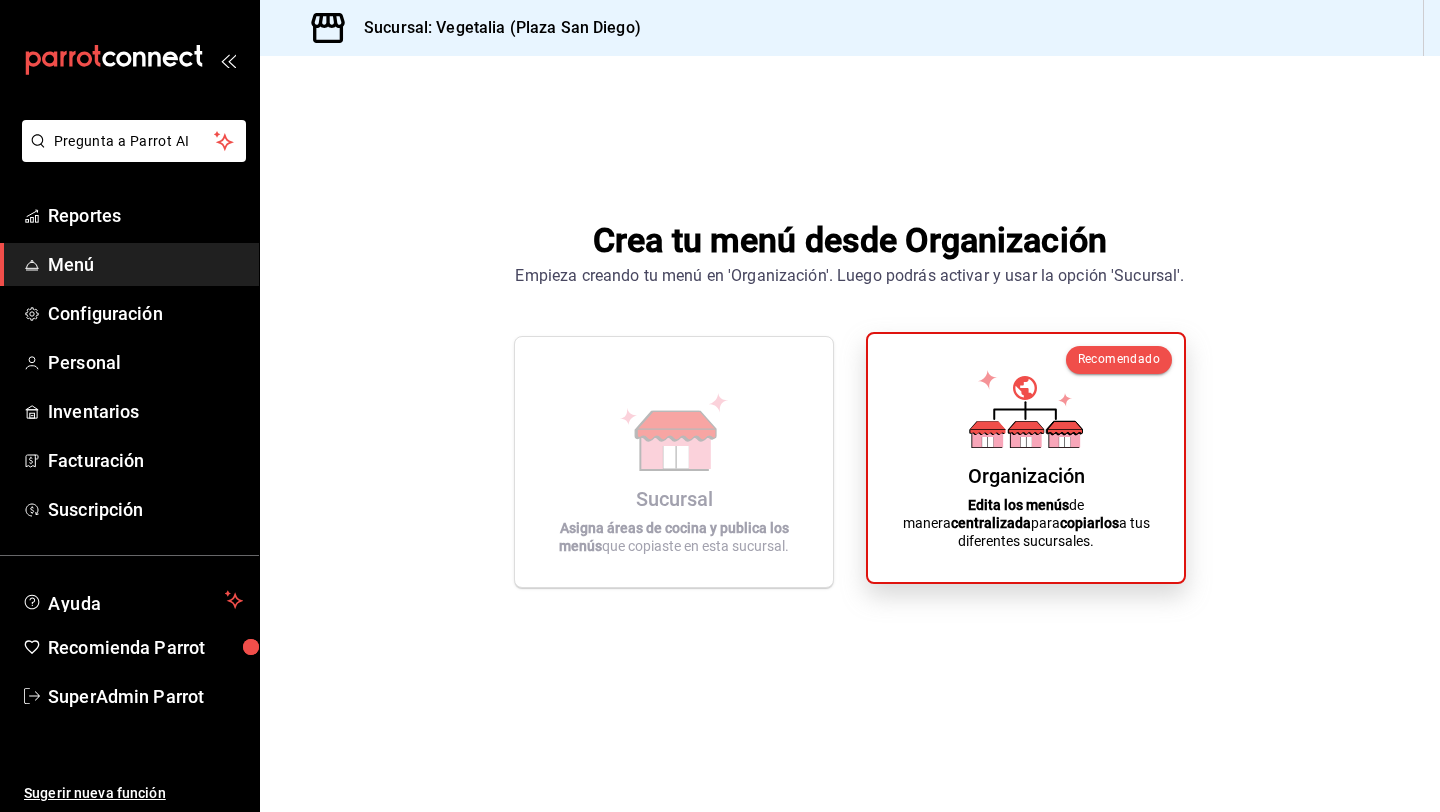 click on "Organización" at bounding box center (1026, 476) 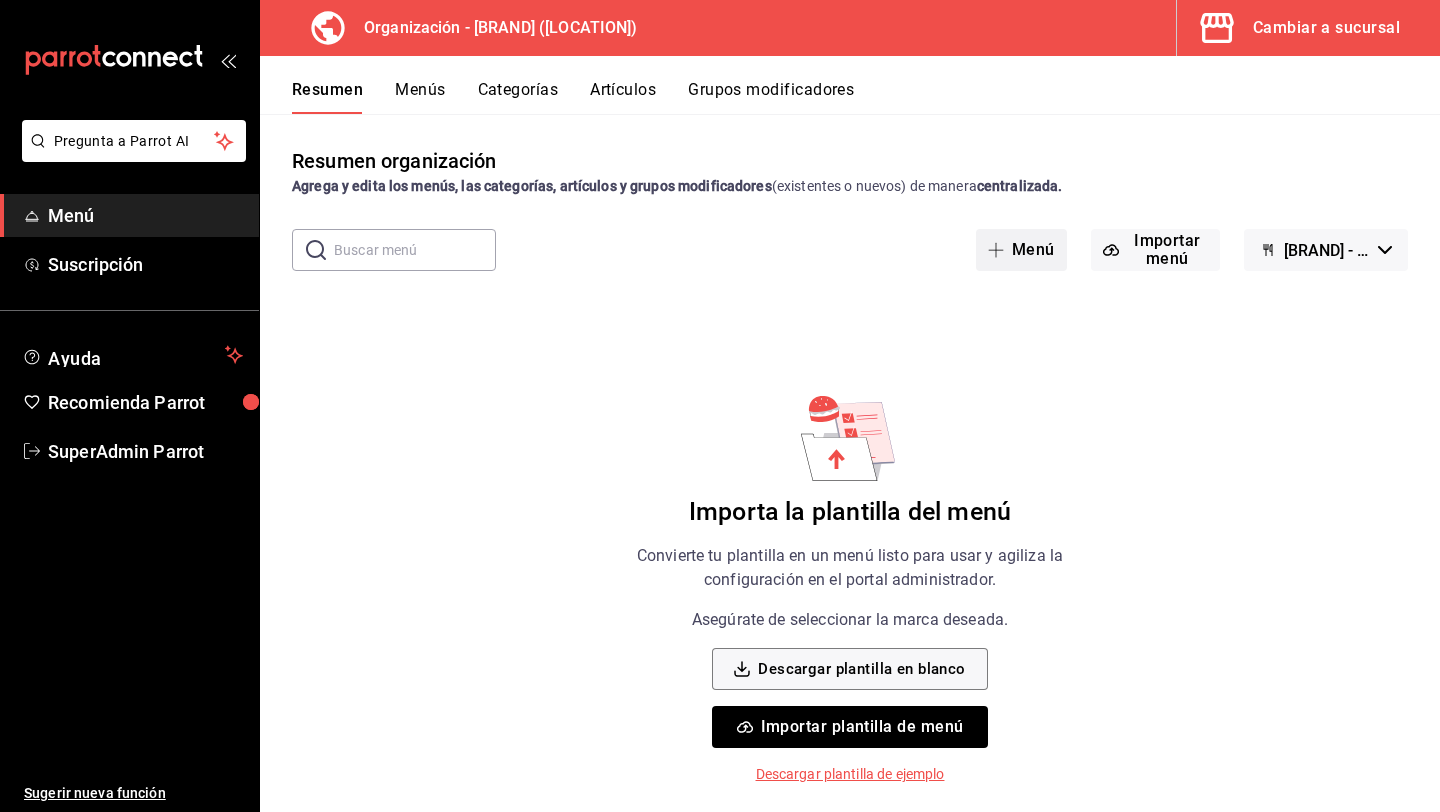 click on "Menú" at bounding box center (1021, 250) 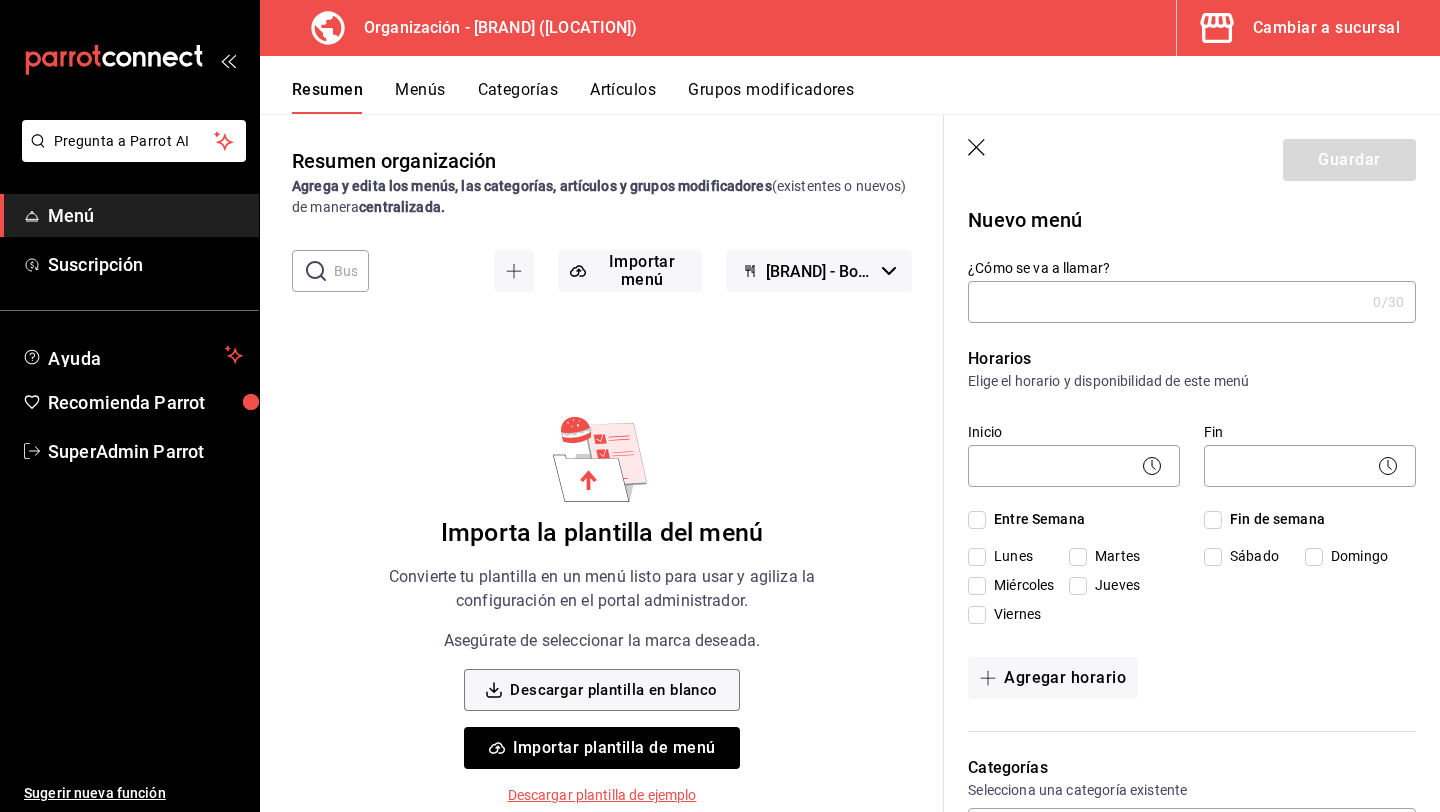 click 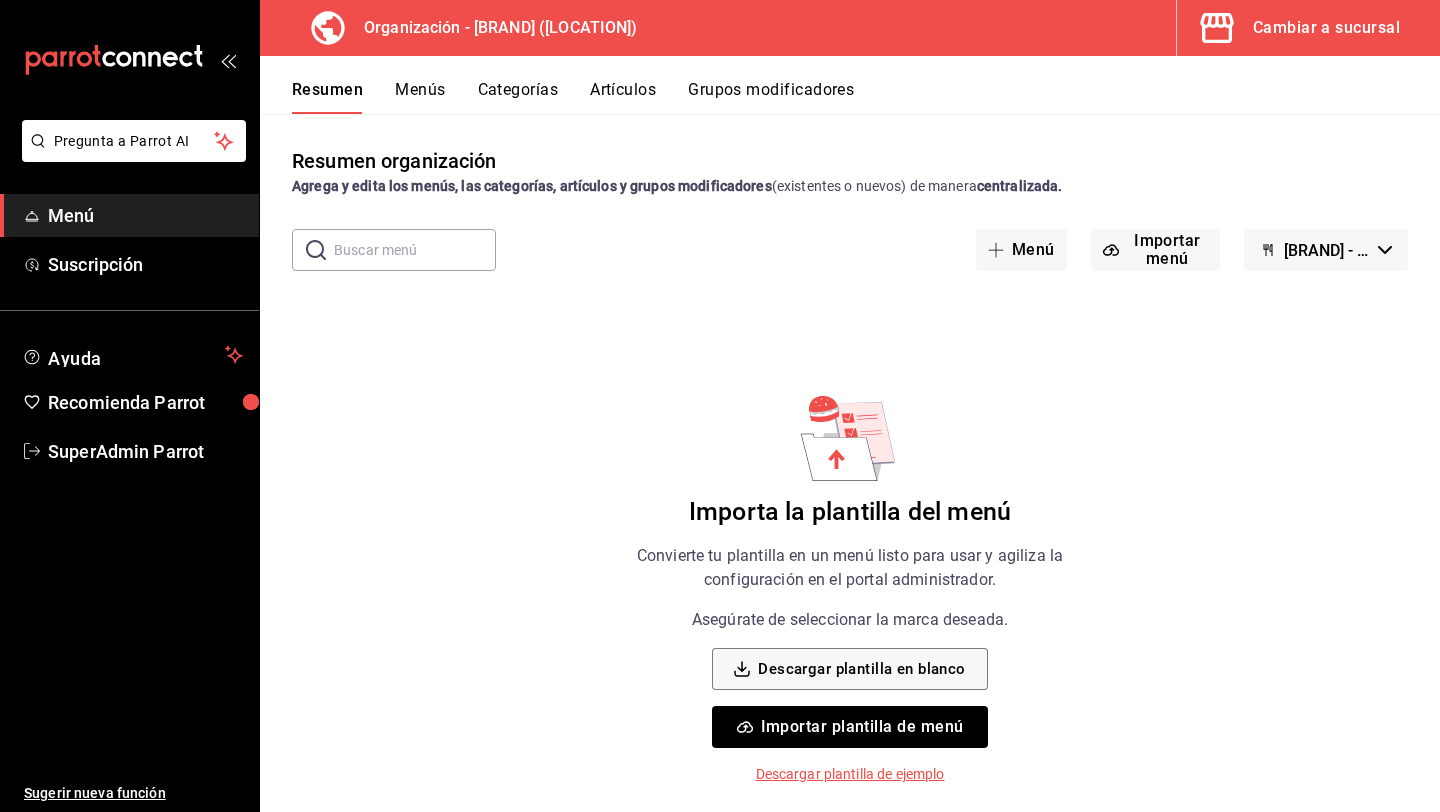 drag, startPoint x: 842, startPoint y: 733, endPoint x: 859, endPoint y: 720, distance: 21.400934 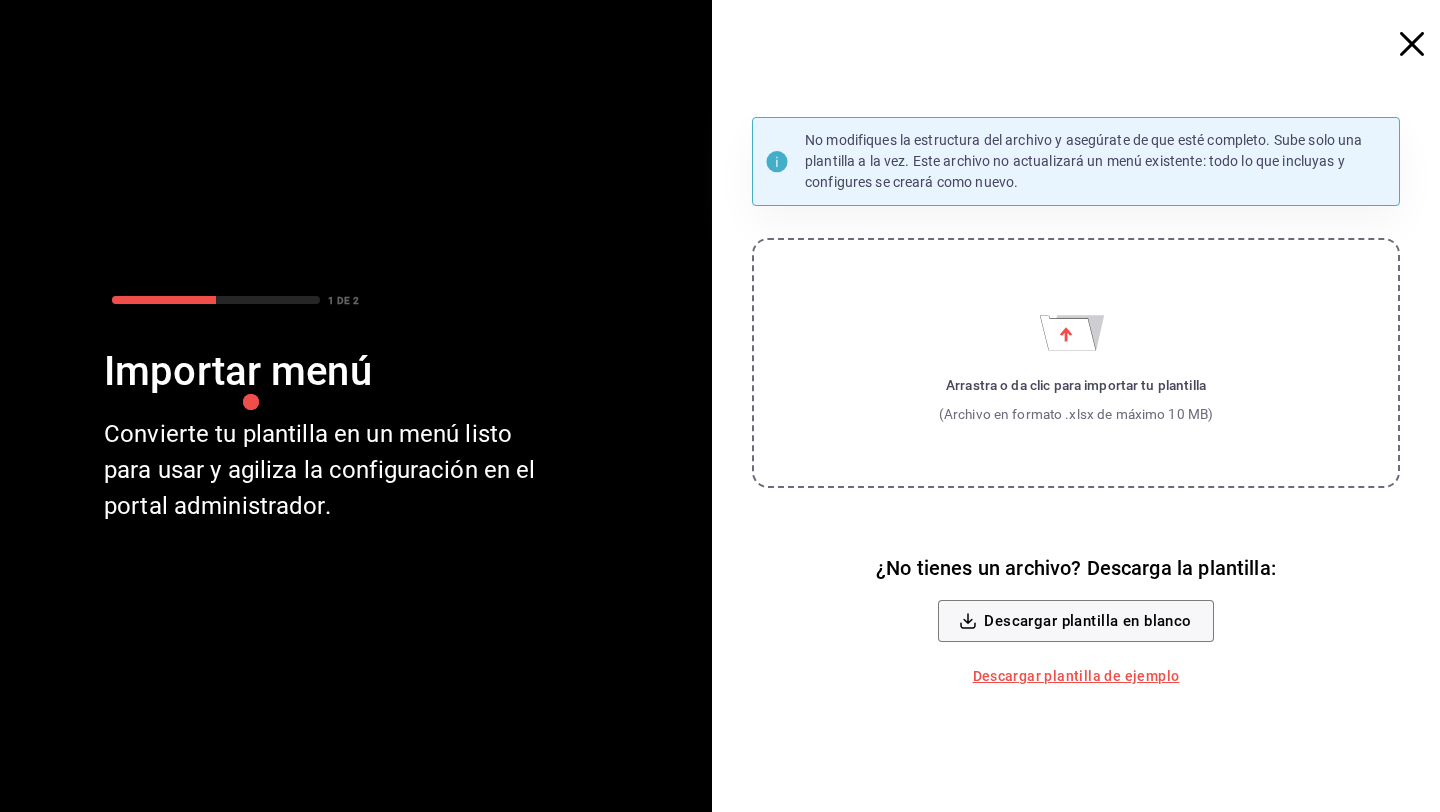 click on "Arrastra o da clic para importar tu plantilla (Archivo en formato .xlsx de máximo 10 MB)" at bounding box center (1076, 399) 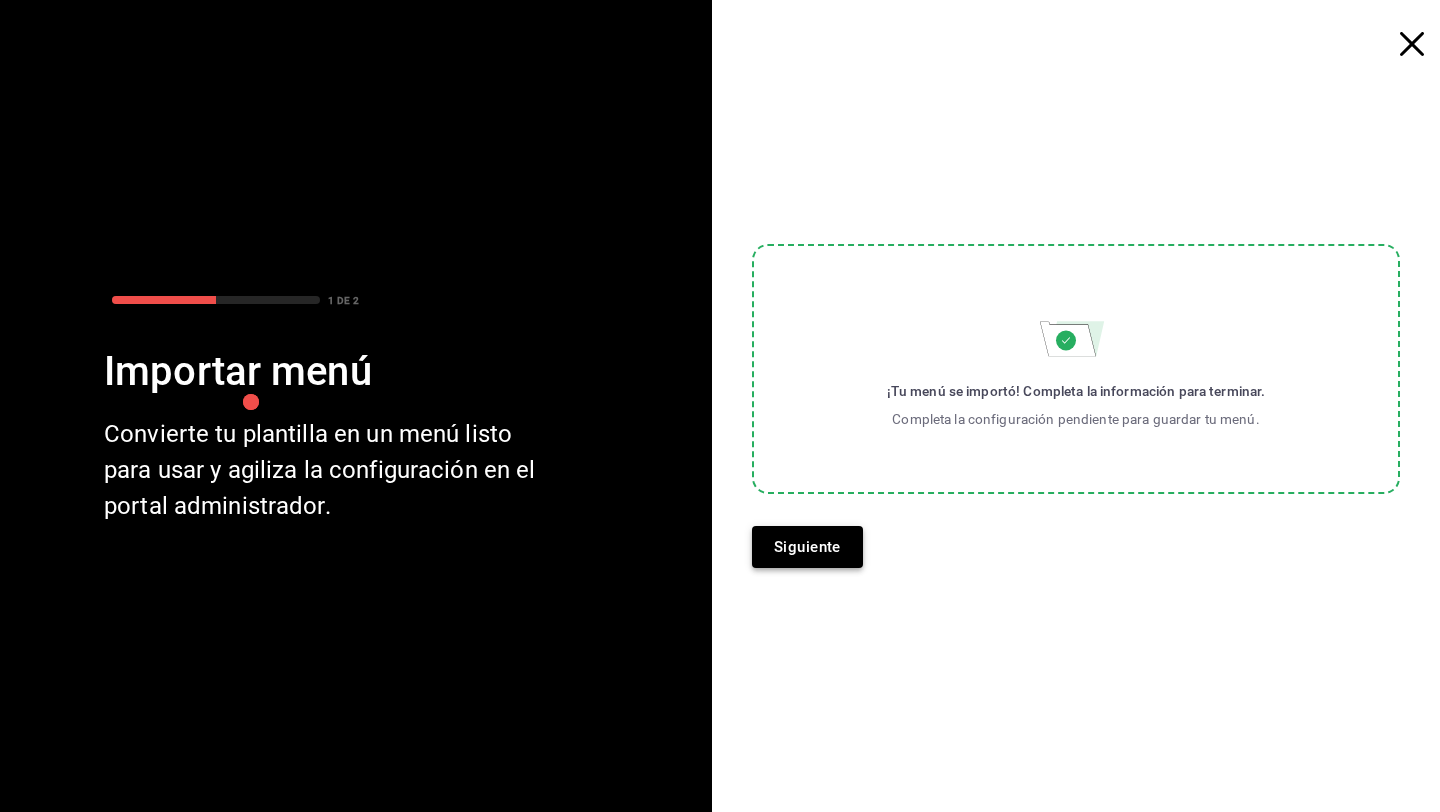 click on "Siguiente" at bounding box center (807, 547) 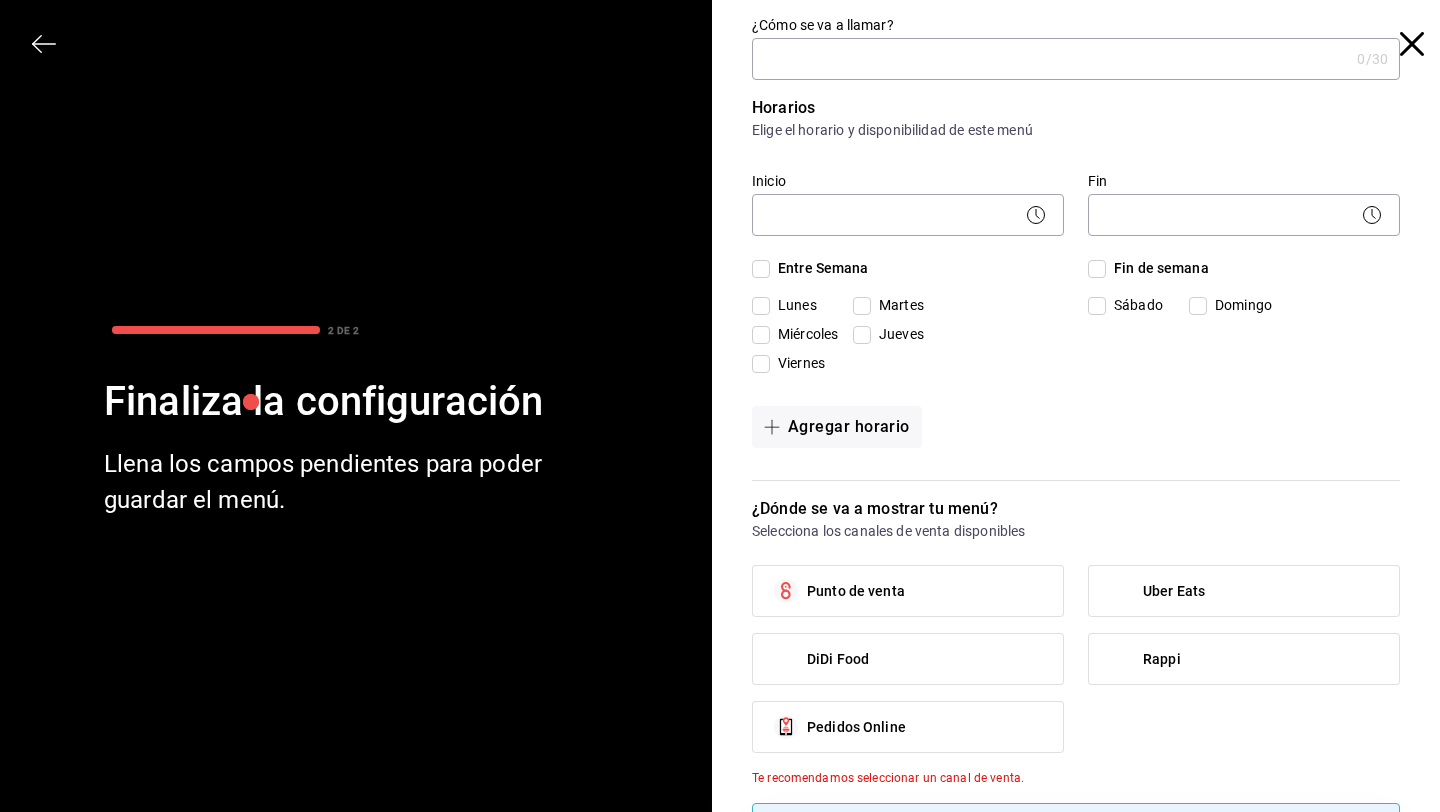 click on "¿Cómo se va a llamar? 0 /30 ¿Cómo se va a llamar?" at bounding box center [1076, 48] 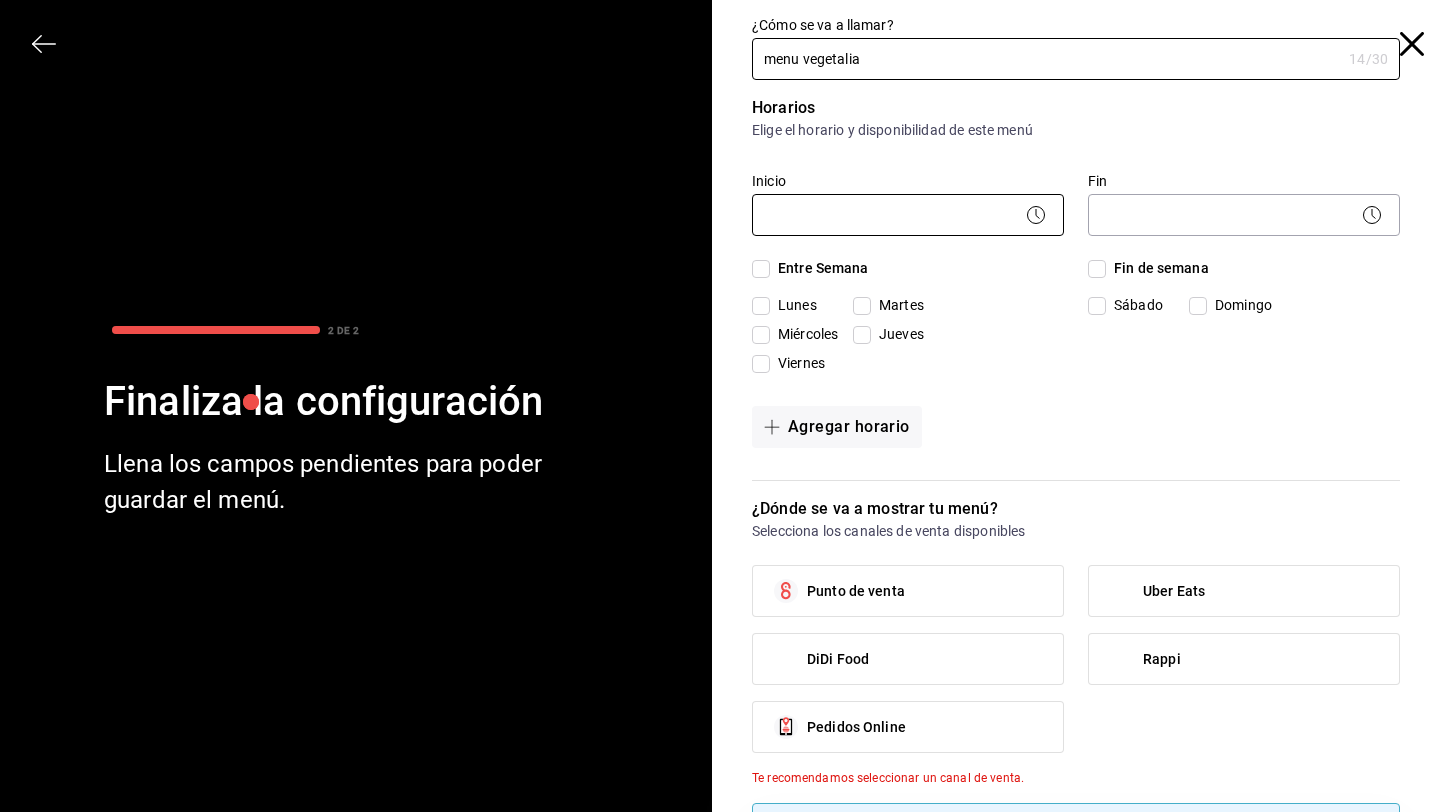 type on "menu vegetalia" 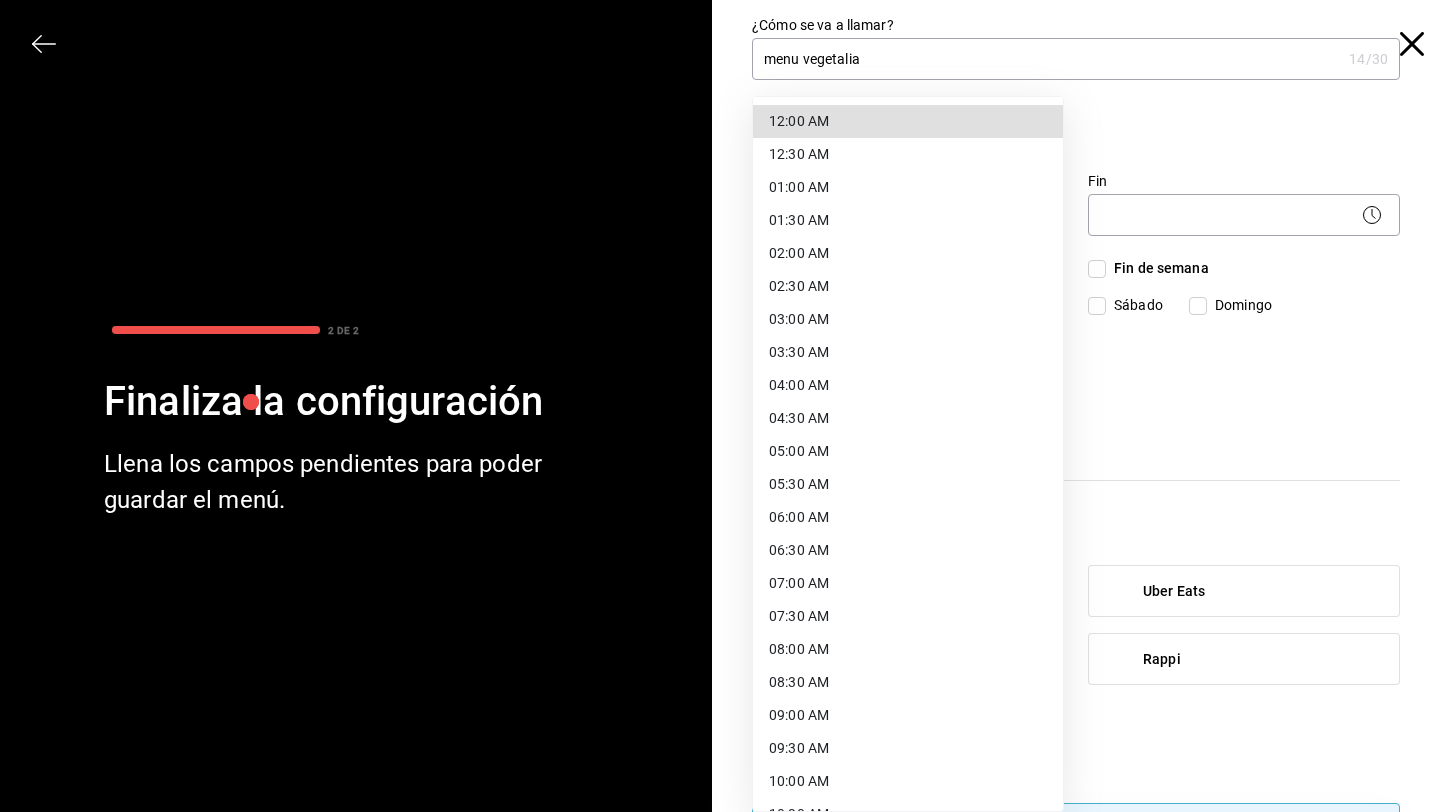 click on "Pregunta a Parrot AI Menú   Suscripción   Ayuda Recomienda Parrot   SuperAdmin Parrot   Sugerir nueva función   Organización - Vegetalia (Plaza San Diego) Cambiar a sucursal Resumen Menús Categorías Artículos Grupos modificadores Resumen organización Agrega y edita los menús, las categorías, artículos y grupos modificadores  (existentes o nuevos) de manera  centralizada. ​ ​ Menú Importar menú Vegetalia - Borrador Importa la plantilla del menú Convierte tu plantilla en un menú listo para usar y agiliza la configuración en el portal administrador. Asegúrate de seleccionar la marca deseada. Descargar plantilla en blanco Importar plantilla de menú Descargar plantilla de ejemplo Guardar Nuevo menú ¿Cómo se va a llamar? 0 /30 ¿Cómo se va a llamar? Horarios Elige el horario y disponibilidad de este menú Inicio ​ Fin ​ Entre Semana Lunes Martes Miércoles Jueves Viernes Fin de semana Sábado Domingo Agregar horario Categorías Selecciona una categoría existente Punto de venta Rappi /" at bounding box center (720, 406) 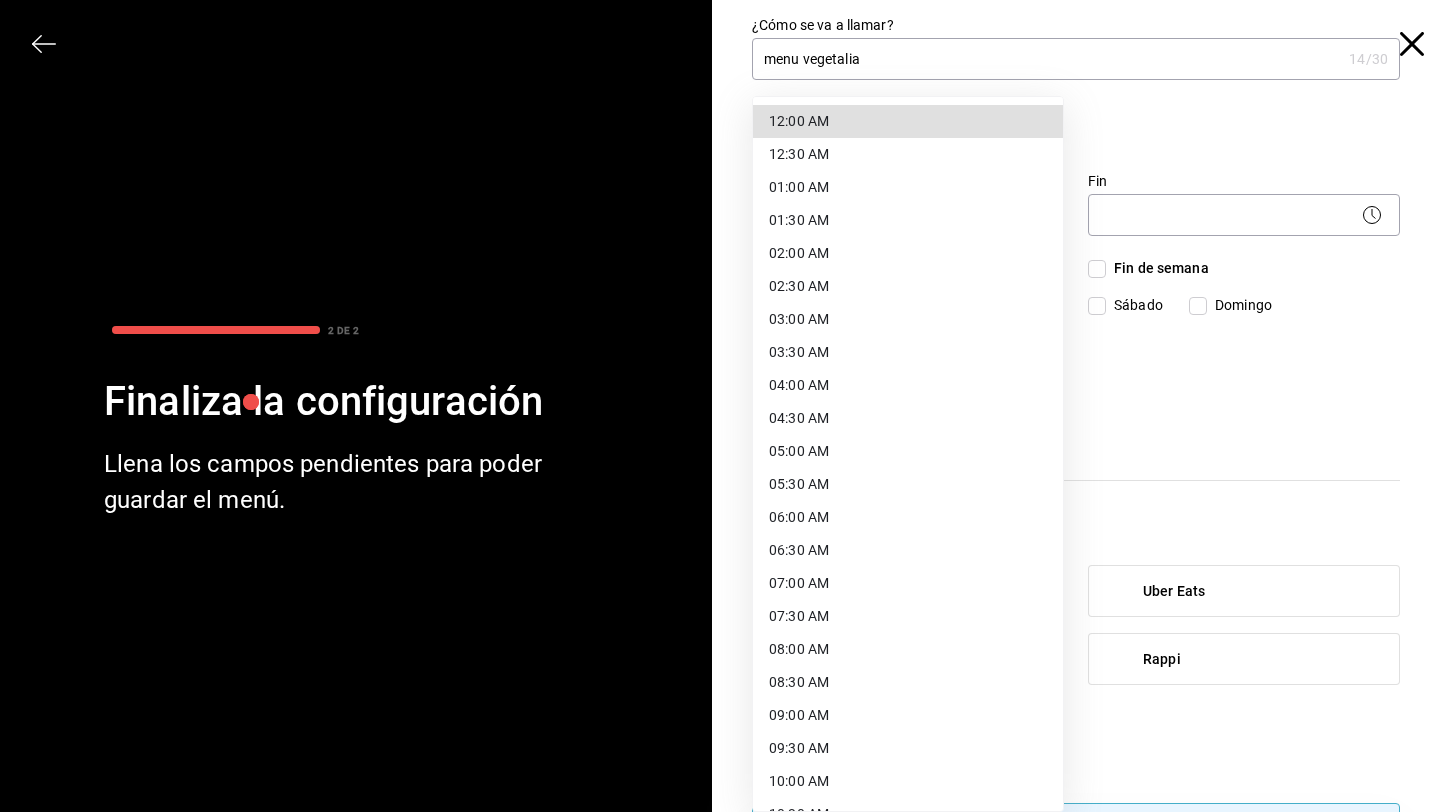 click on "12:00 AM" at bounding box center (908, 121) 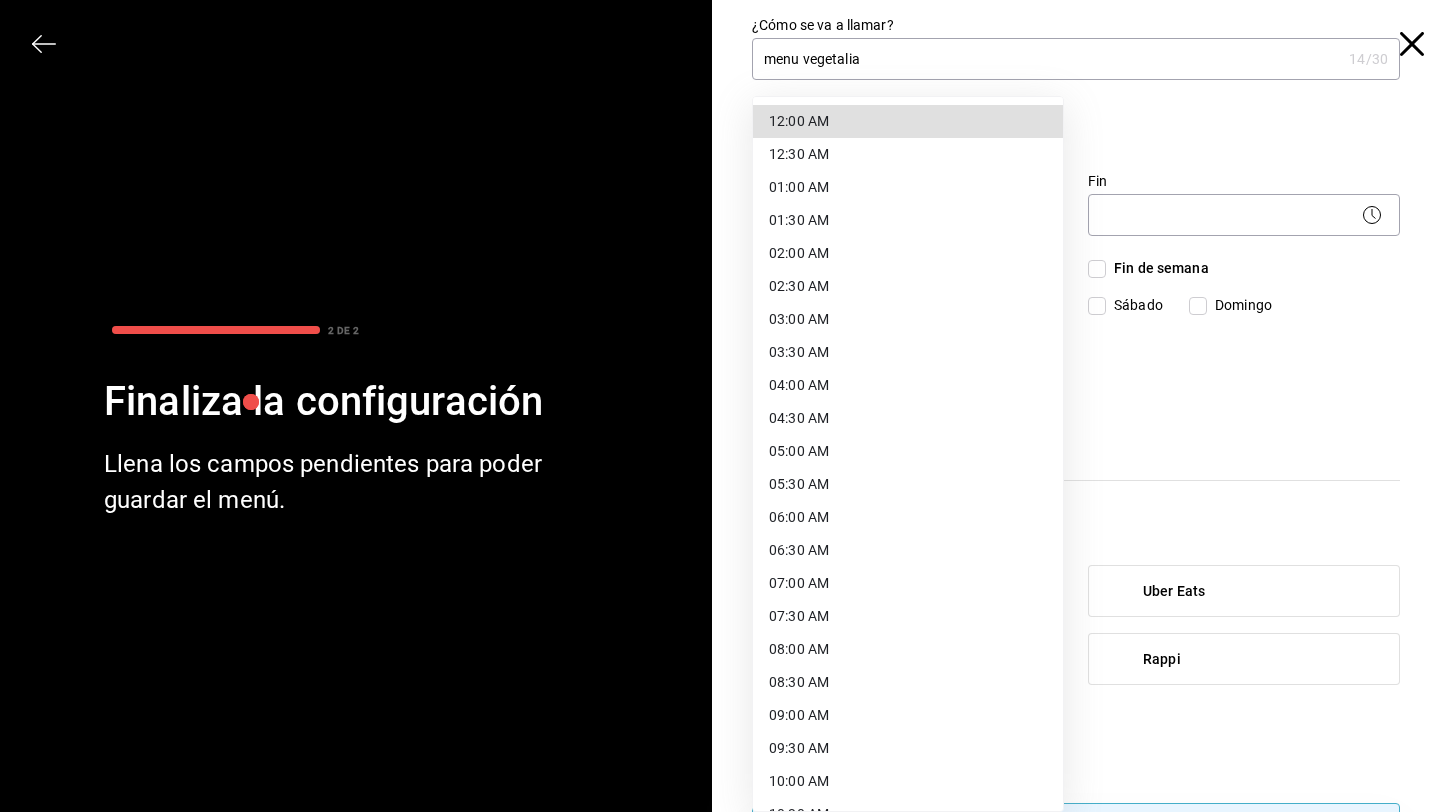 type on "00:00" 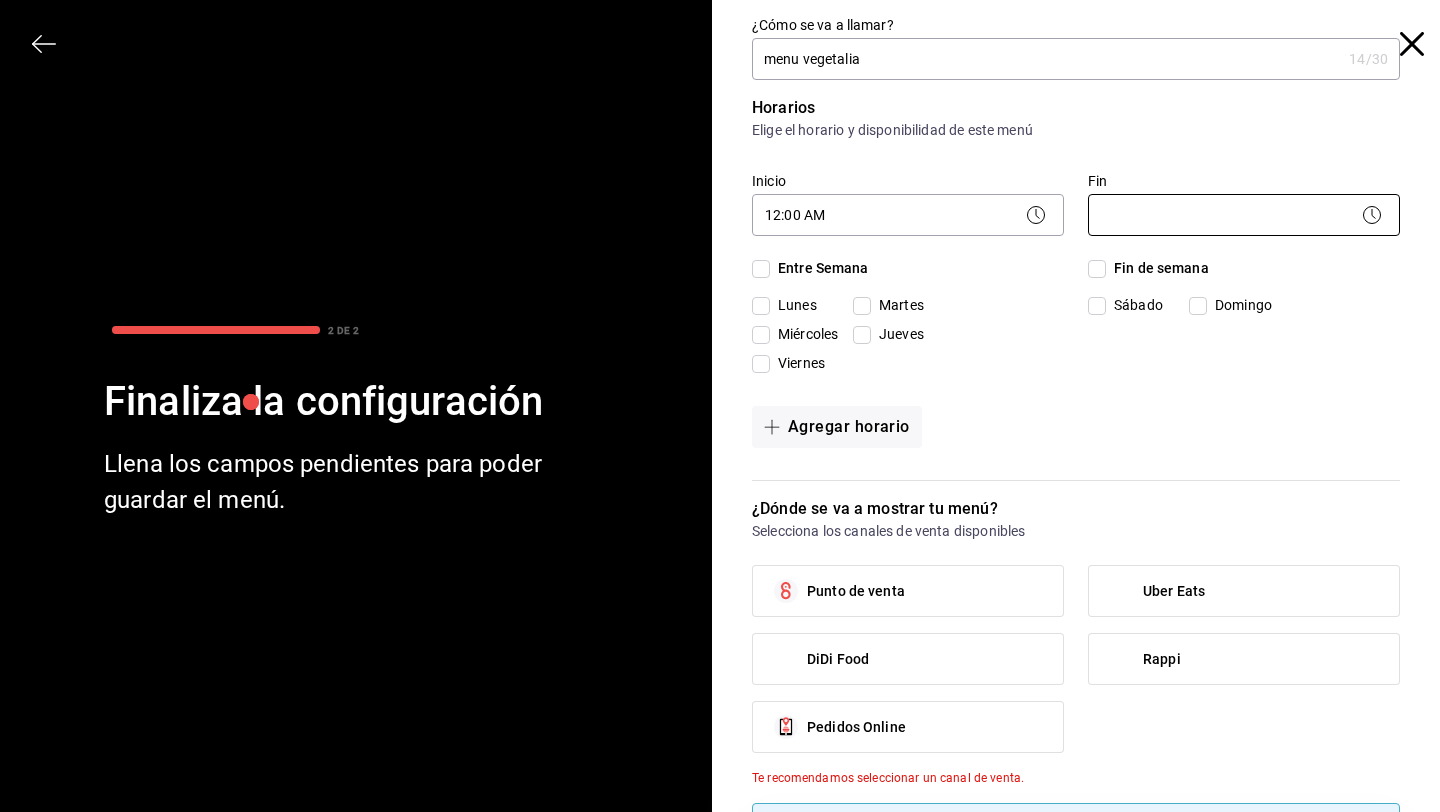 click on "Pregunta a Parrot AI Menú   Suscripción   Ayuda Recomienda Parrot   SuperAdmin Parrot   Sugerir nueva función   Organización - Vegetalia (Plaza San Diego) Cambiar a sucursal Resumen Menús Categorías Artículos Grupos modificadores Resumen organización Agrega y edita los menús, las categorías, artículos y grupos modificadores  (existentes o nuevos) de manera  centralizada. ​ ​ Menú Importar menú Vegetalia - Borrador Importa la plantilla del menú Convierte tu plantilla en un menú listo para usar y agiliza la configuración en el portal administrador. Asegúrate de seleccionar la marca deseada. Descargar plantilla en blanco Importar plantilla de menú Descargar plantilla de ejemplo Guardar Nuevo menú ¿Cómo se va a llamar? 0 /30 ¿Cómo se va a llamar? Horarios Elige el horario y disponibilidad de este menú Inicio ​ Fin ​ Entre Semana Lunes Martes Miércoles Jueves Viernes Fin de semana Sábado Domingo Agregar horario Categorías Selecciona una categoría existente Punto de venta Rappi /" at bounding box center [720, 406] 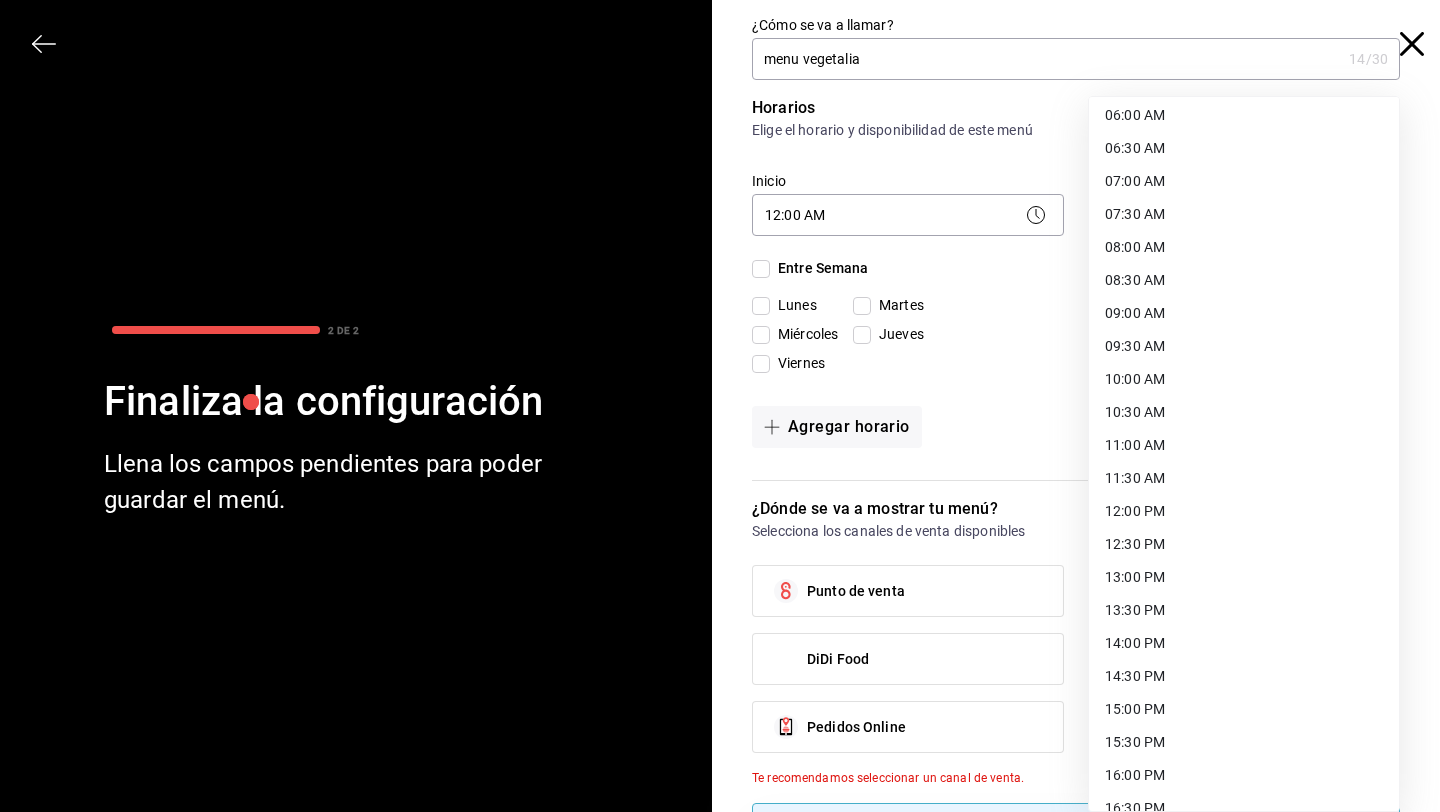 scroll, scrollTop: 919, scrollLeft: 0, axis: vertical 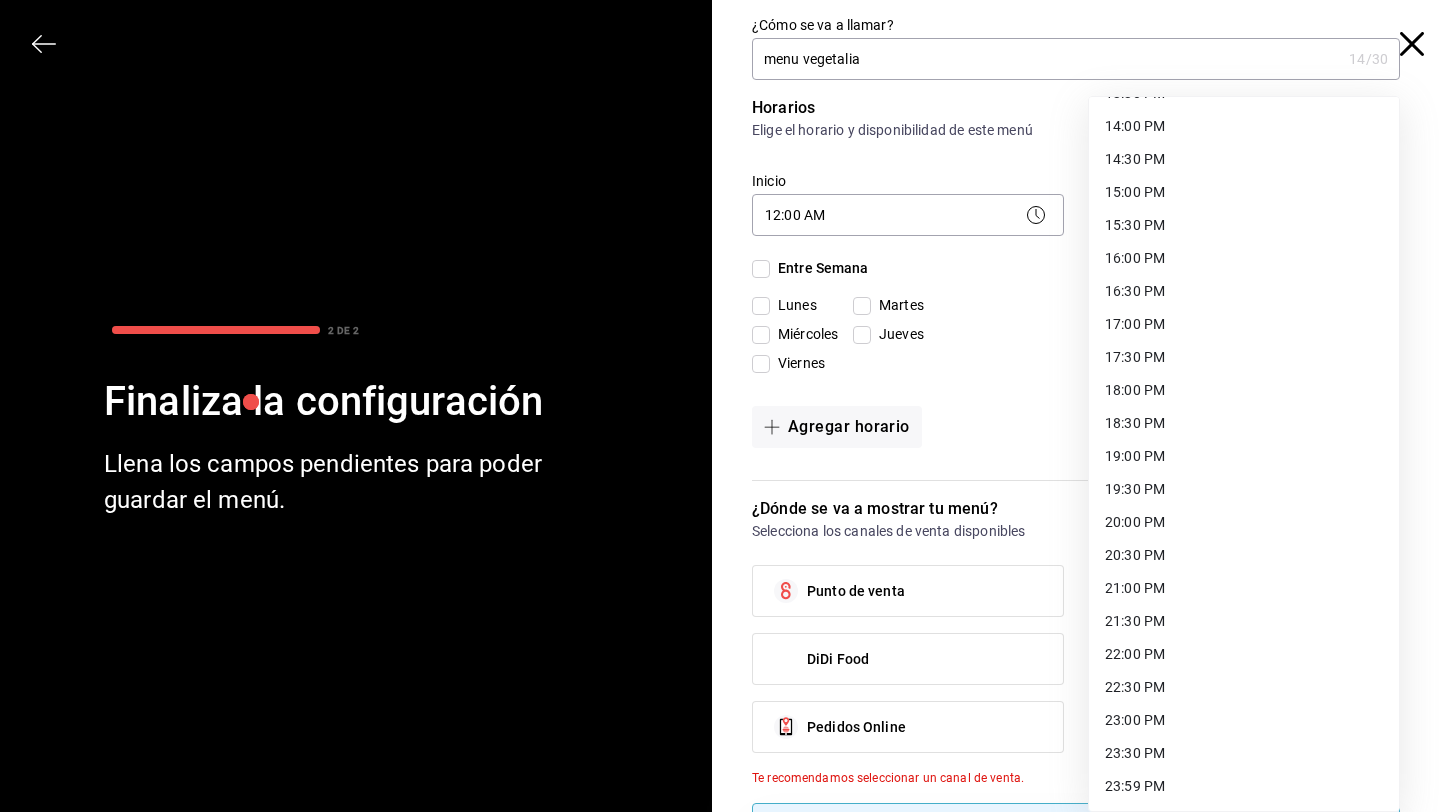 click on "23:59 PM" at bounding box center (1244, 786) 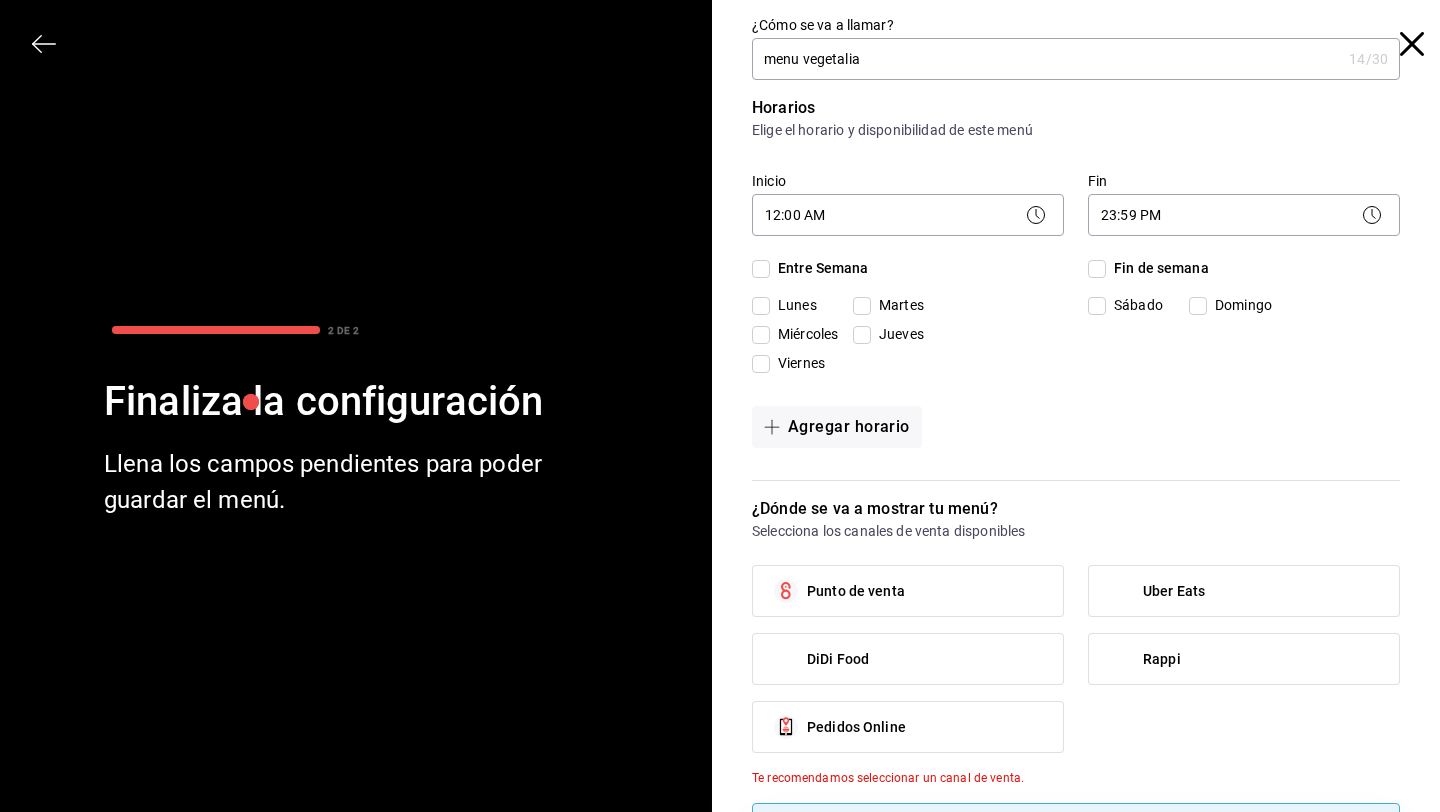 click on "Entre Semana" at bounding box center (819, 268) 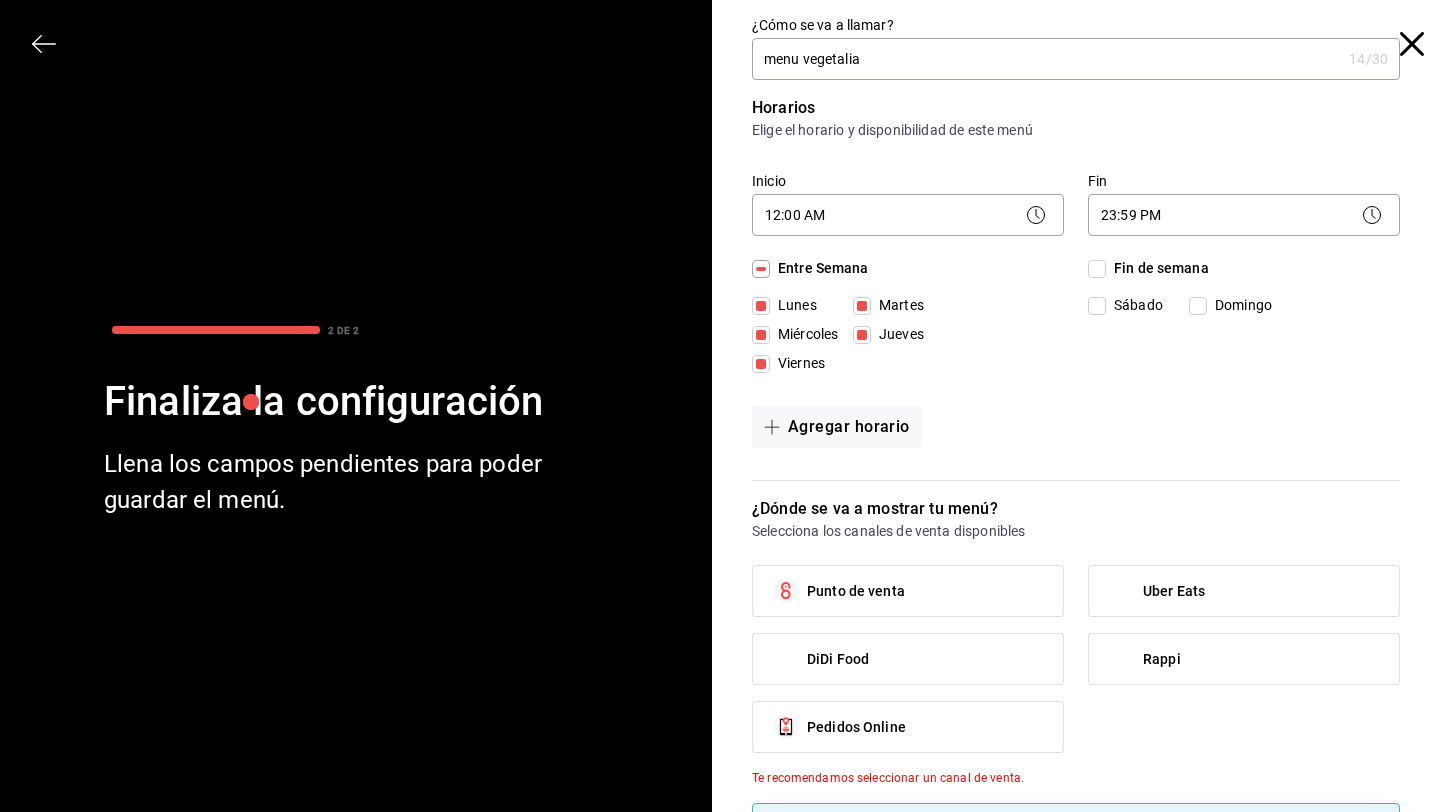 click on "Fin de semana" at bounding box center [1157, 268] 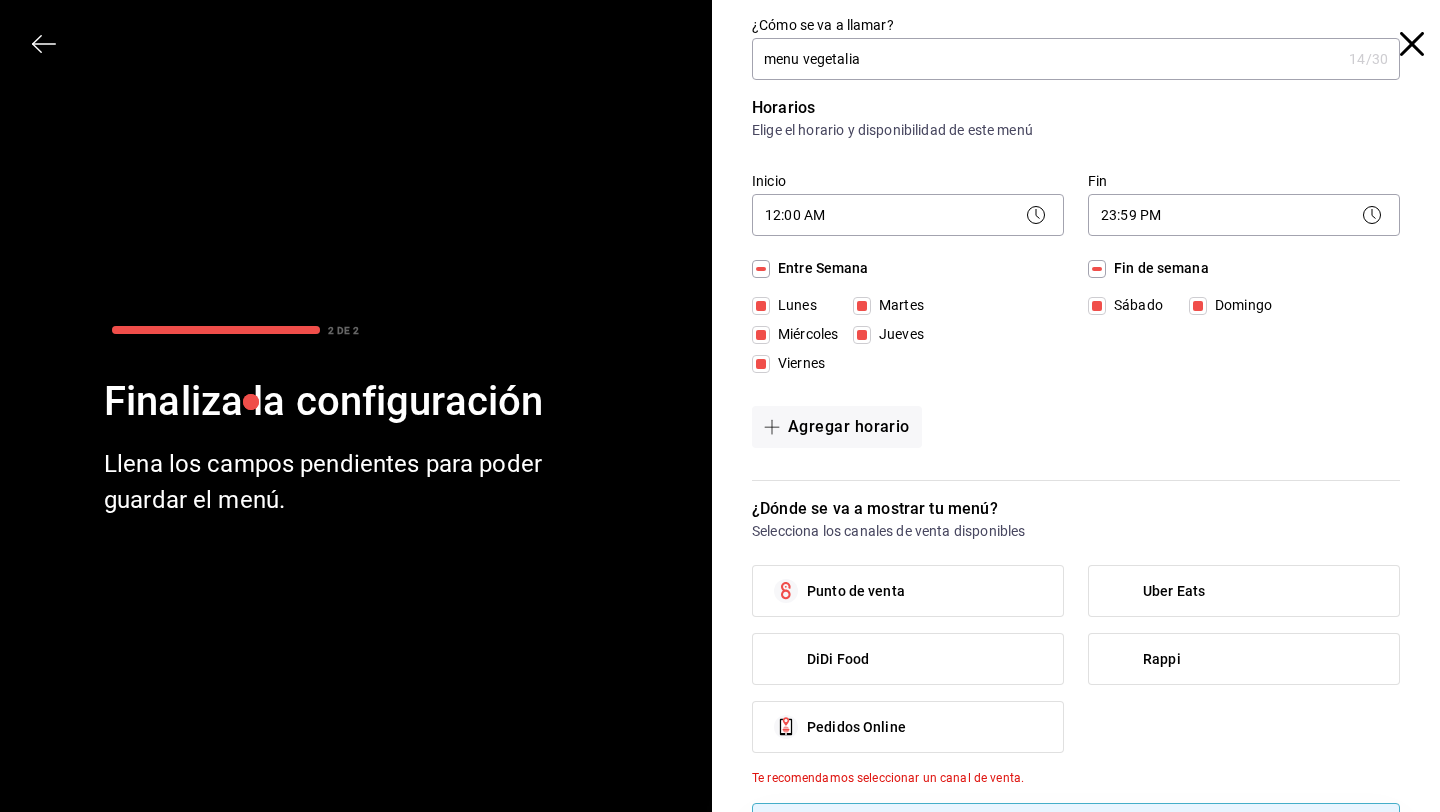 click on "Punto de venta" at bounding box center [908, 591] 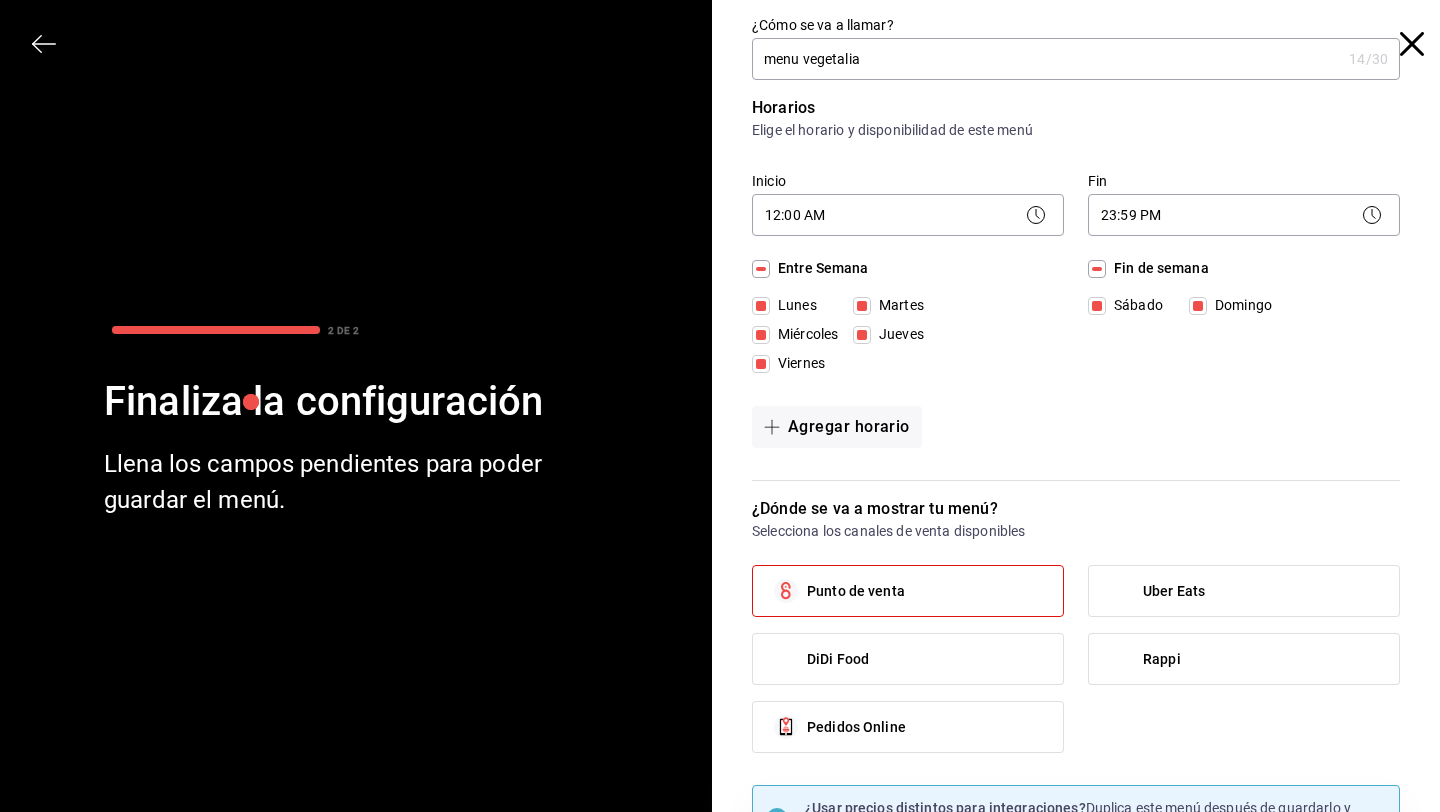 scroll, scrollTop: 115, scrollLeft: 0, axis: vertical 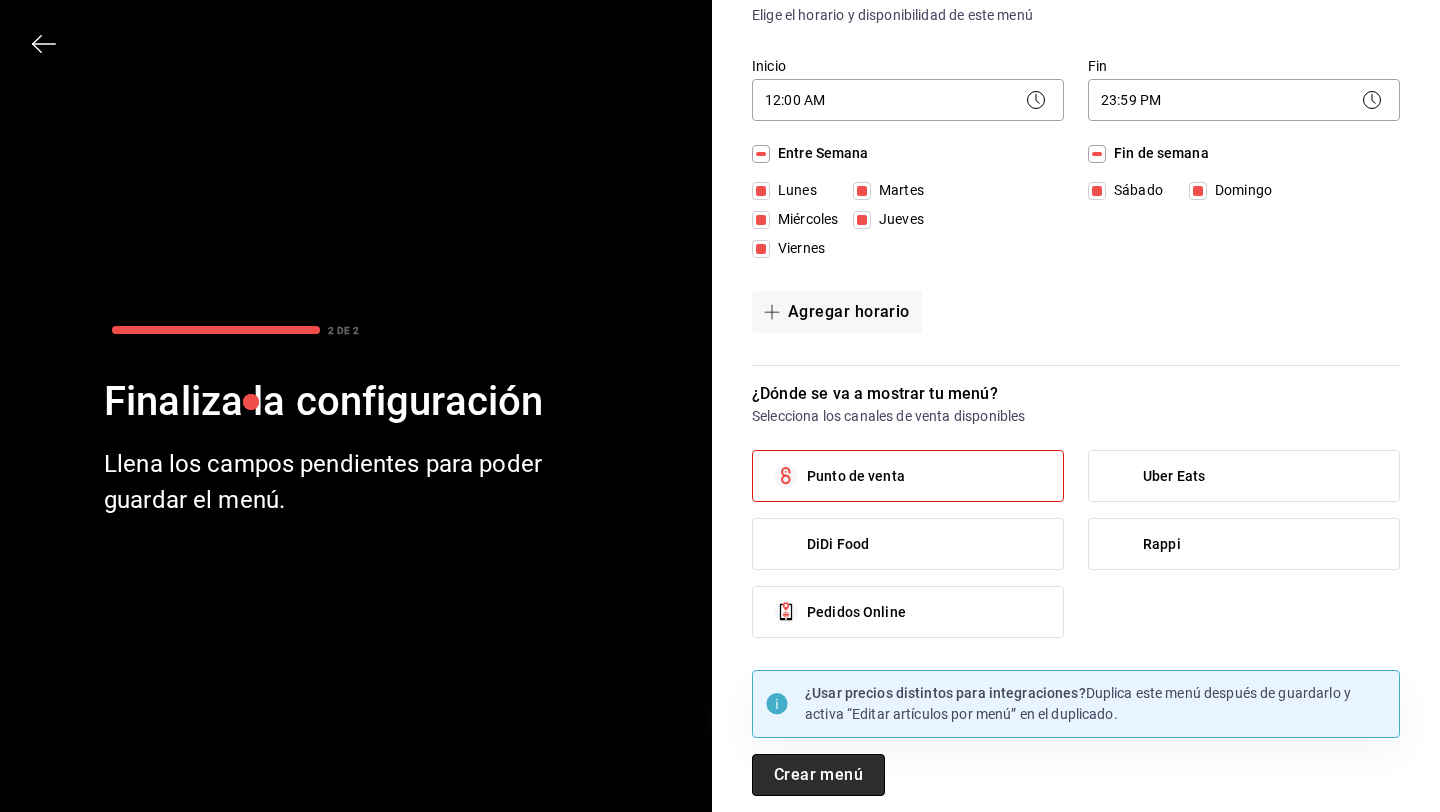 click on "Crear menú" at bounding box center [818, 775] 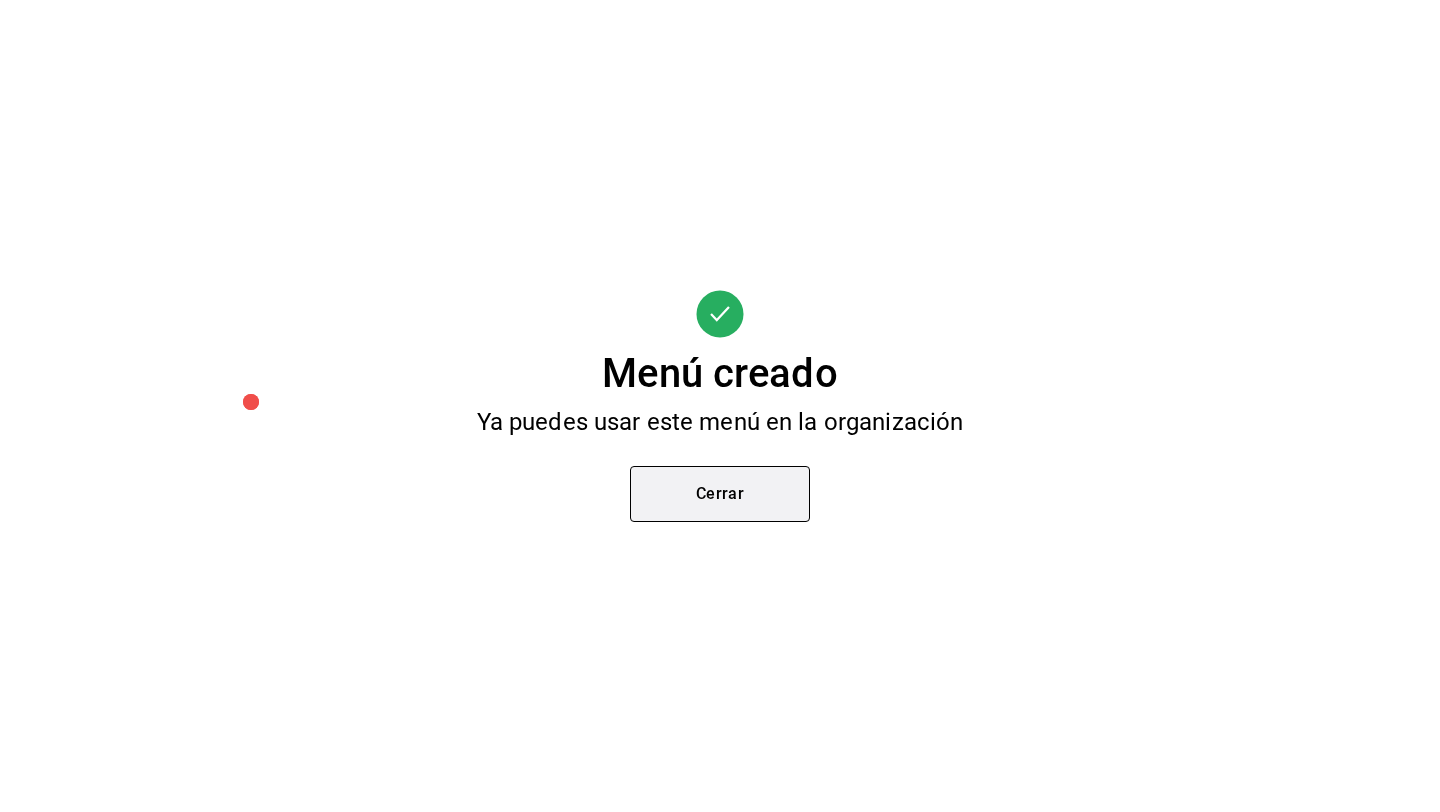 click on "Cerrar" at bounding box center [720, 494] 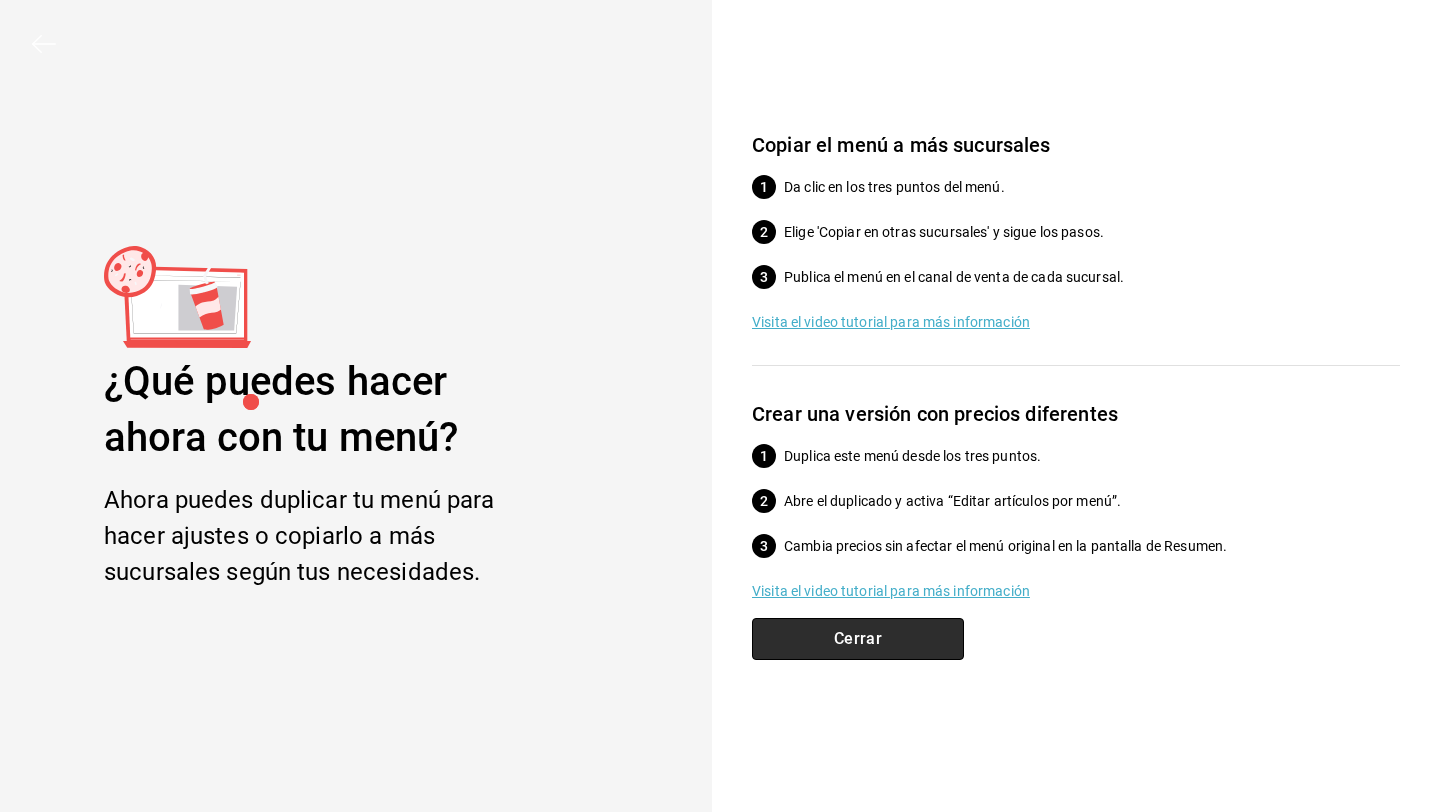 click on "Cerrar" at bounding box center [858, 639] 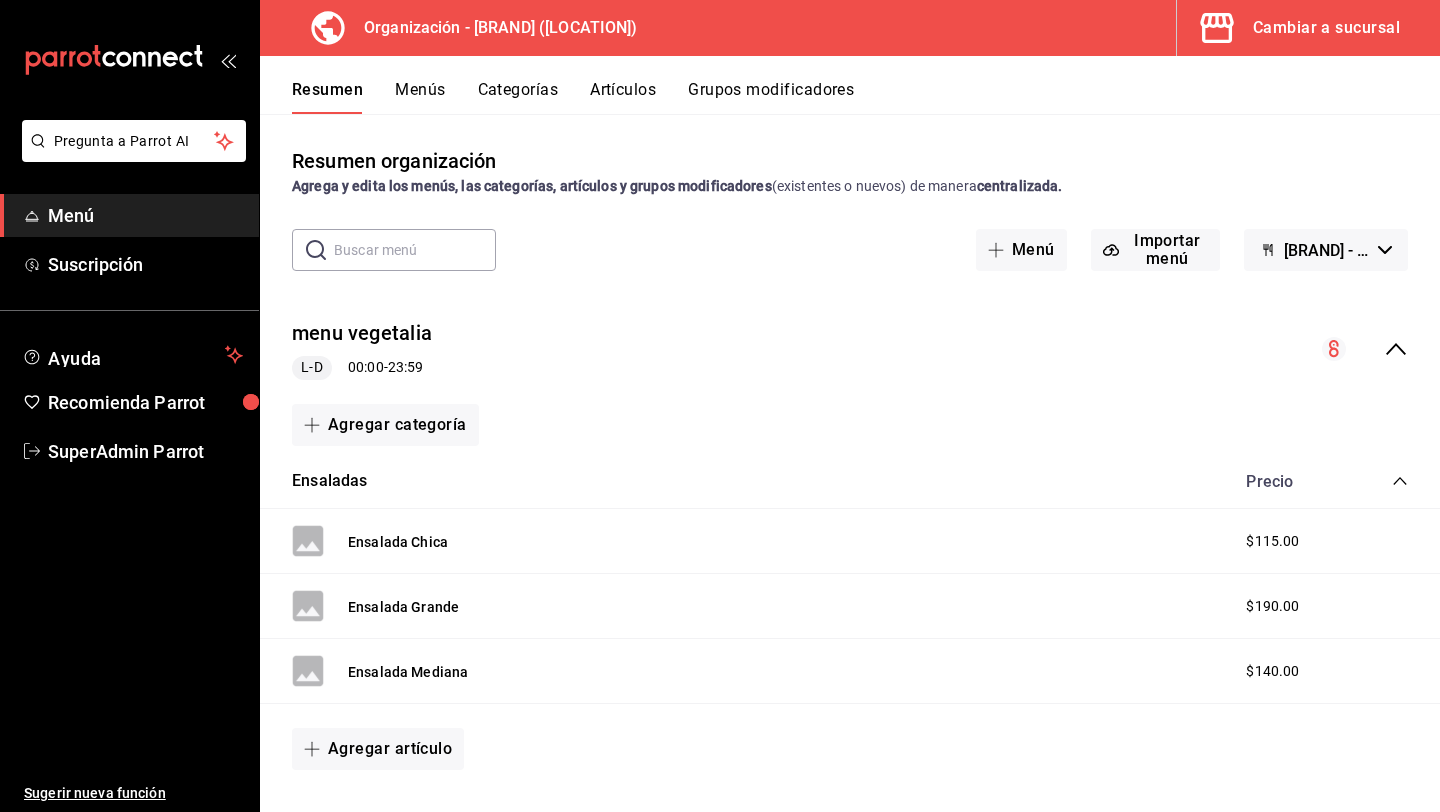click on "Menús" at bounding box center (420, 97) 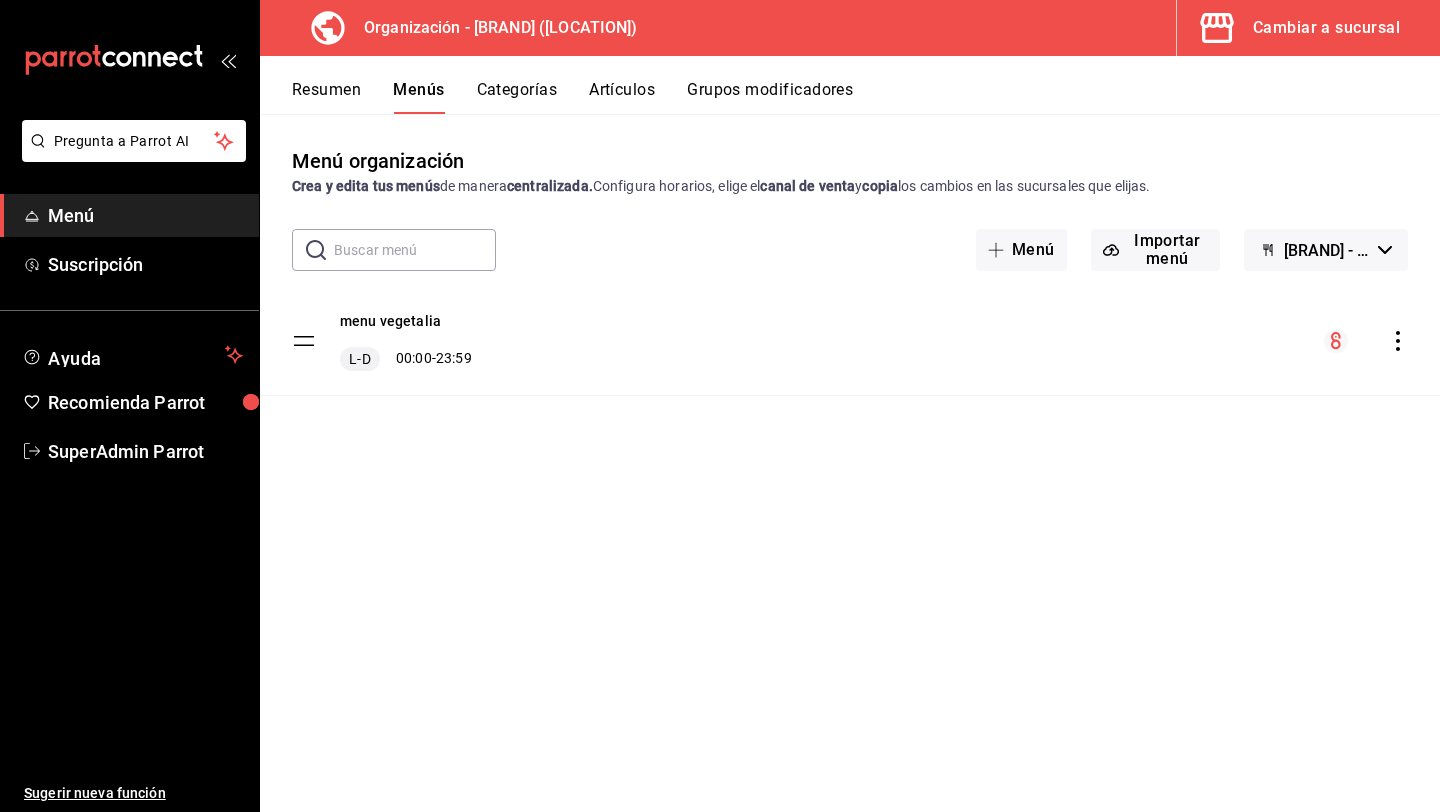 click 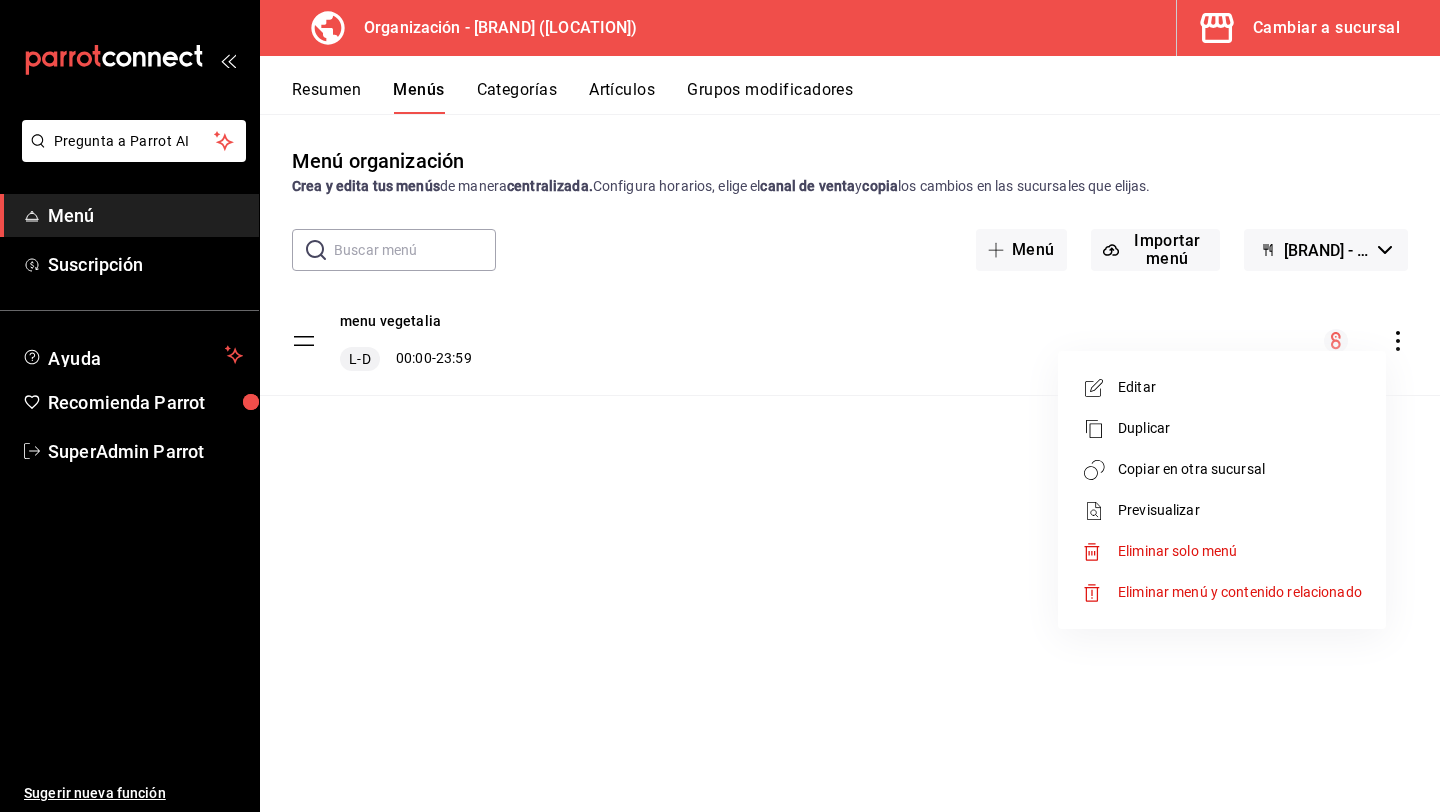 click on "Copiar en otra sucursal" at bounding box center (1222, 469) 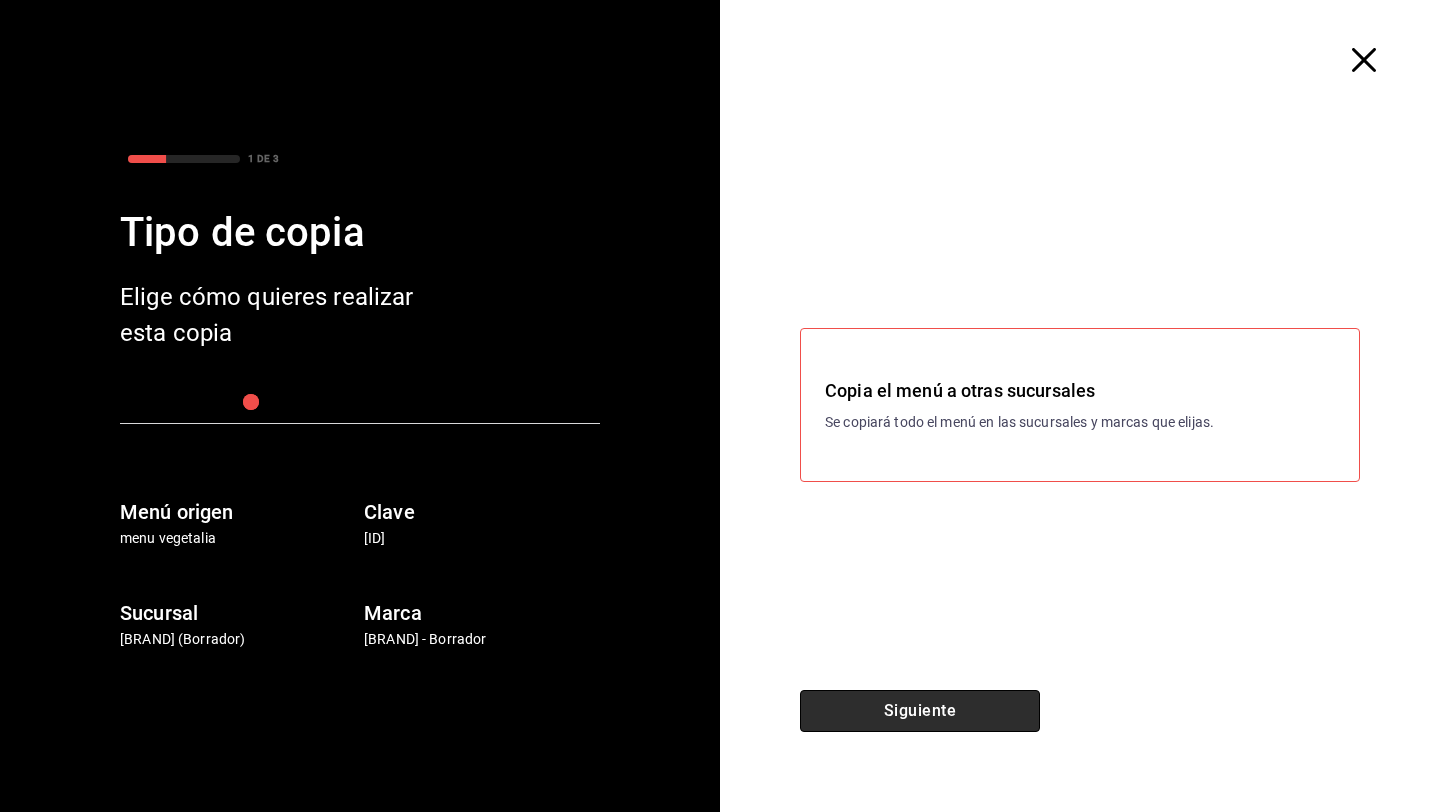 click on "Siguiente" at bounding box center [920, 711] 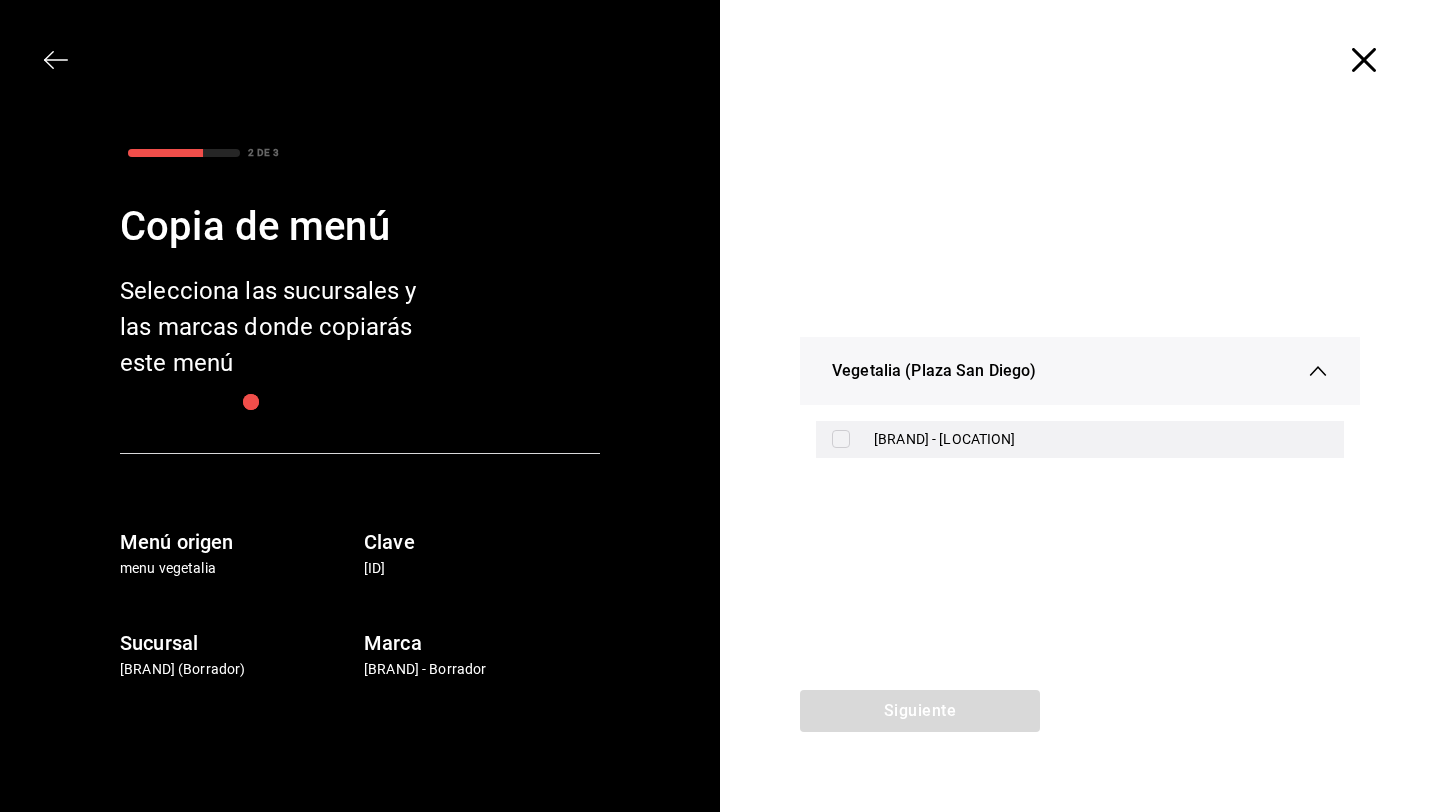 click on "Vegetalia - Plaza San Diego" at bounding box center [1101, 439] 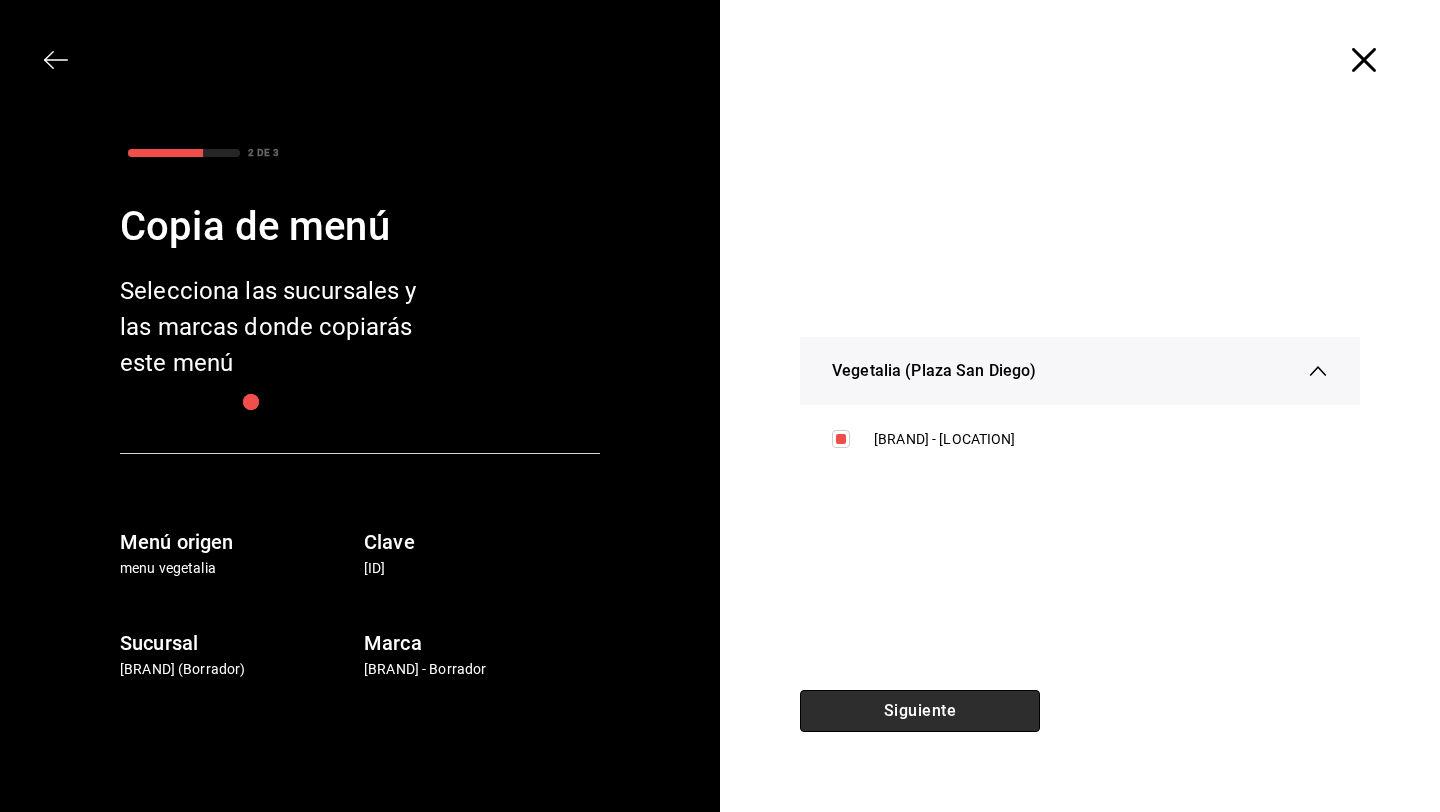 click on "Siguiente" at bounding box center (920, 711) 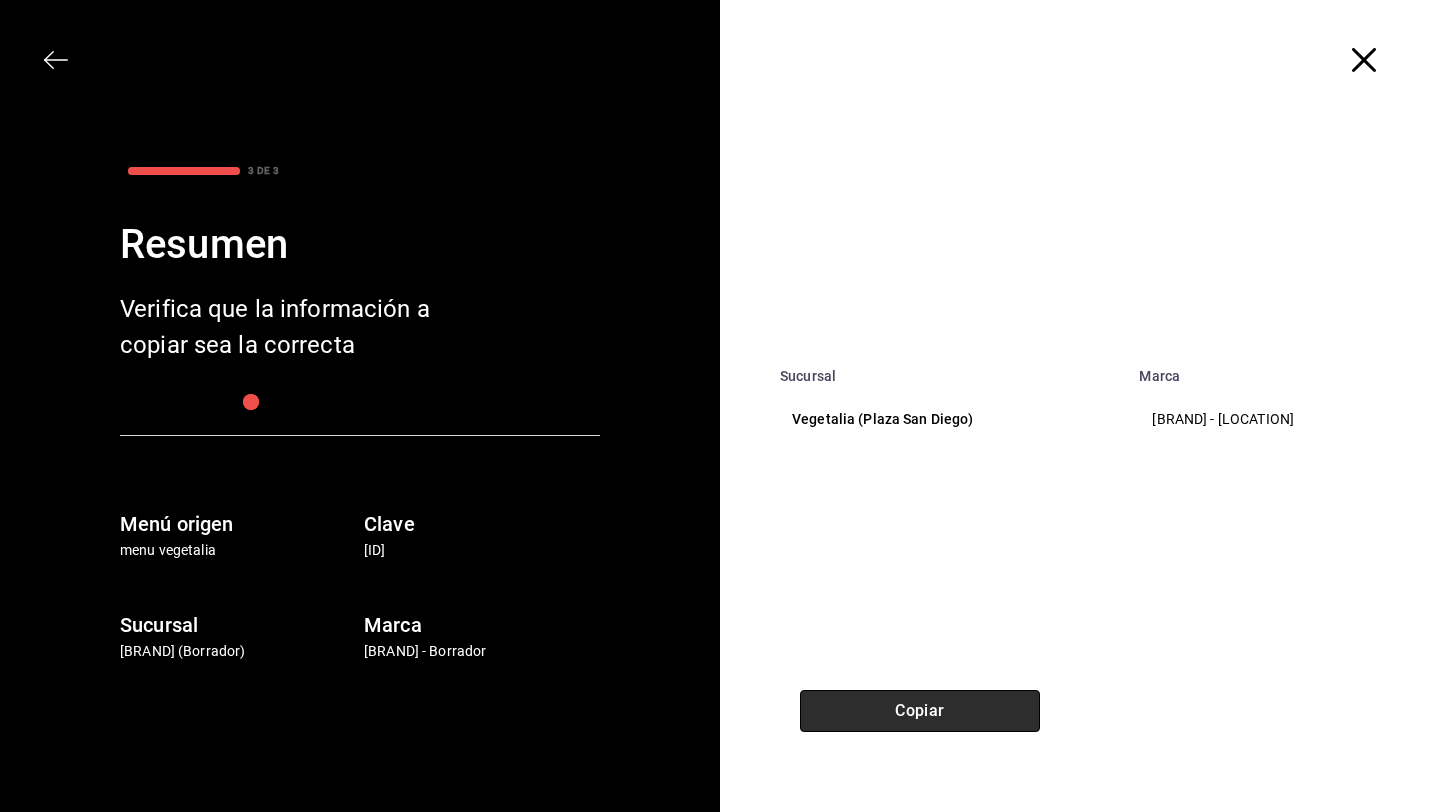 click on "Copiar" at bounding box center (920, 711) 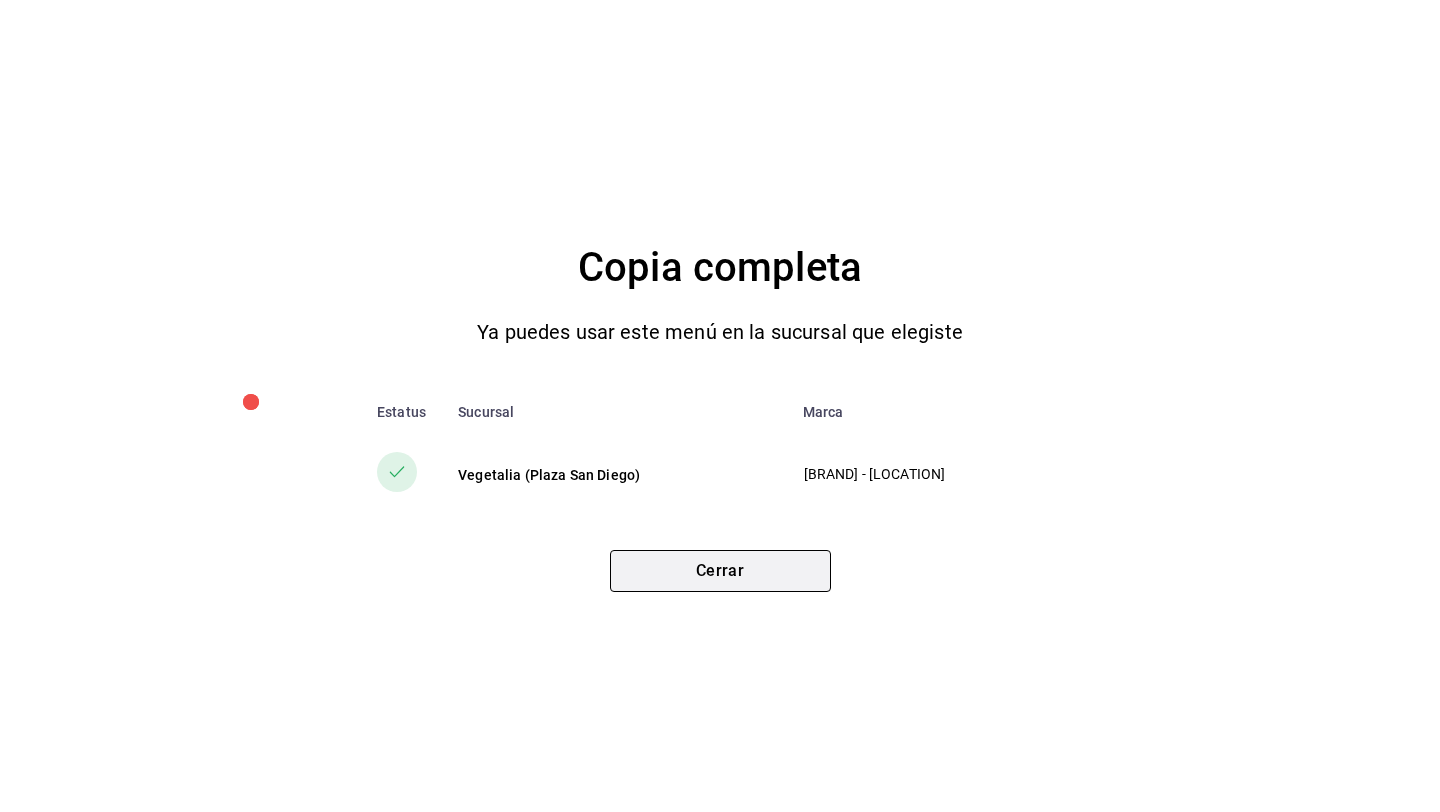 click on "Cerrar" at bounding box center [720, 571] 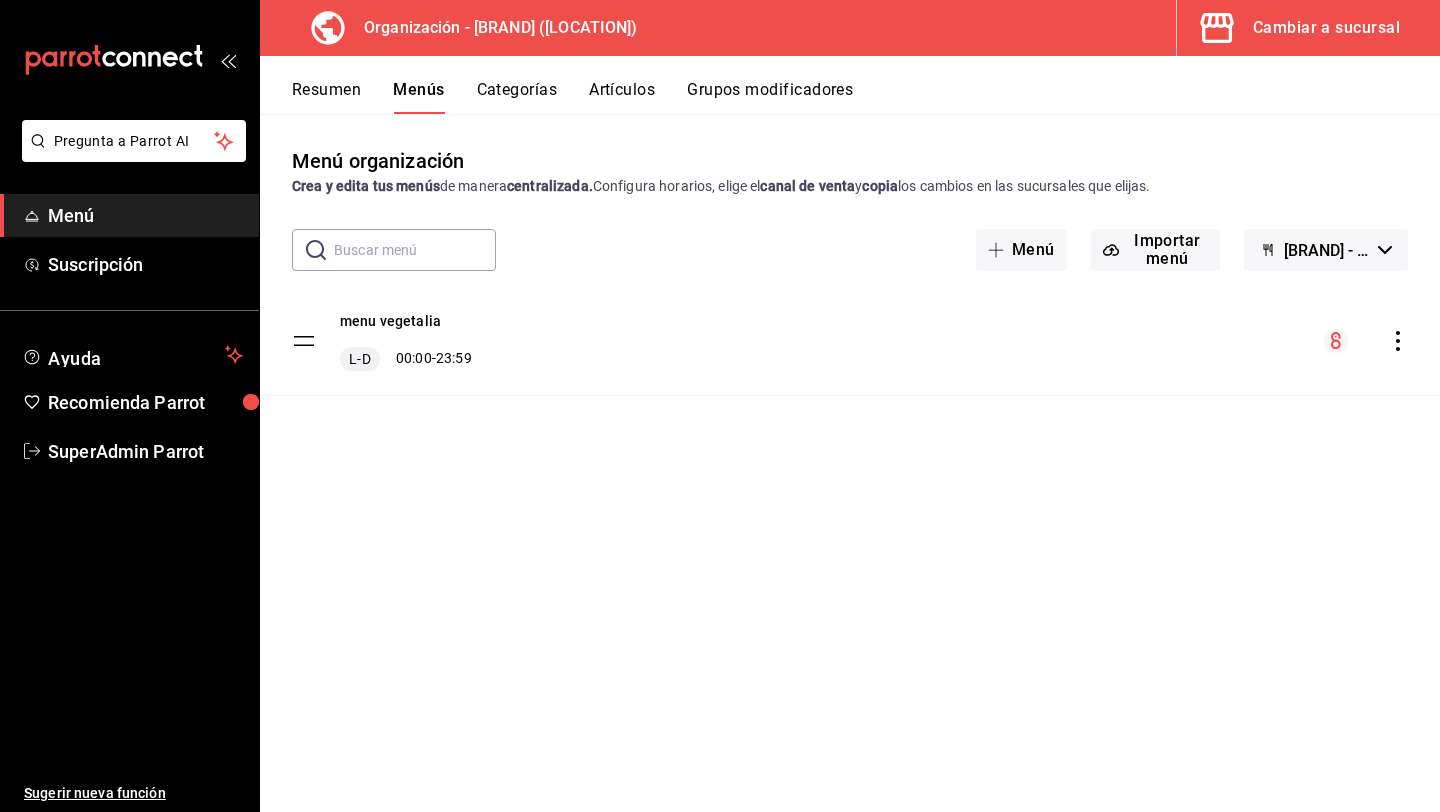 click on "Cambiar a sucursal" at bounding box center [1326, 28] 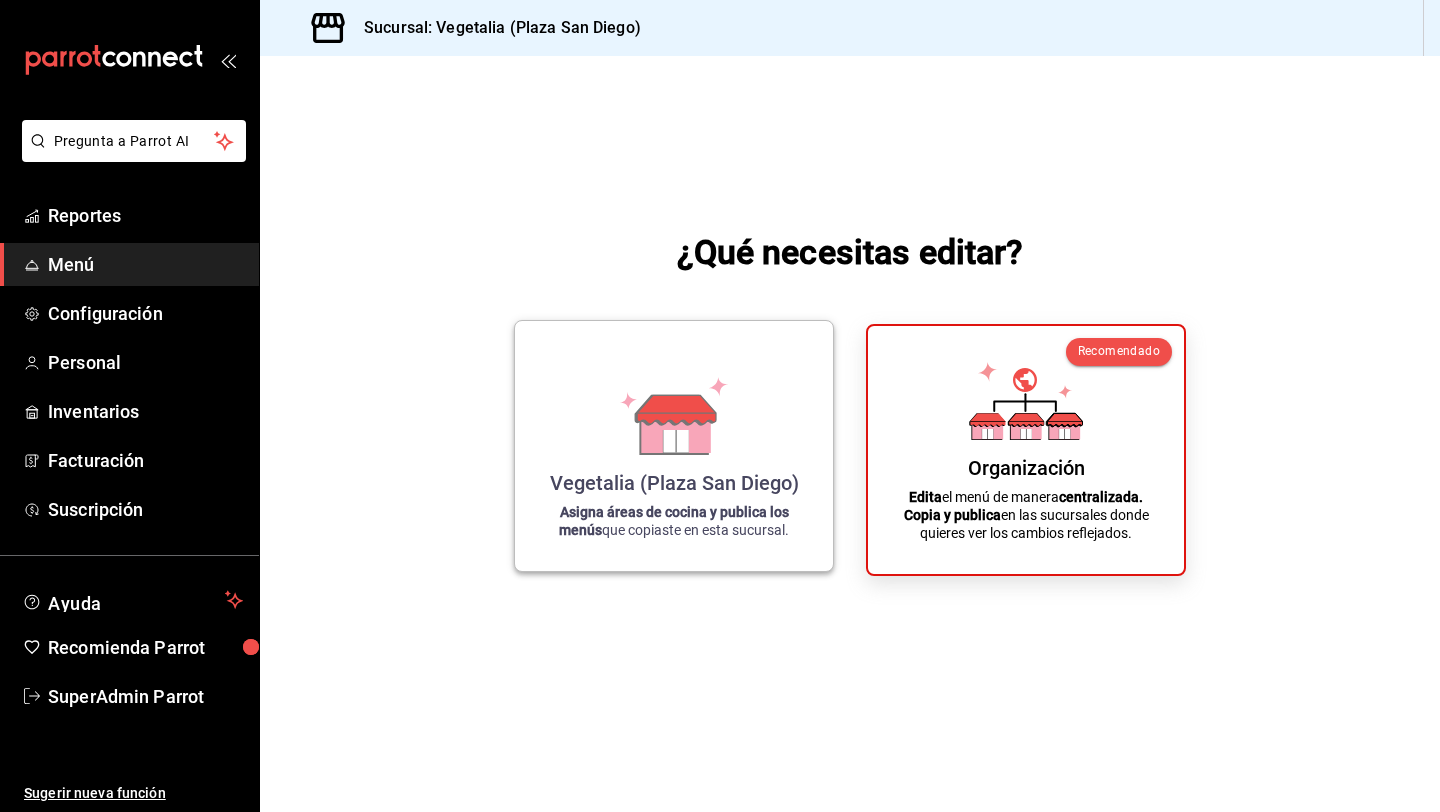 click 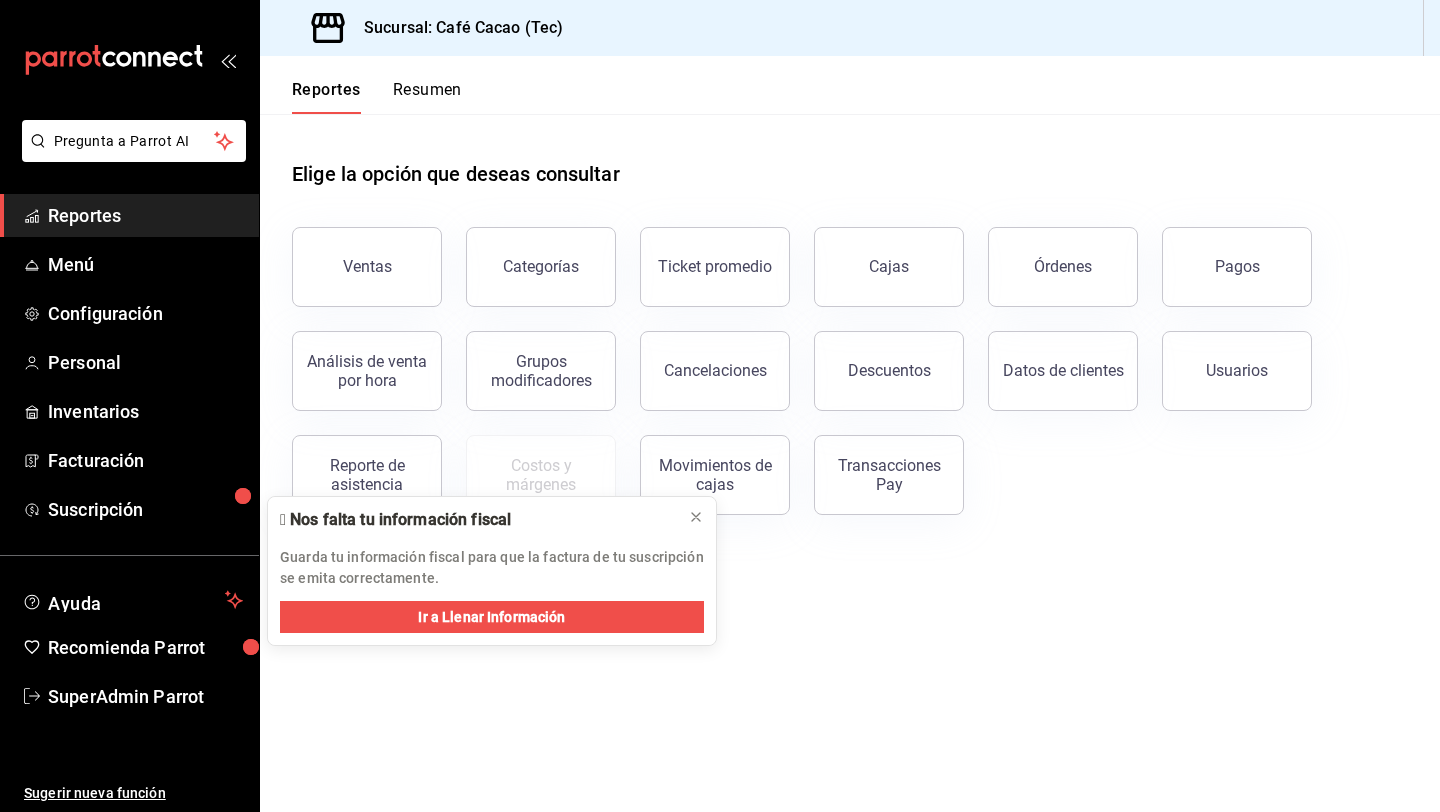 scroll, scrollTop: 0, scrollLeft: 0, axis: both 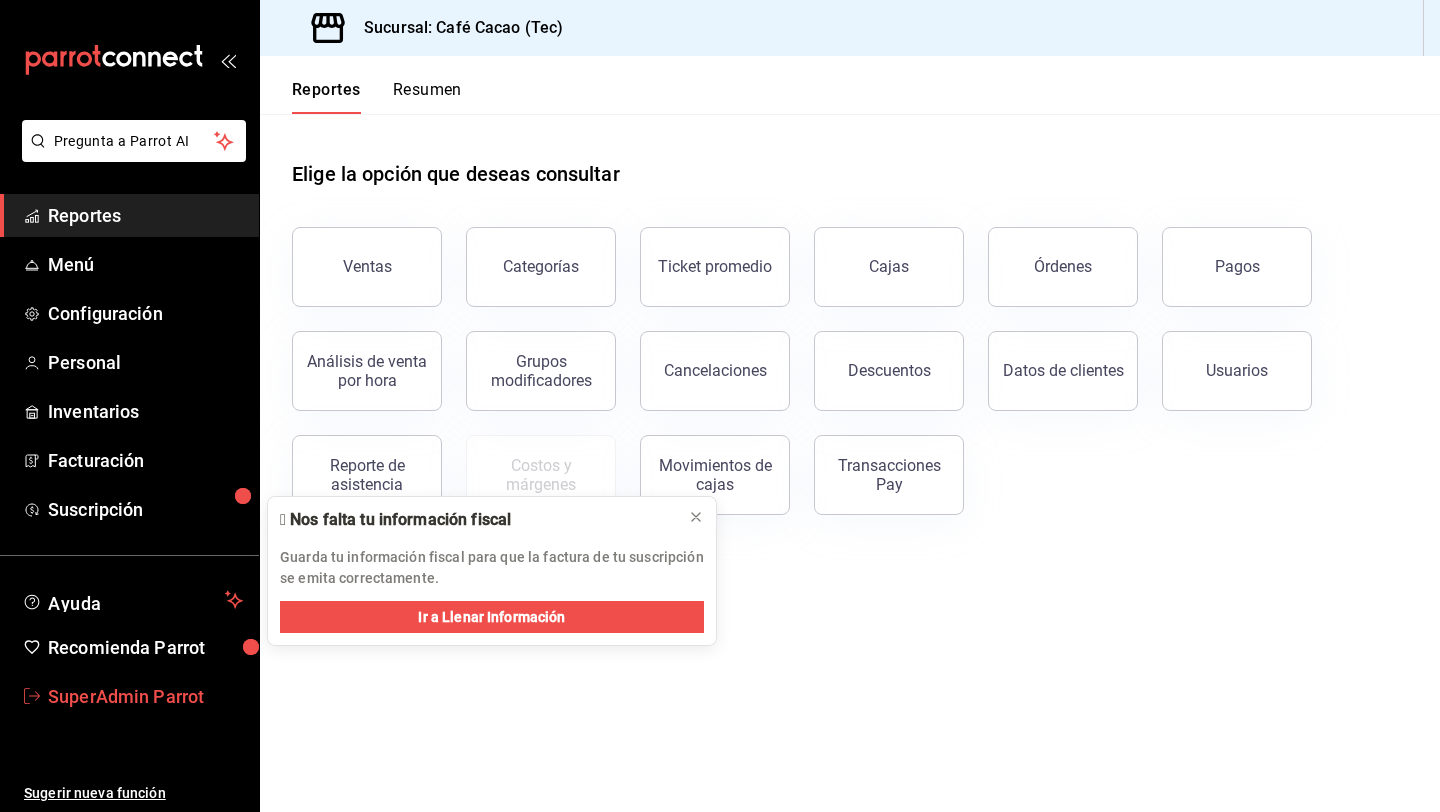 click on "SuperAdmin Parrot" at bounding box center (145, 696) 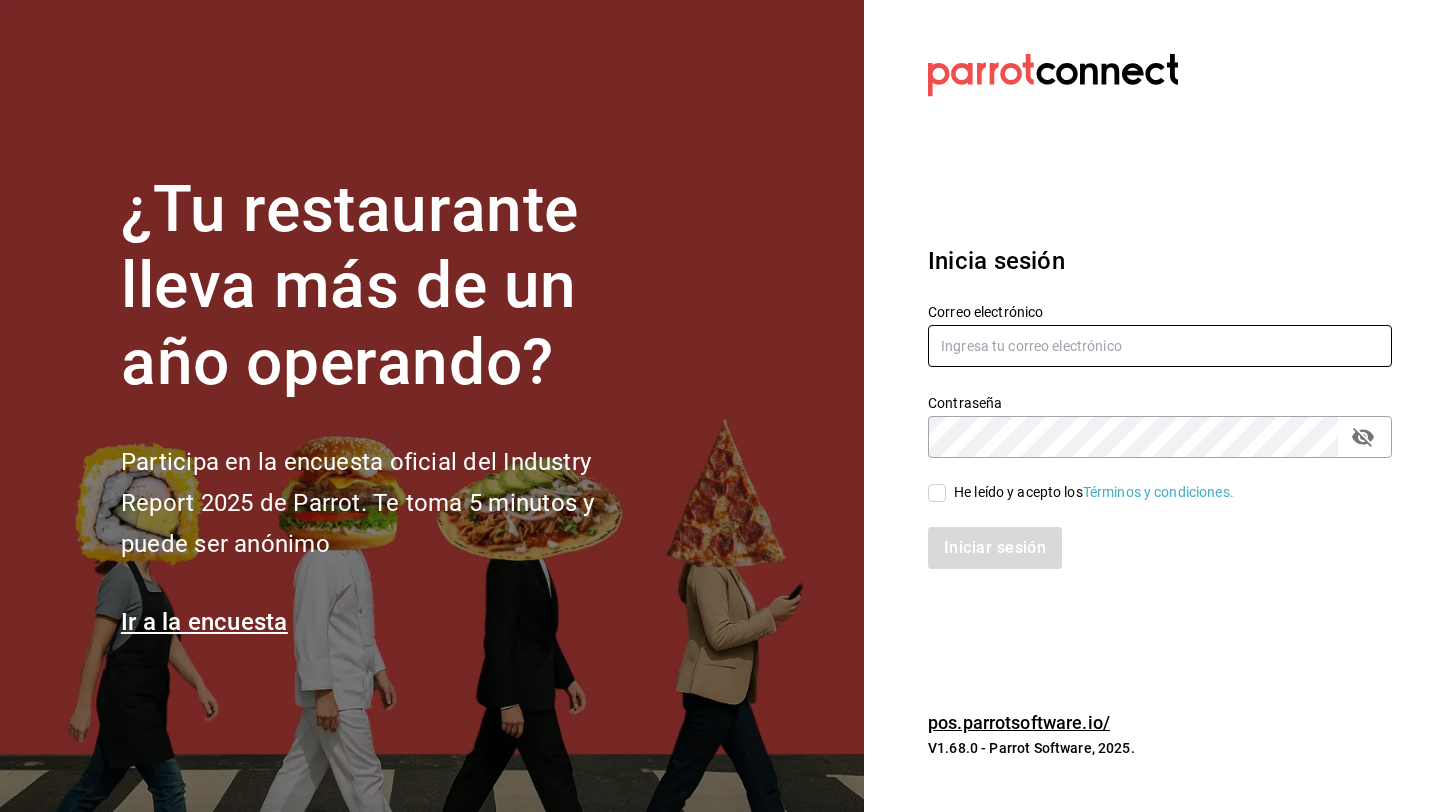 click at bounding box center (1160, 346) 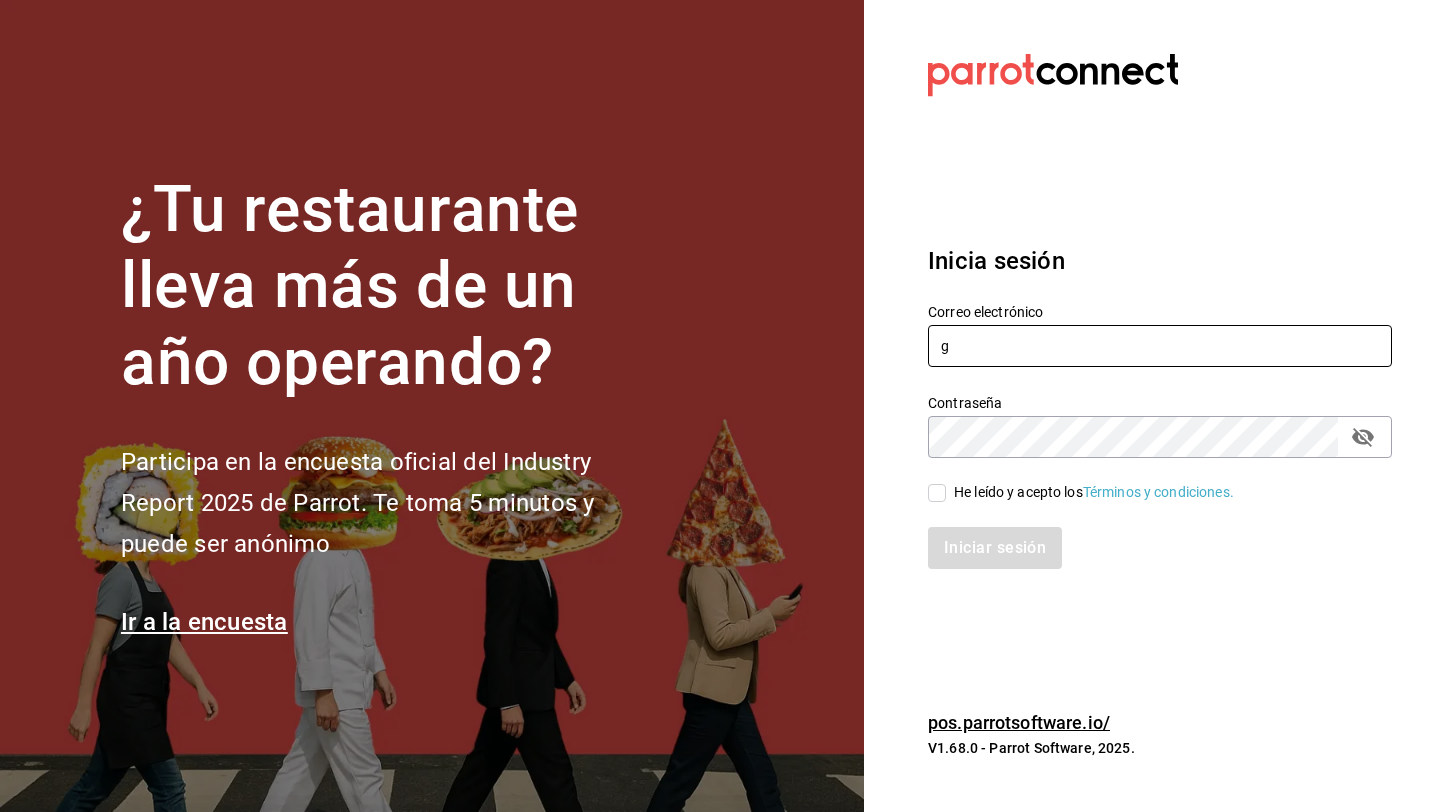 type on "germina.panaderia@gmail.com" 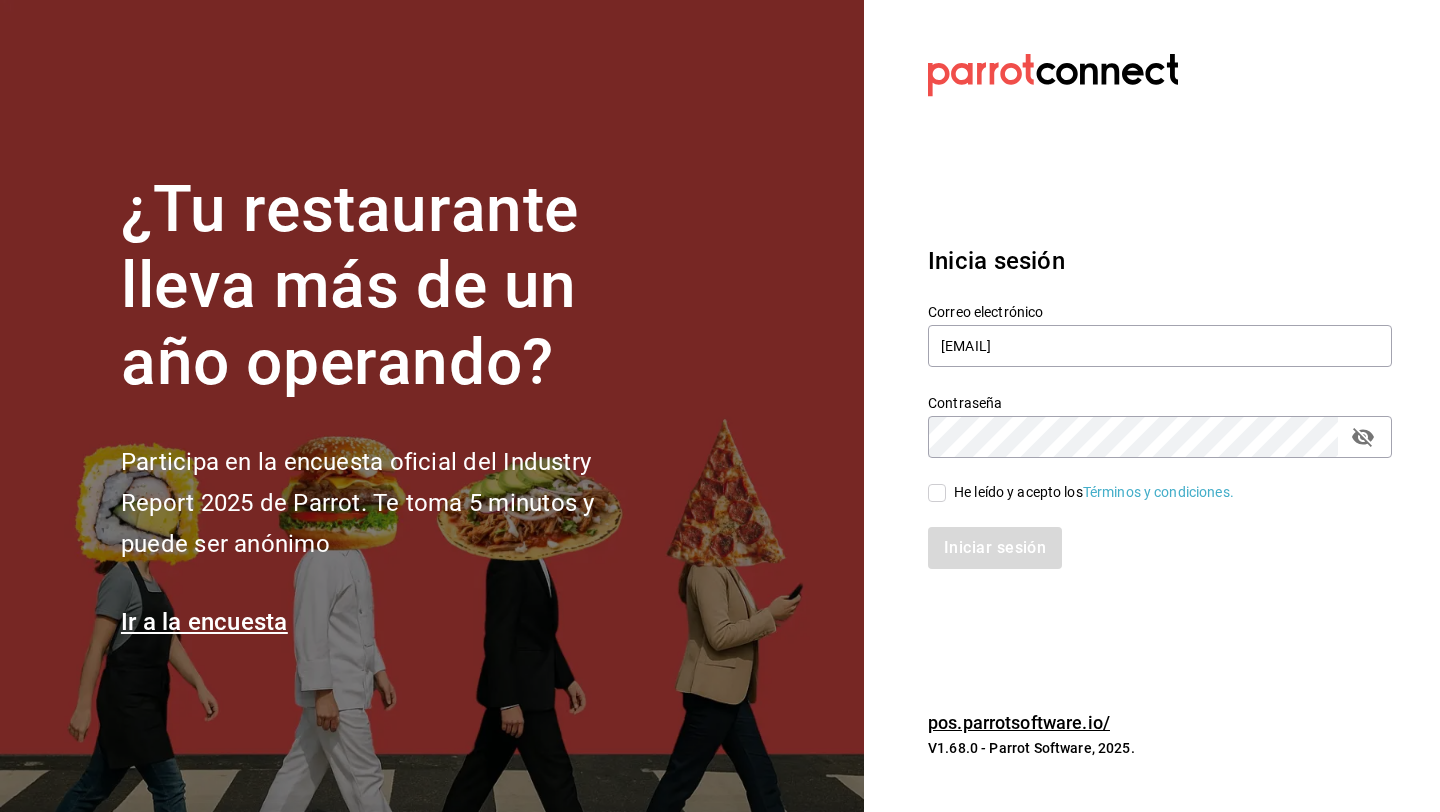click on "He leído y acepto los  Términos y condiciones." at bounding box center [1094, 492] 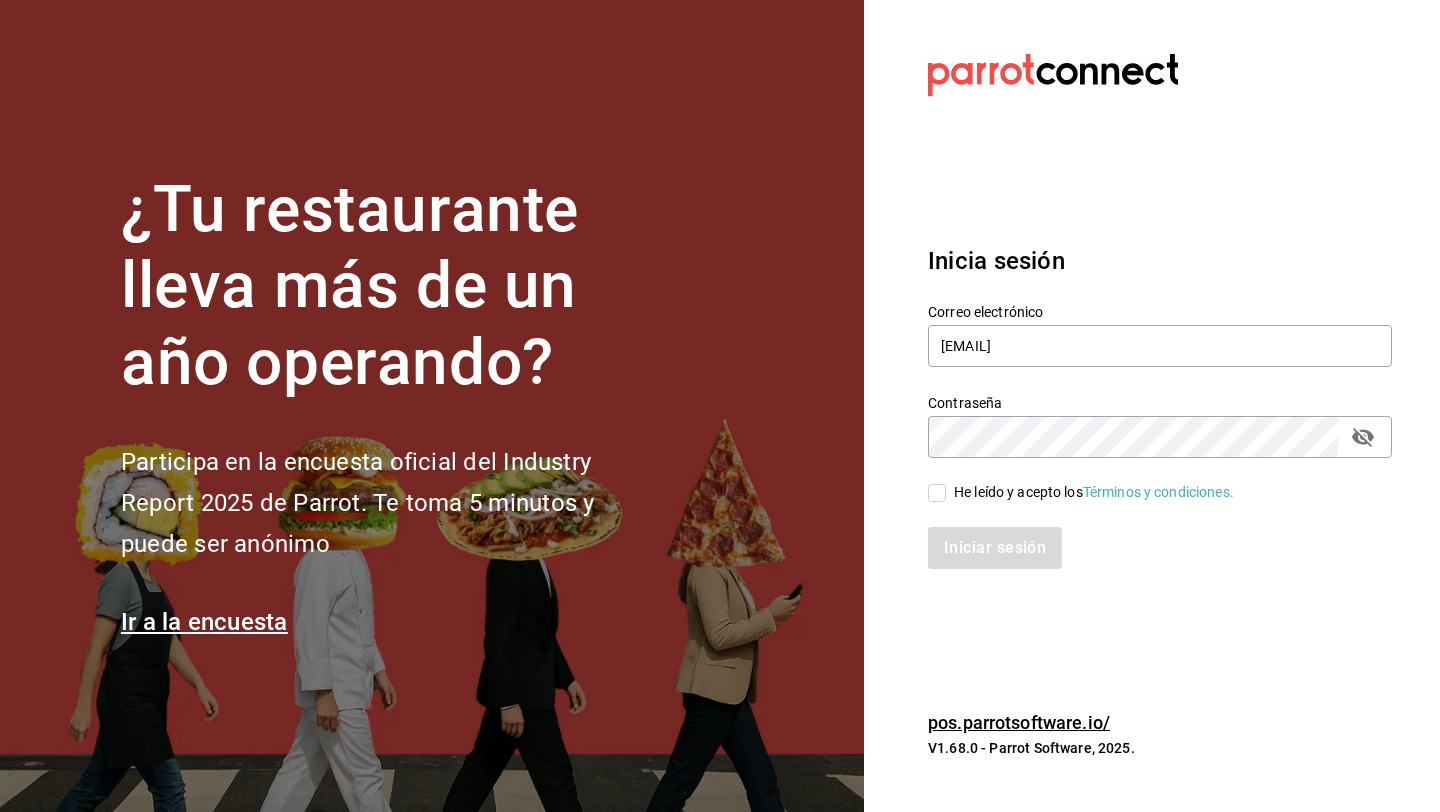 checkbox on "true" 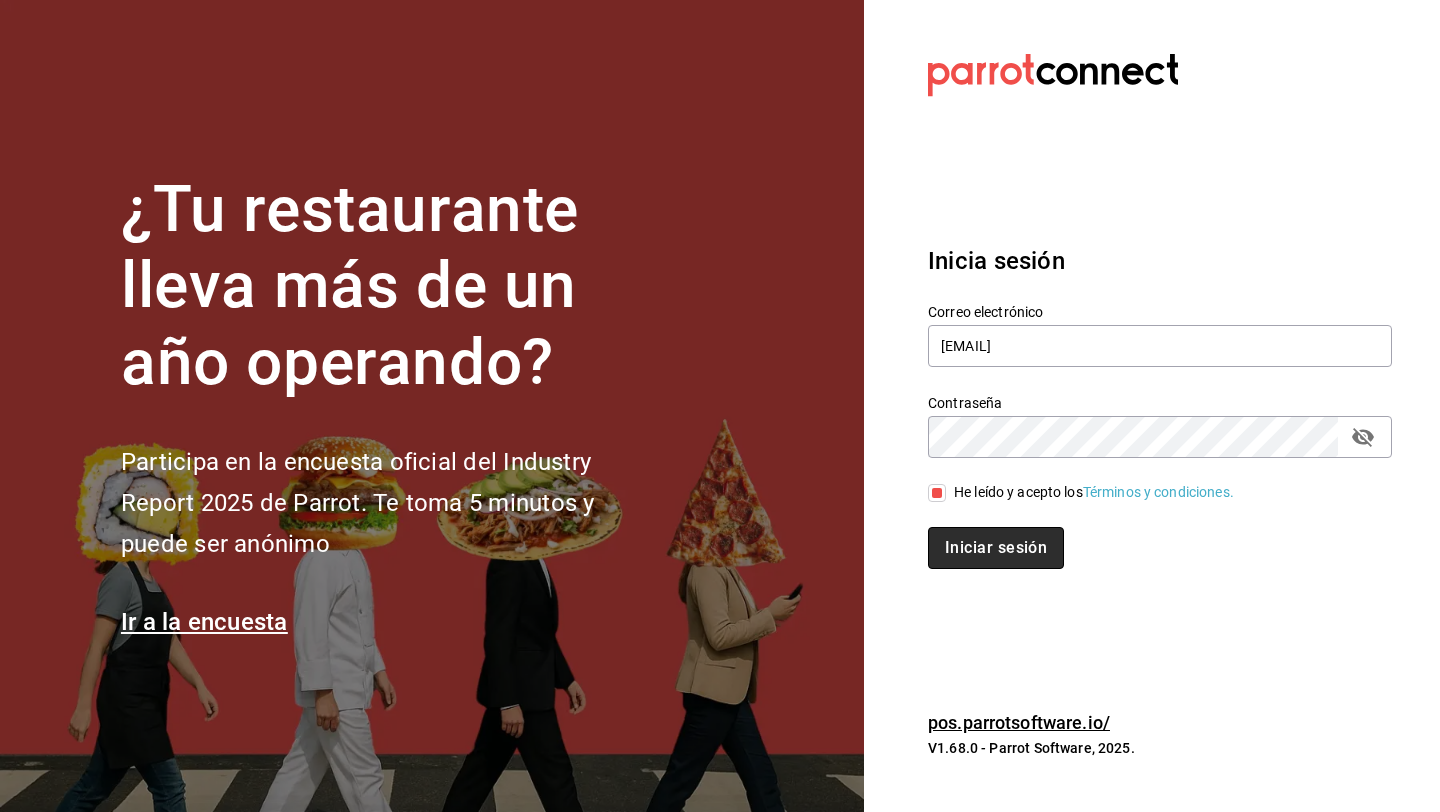 click on "Iniciar sesión" at bounding box center (996, 548) 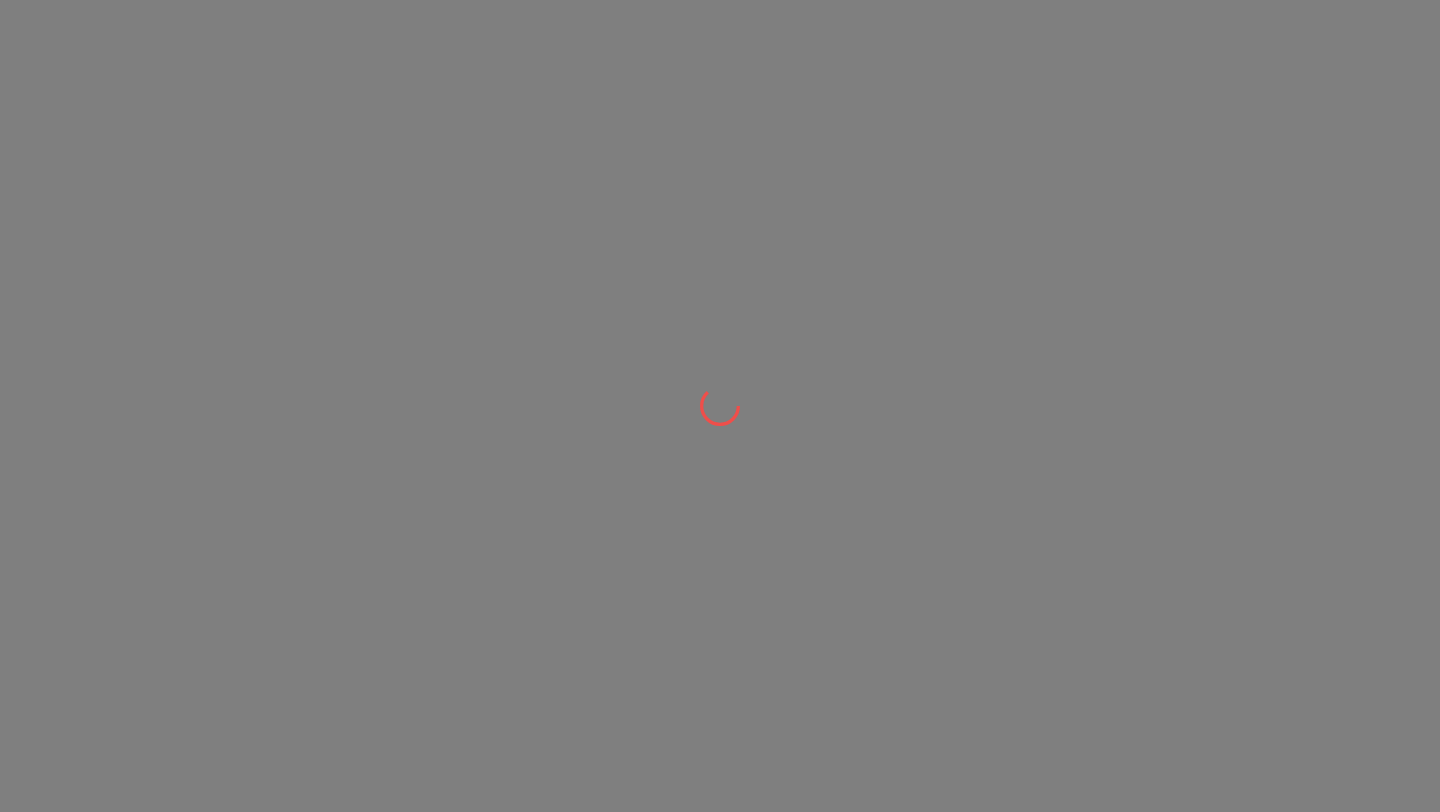 scroll, scrollTop: 0, scrollLeft: 0, axis: both 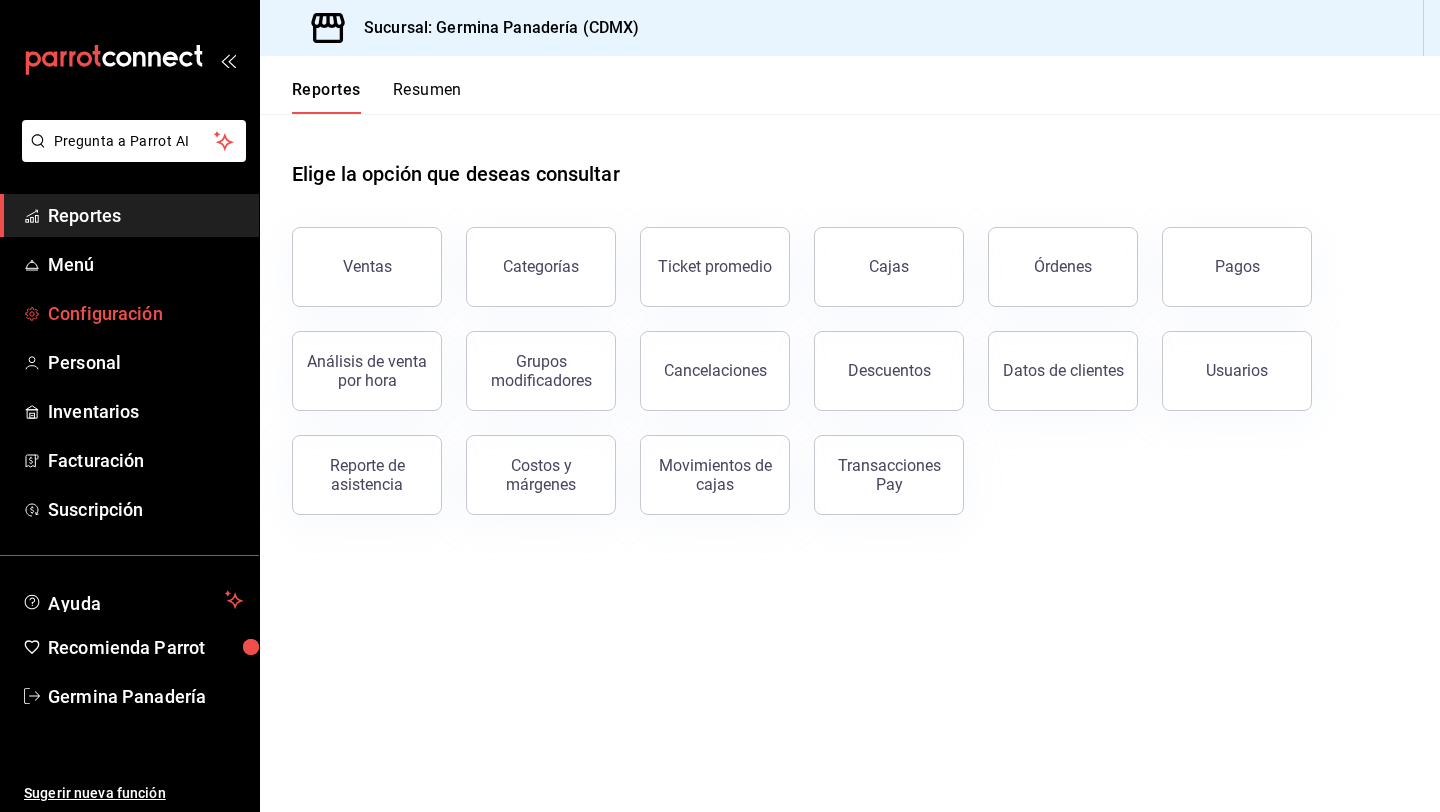 click on "Configuración" at bounding box center (145, 313) 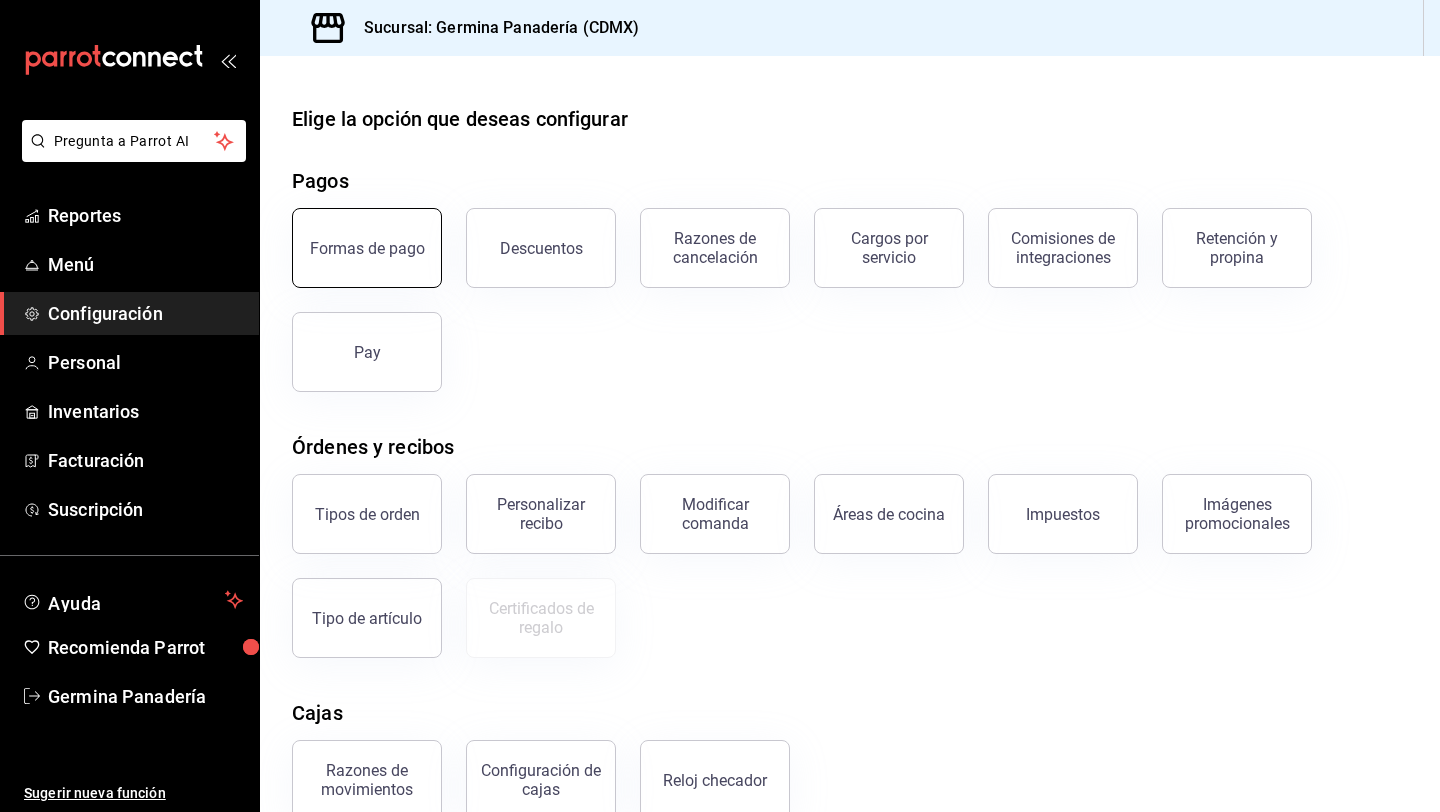 click on "Formas de pago" at bounding box center [367, 248] 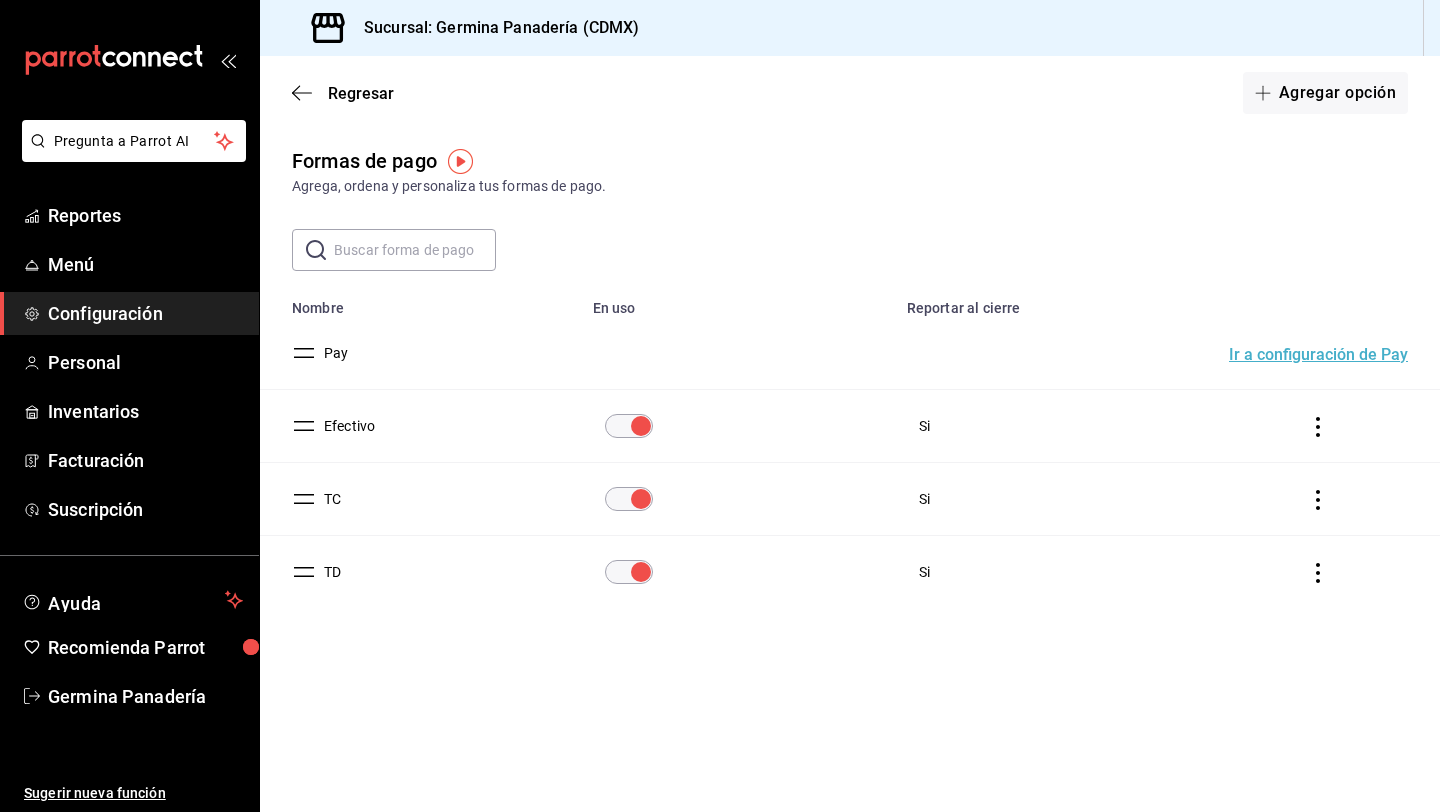 click on "Regresar Agregar opción" at bounding box center (850, 93) 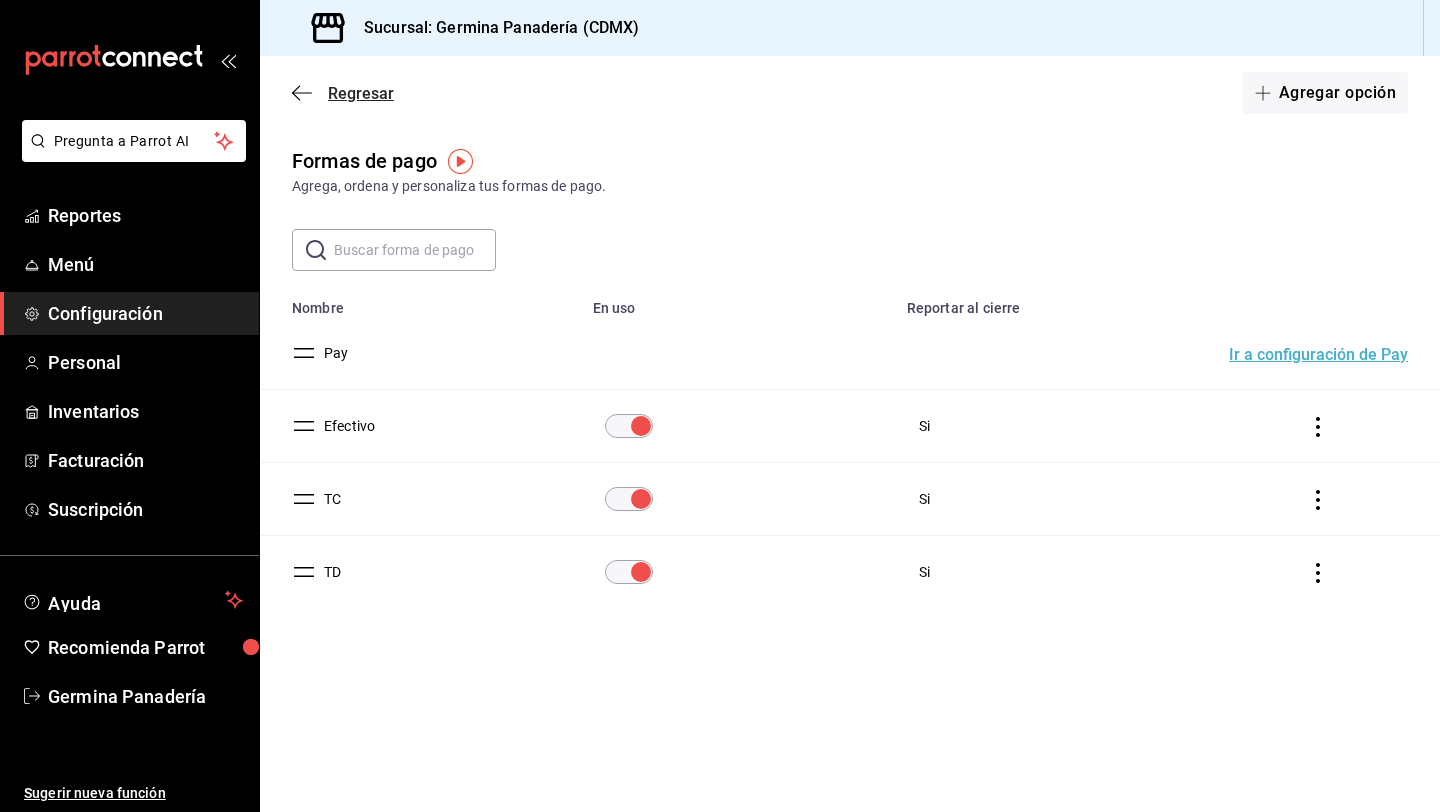 click 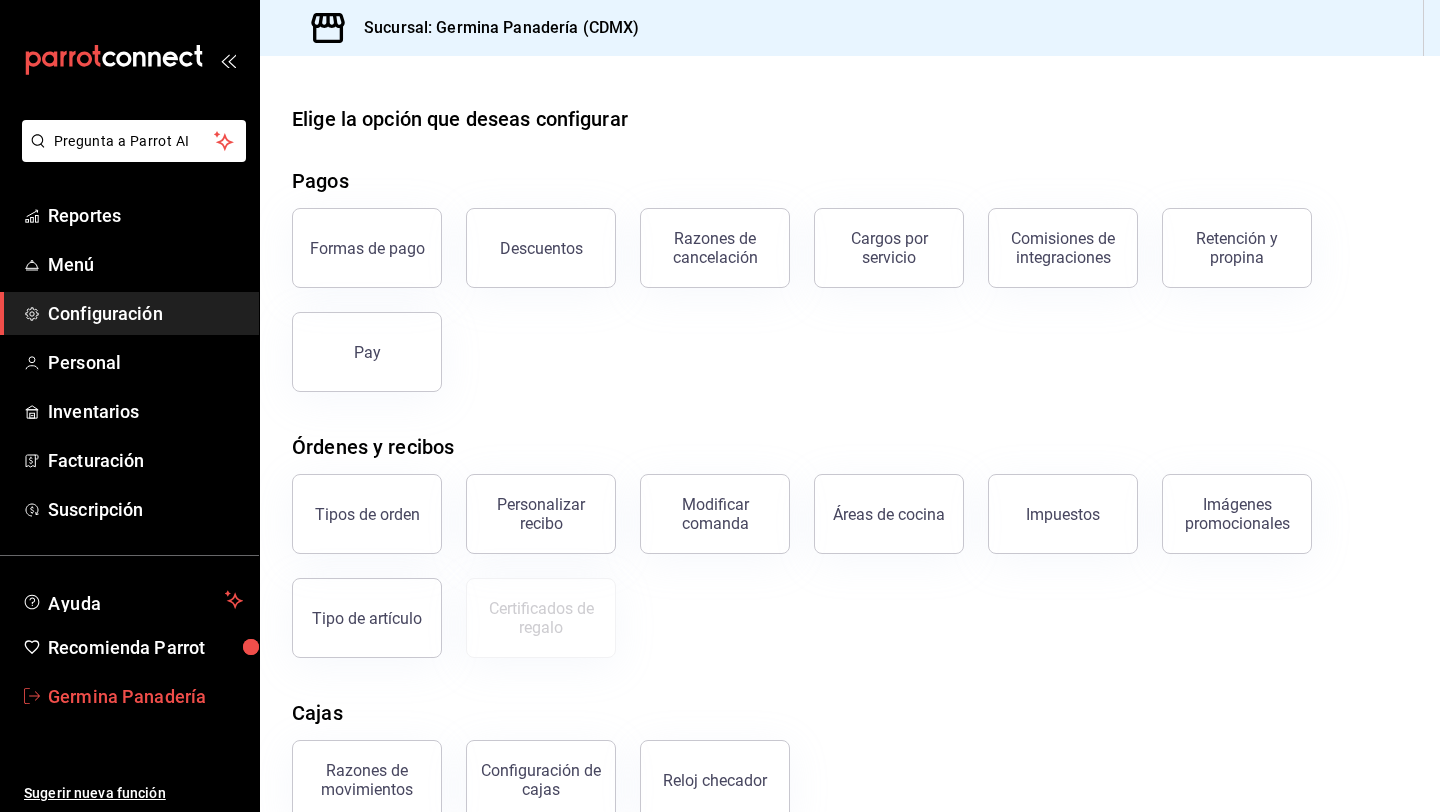 click on "Germina Panadería" at bounding box center [145, 696] 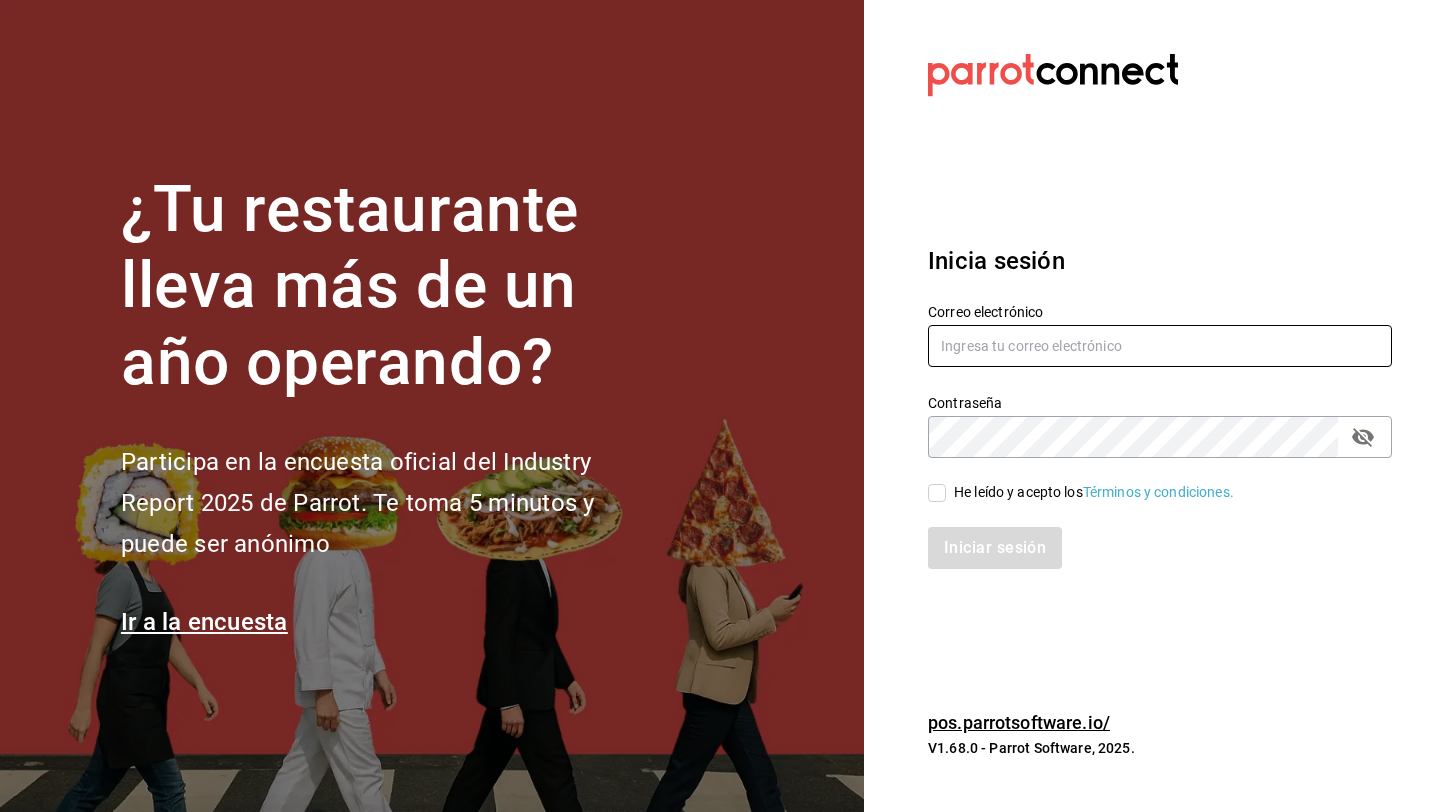 click at bounding box center (1160, 346) 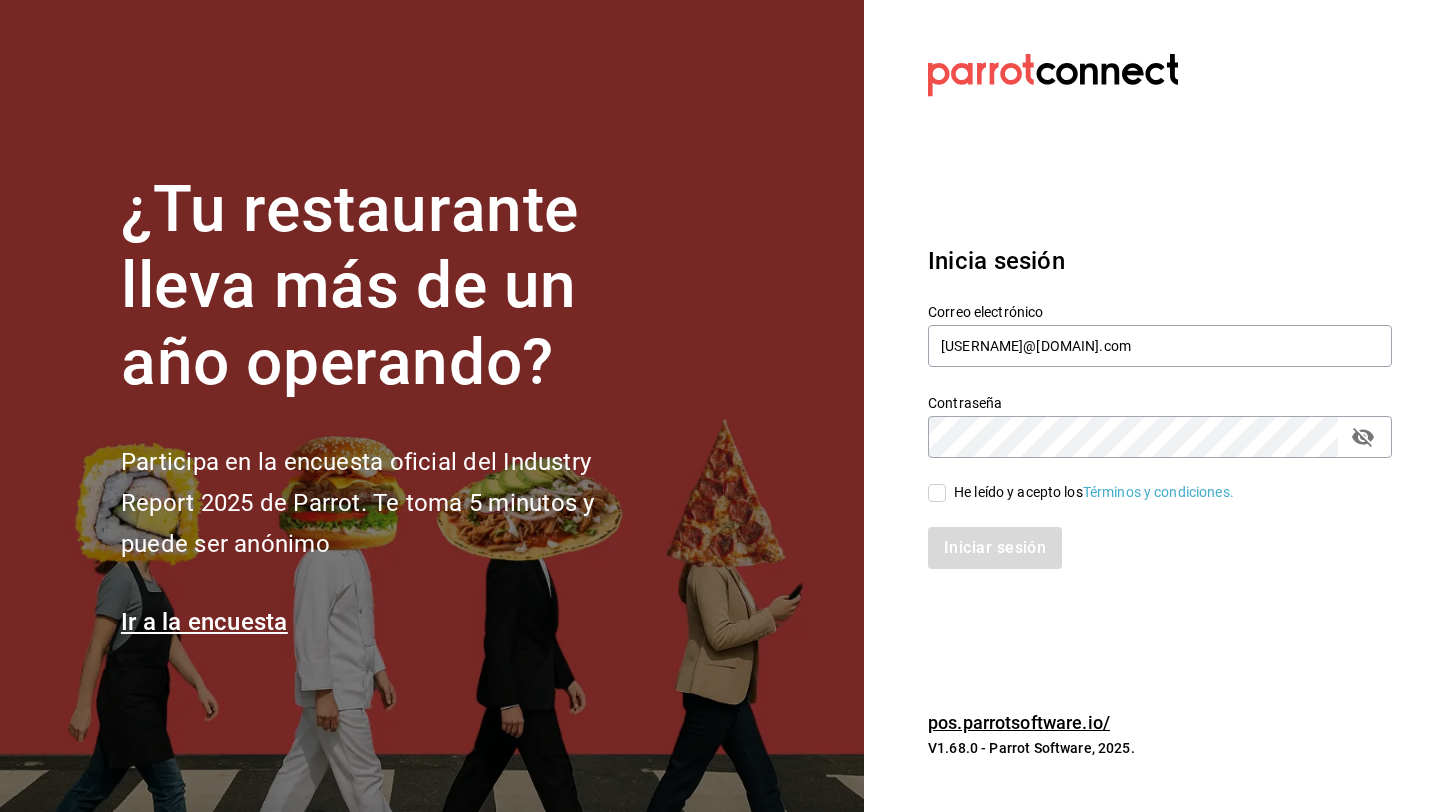 click on "He leído y acepto los  Términos y condiciones." at bounding box center (937, 493) 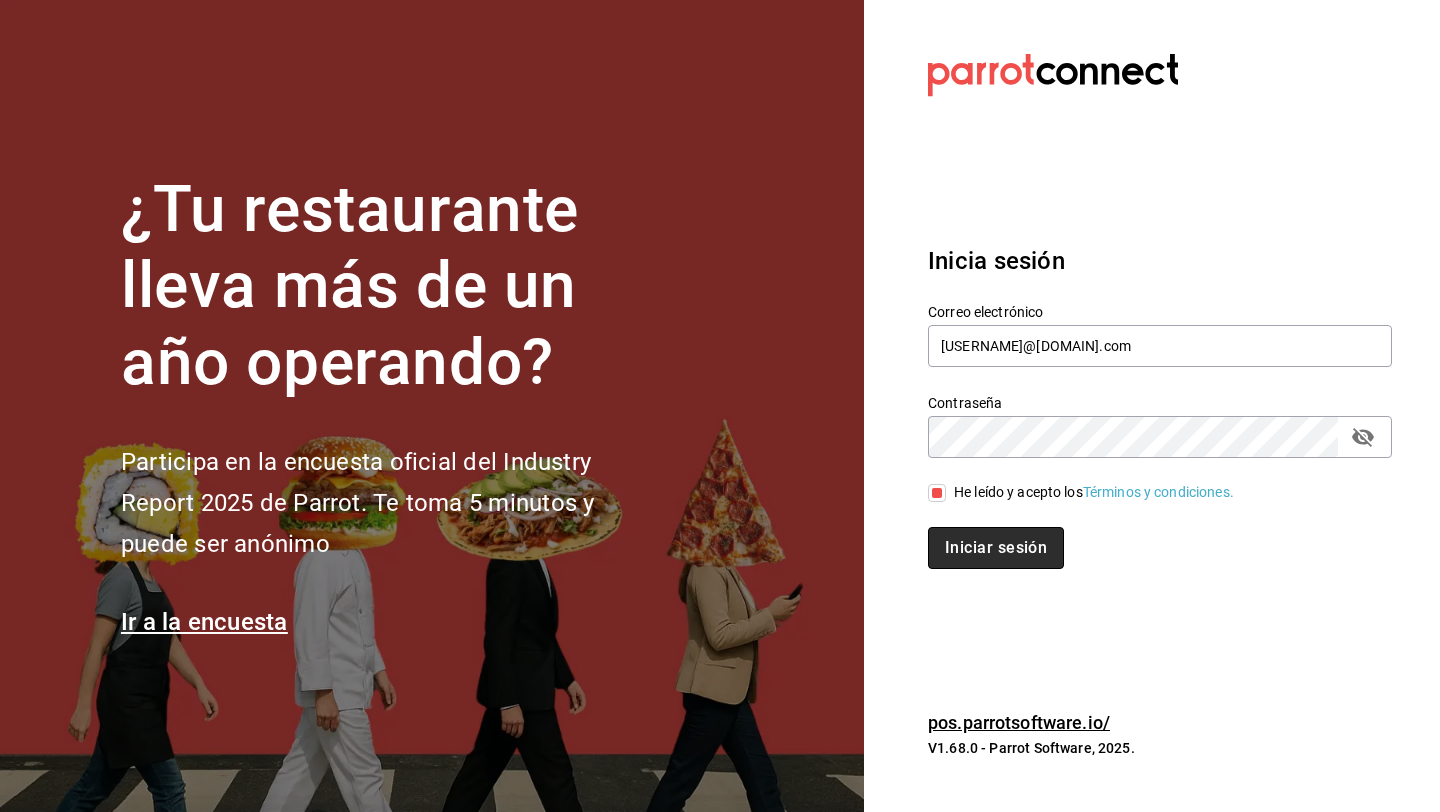 click on "Iniciar sesión" at bounding box center [996, 548] 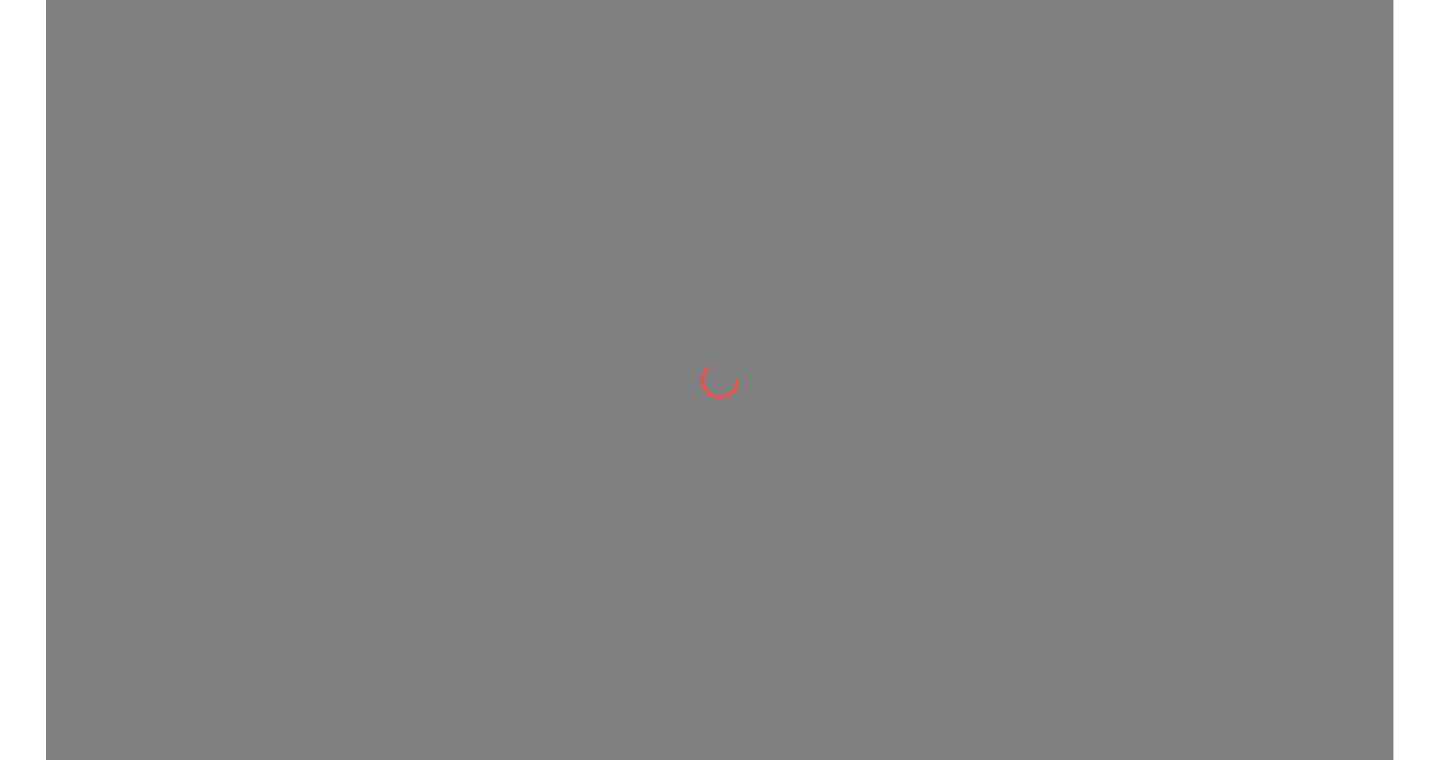 scroll, scrollTop: 0, scrollLeft: 0, axis: both 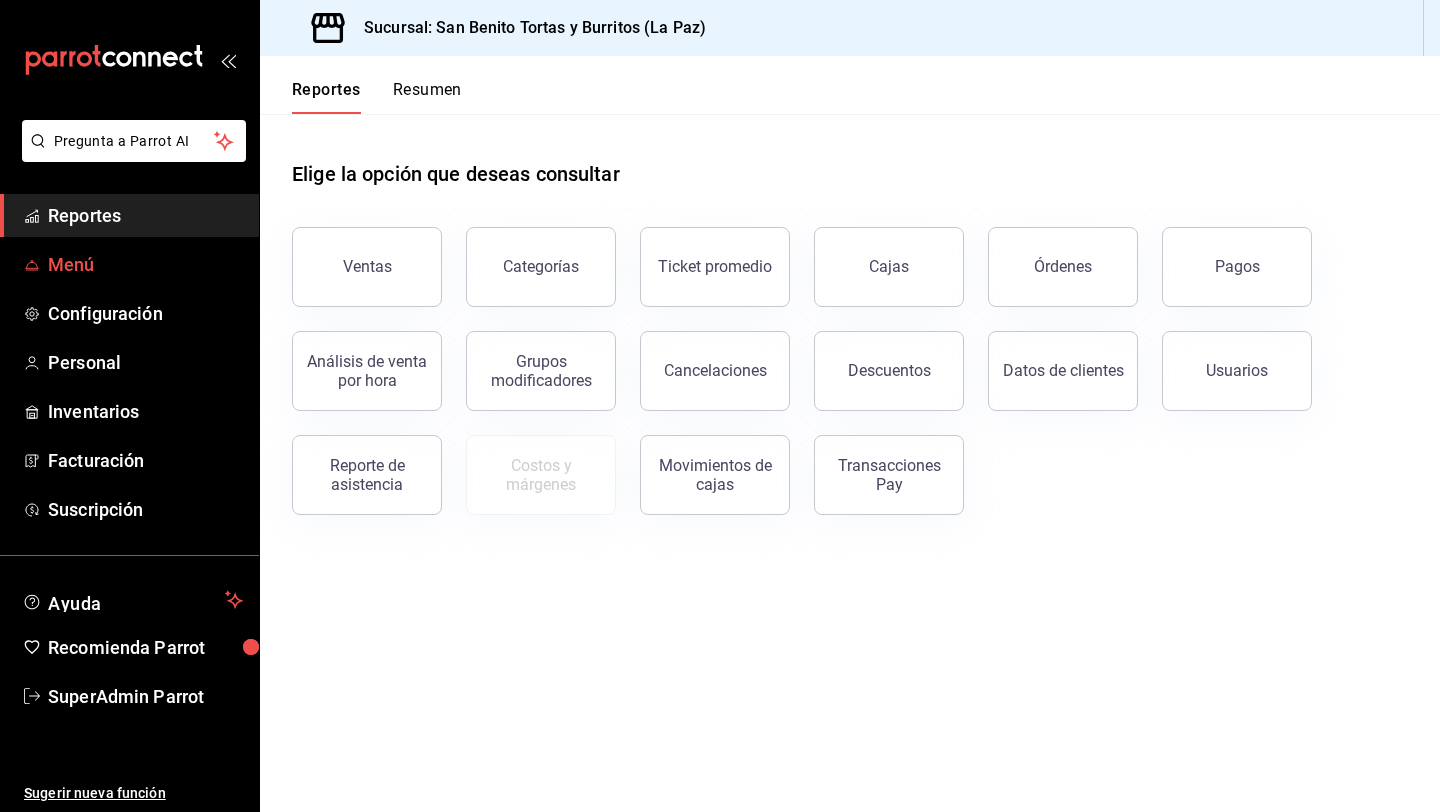 click on "Menú" at bounding box center [145, 264] 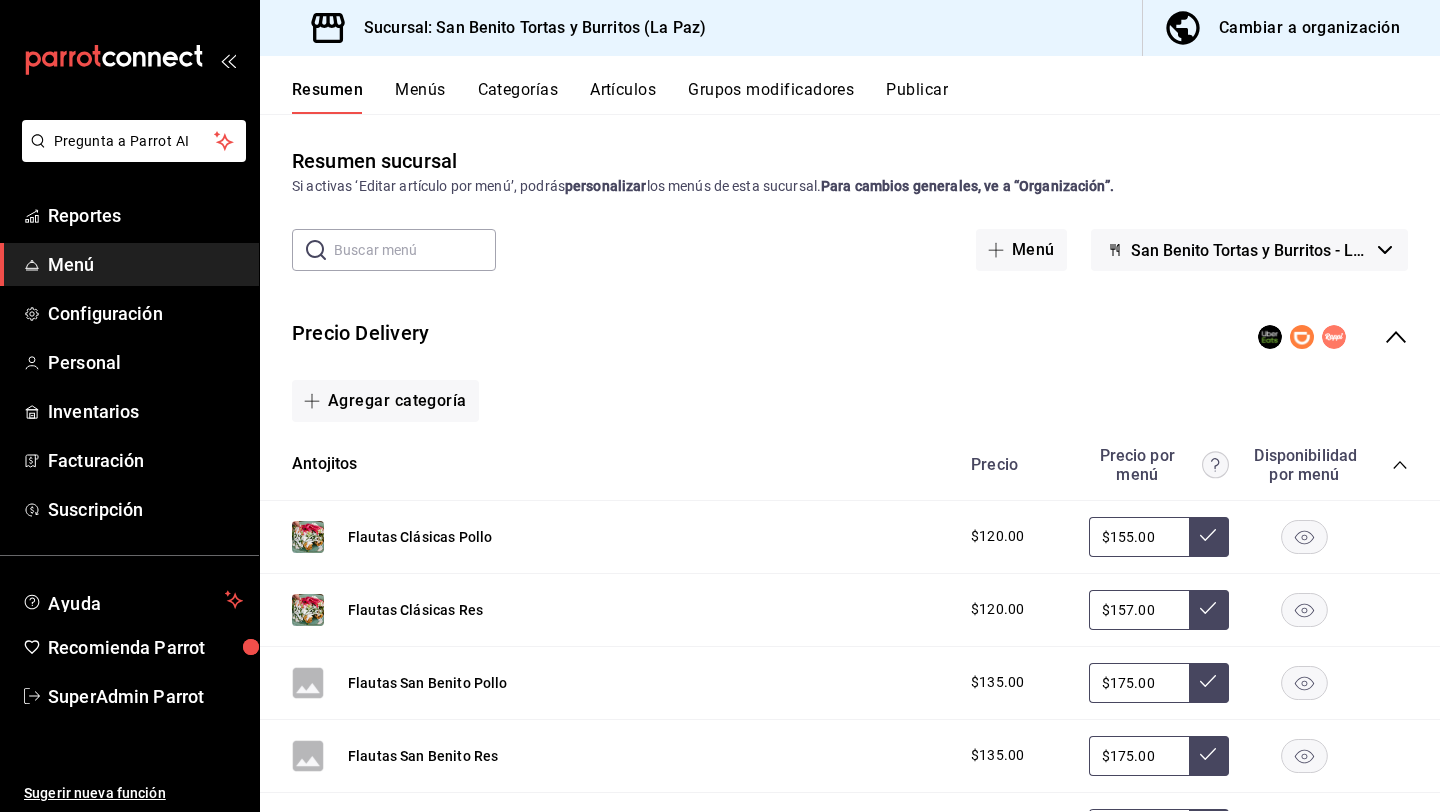 click on "Menús" at bounding box center (420, 97) 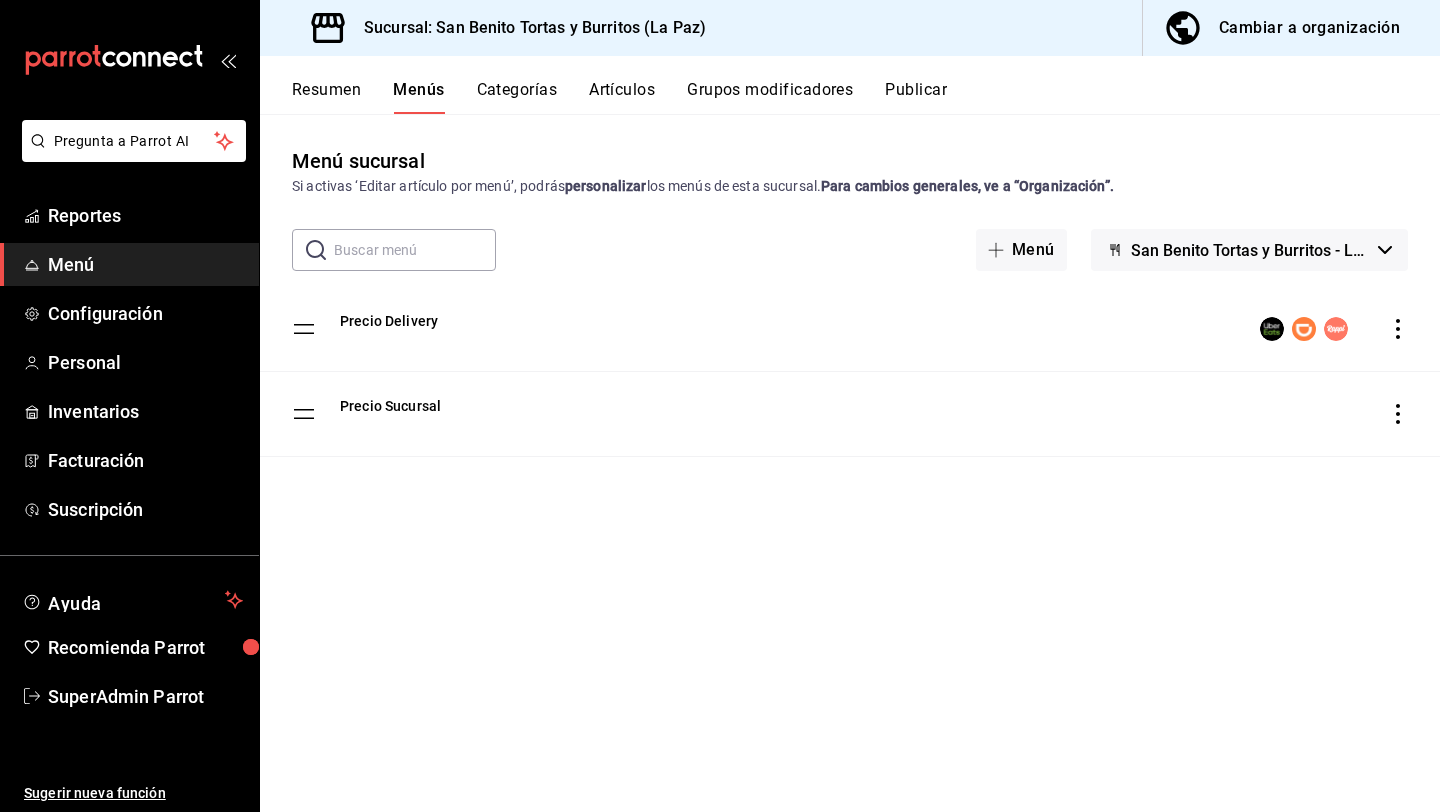 click on "San Benito Tortas y Burritos - La Paz" at bounding box center [1250, 250] 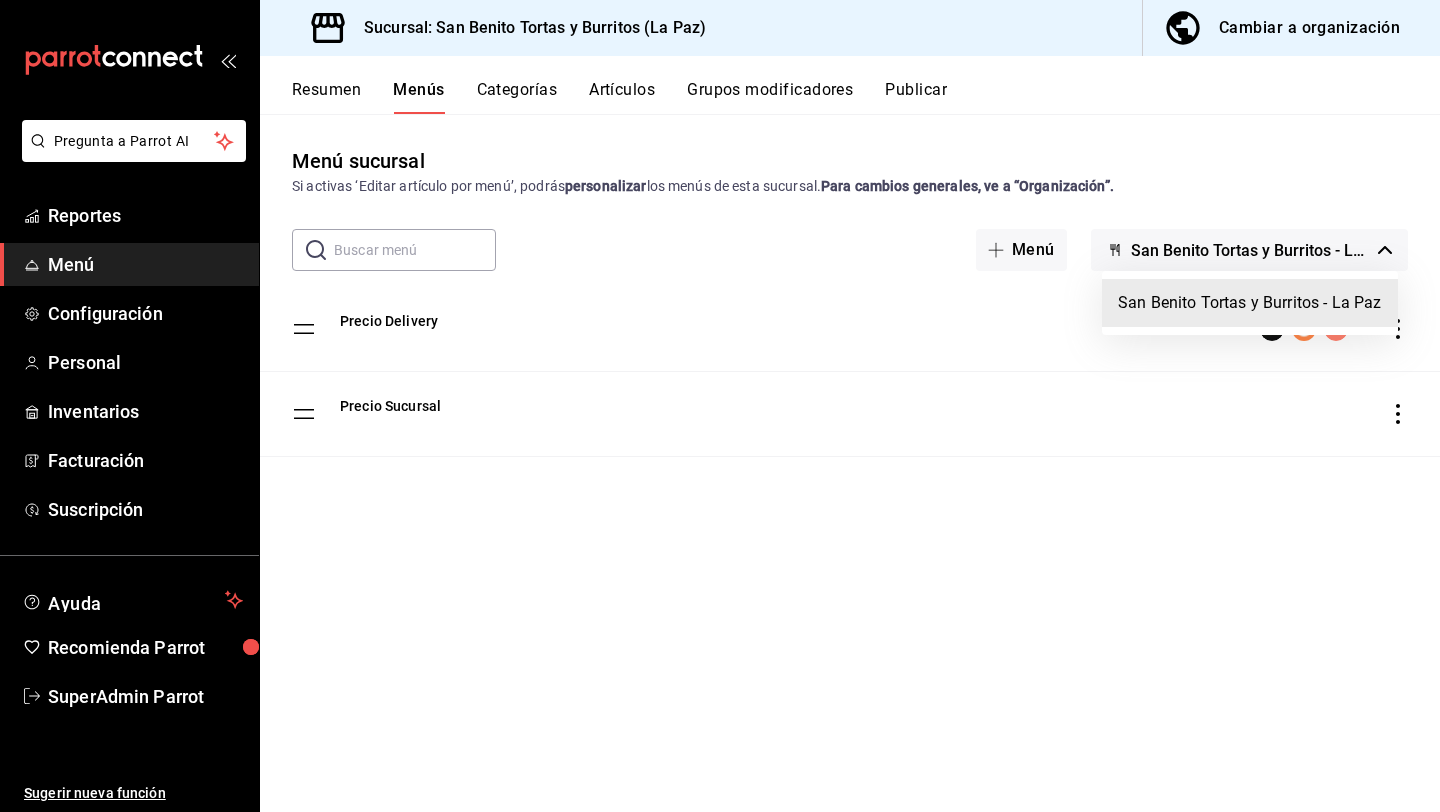 click at bounding box center [720, 406] 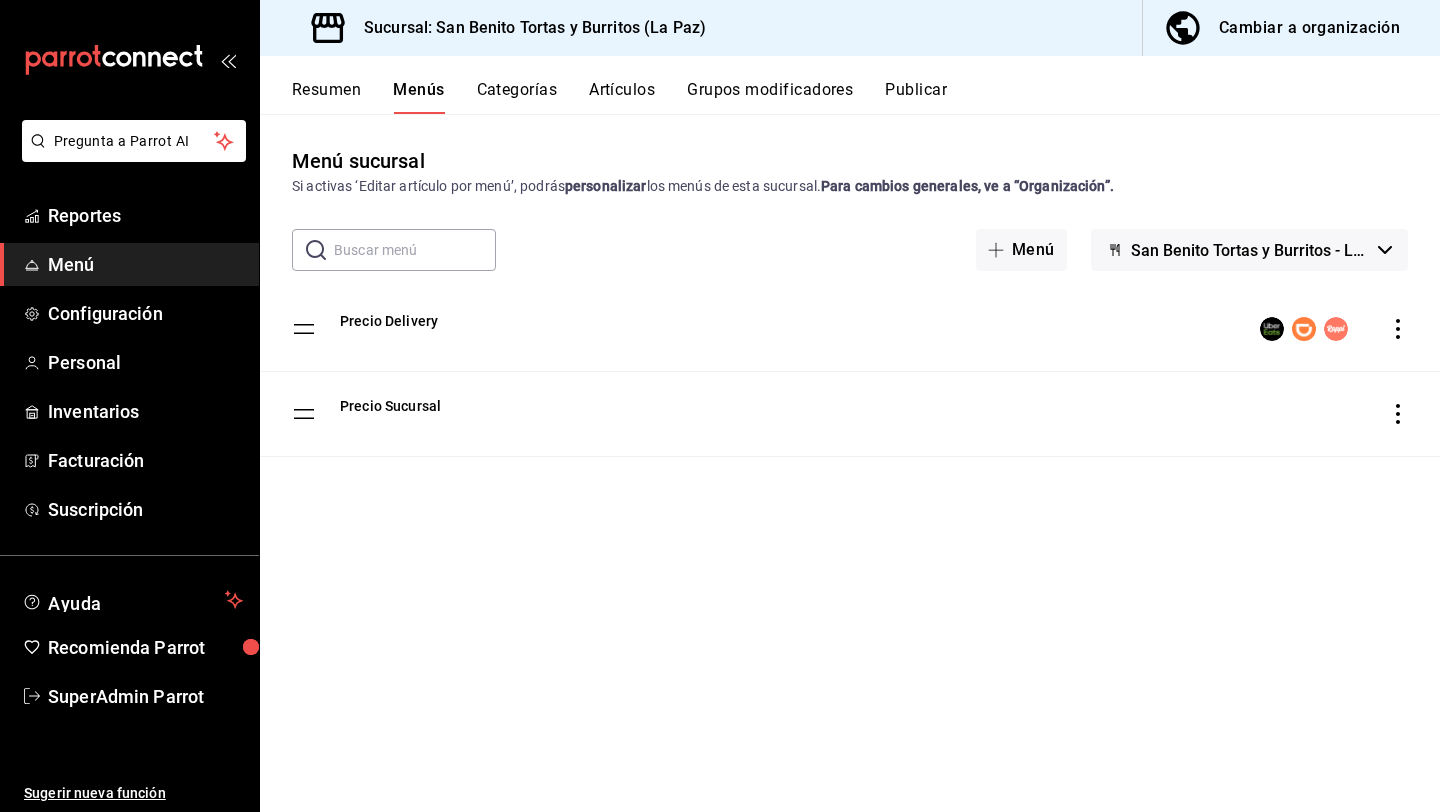 click on "Publicar" at bounding box center (916, 97) 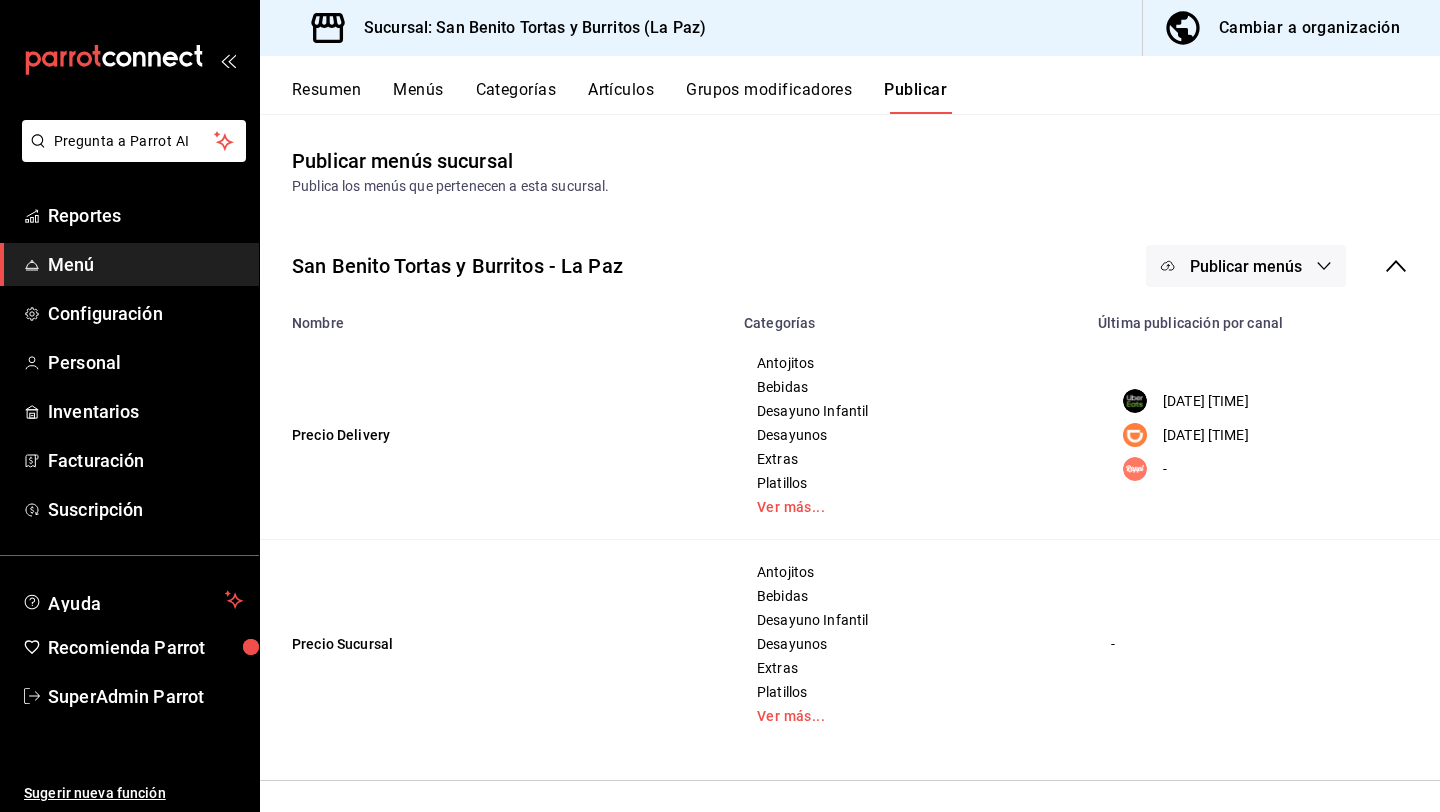 click on "Publicar menús" at bounding box center [1246, 266] 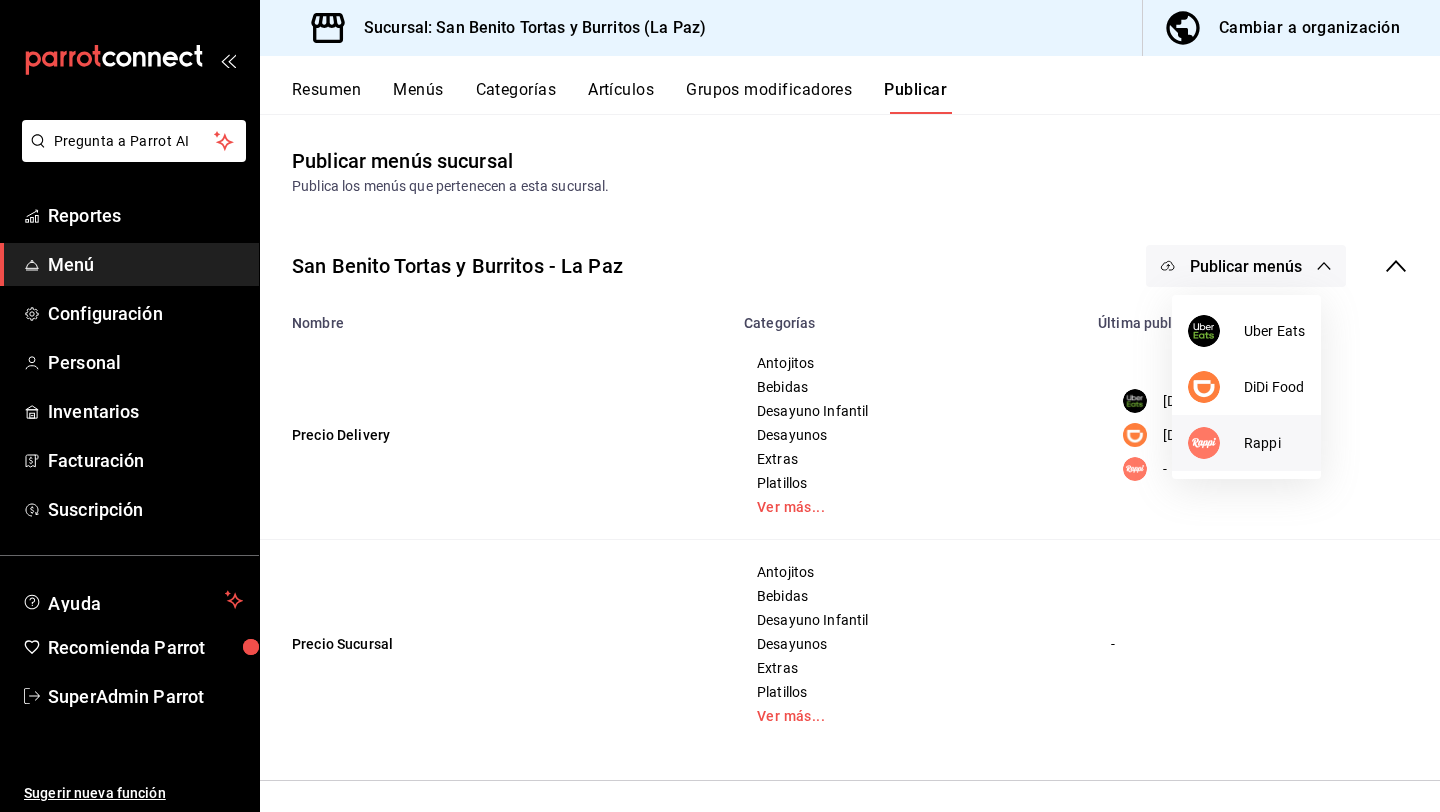 click at bounding box center [1216, 443] 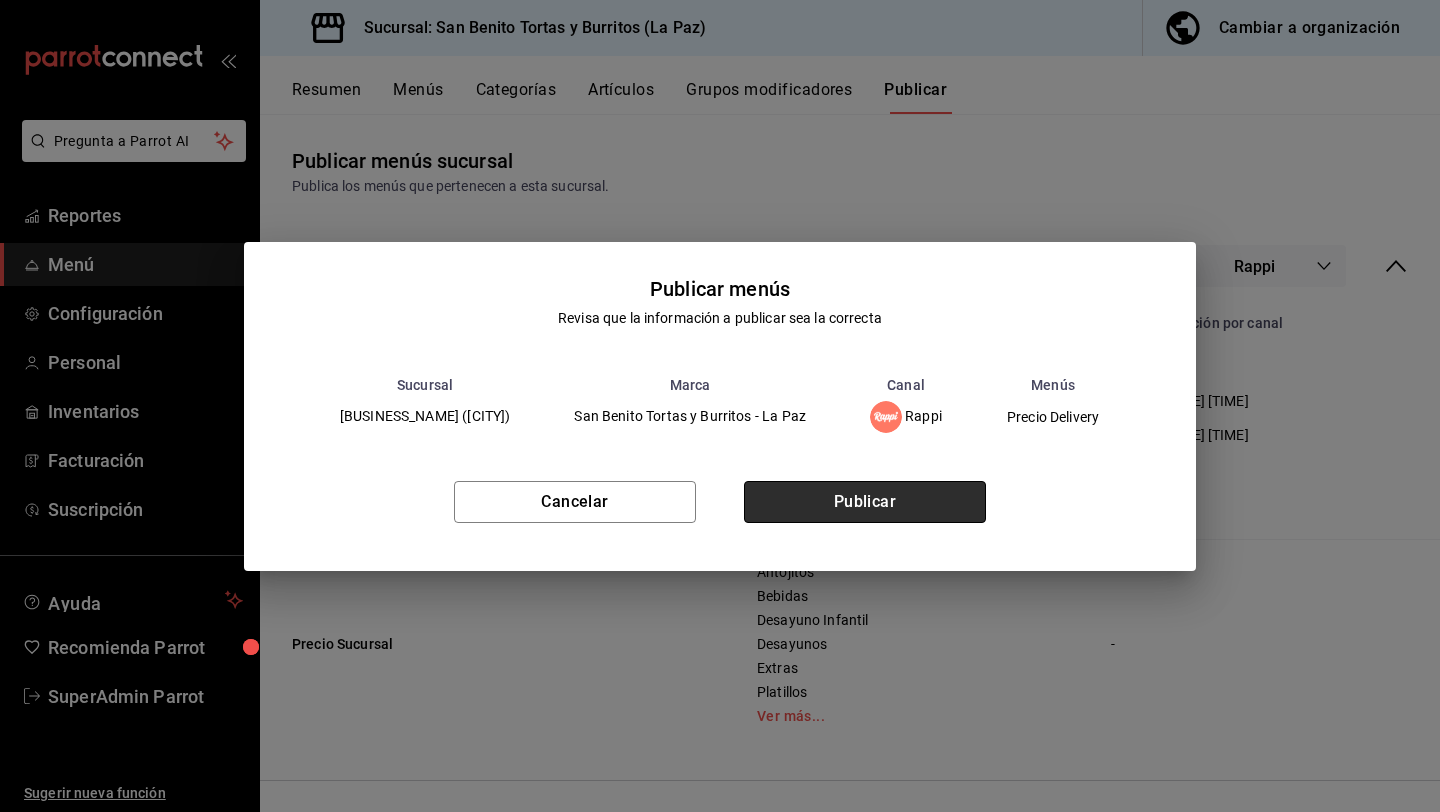click on "Publicar" at bounding box center (865, 502) 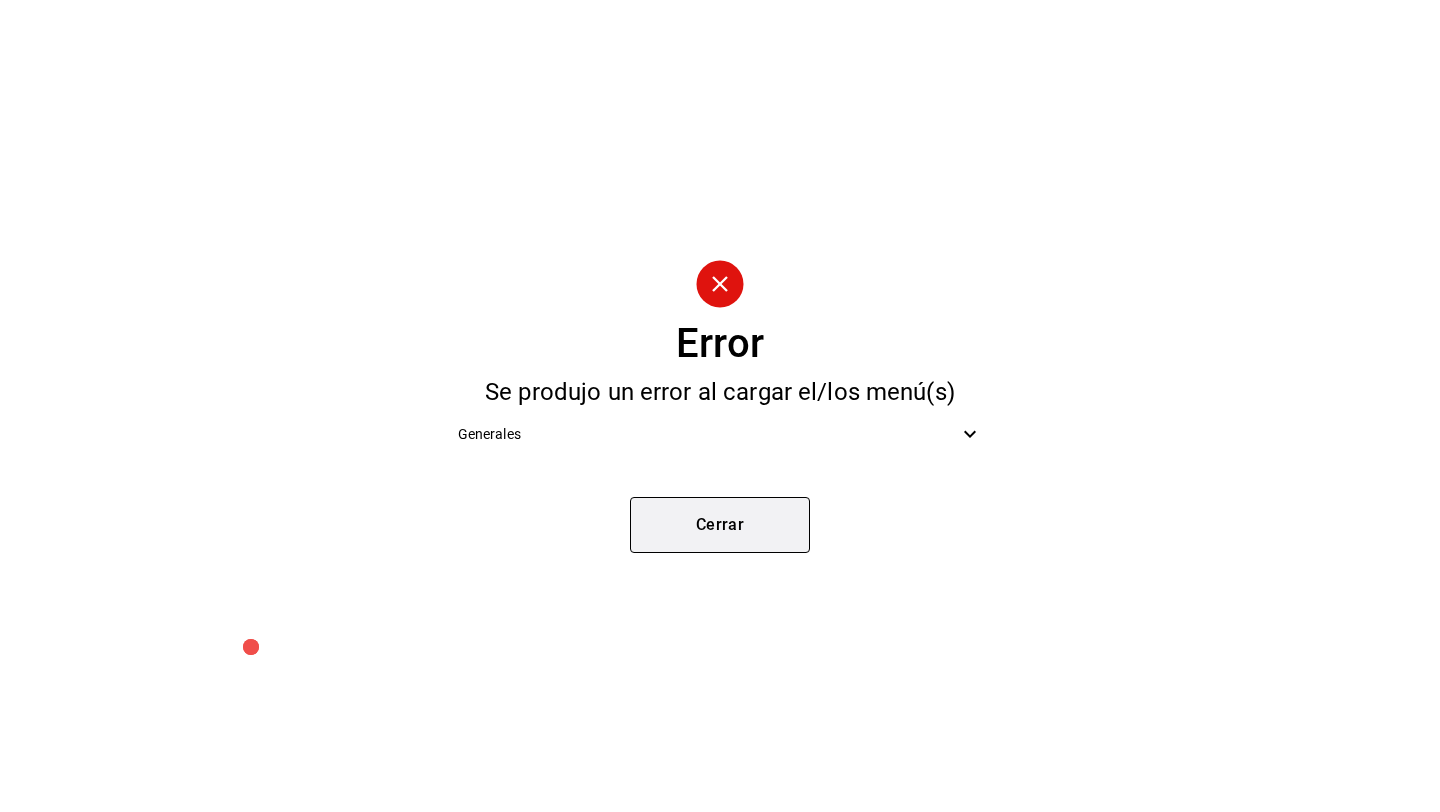 click on "Cerrar" at bounding box center (720, 525) 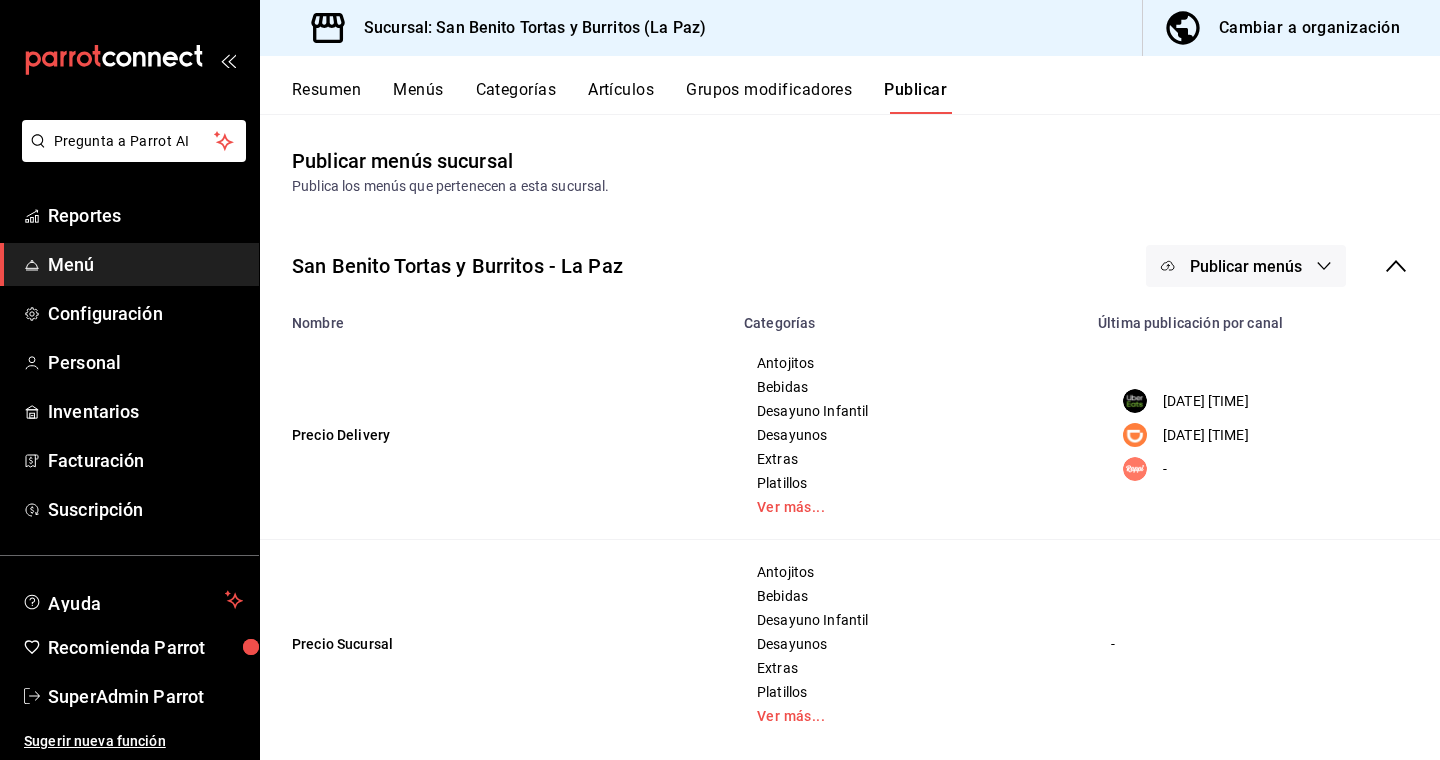 click on "Publicar menús" at bounding box center (1246, 266) 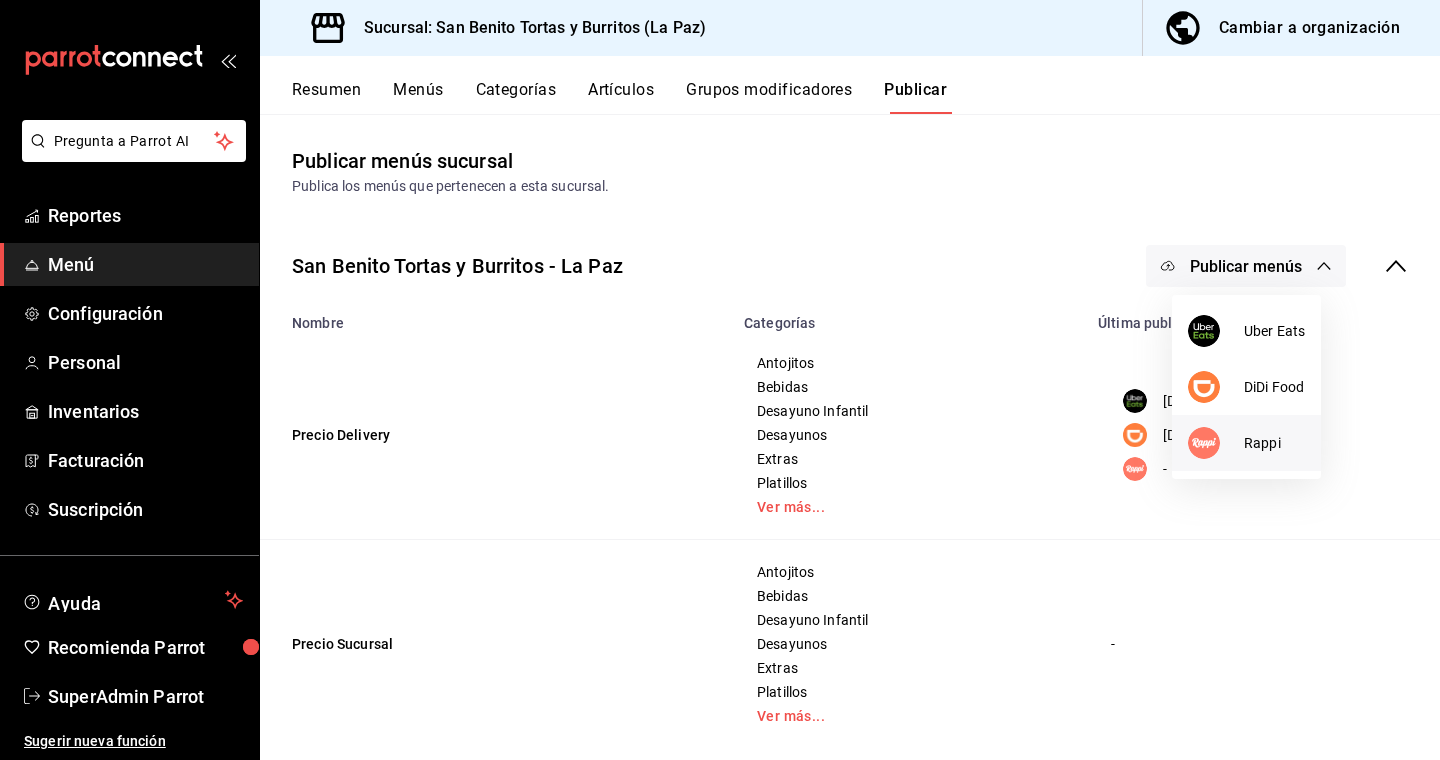 click on "Rappi" at bounding box center (1274, 443) 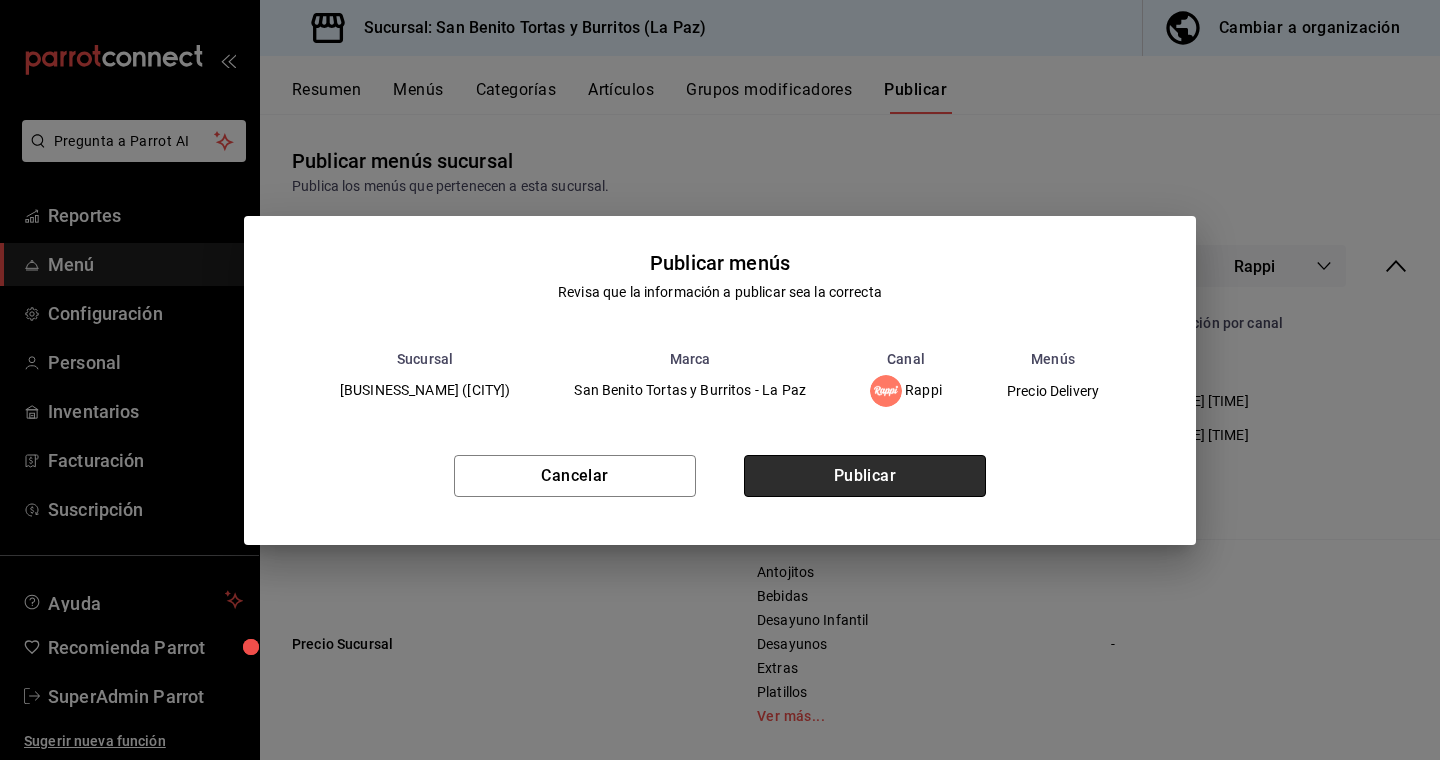 click on "Publicar" at bounding box center (865, 476) 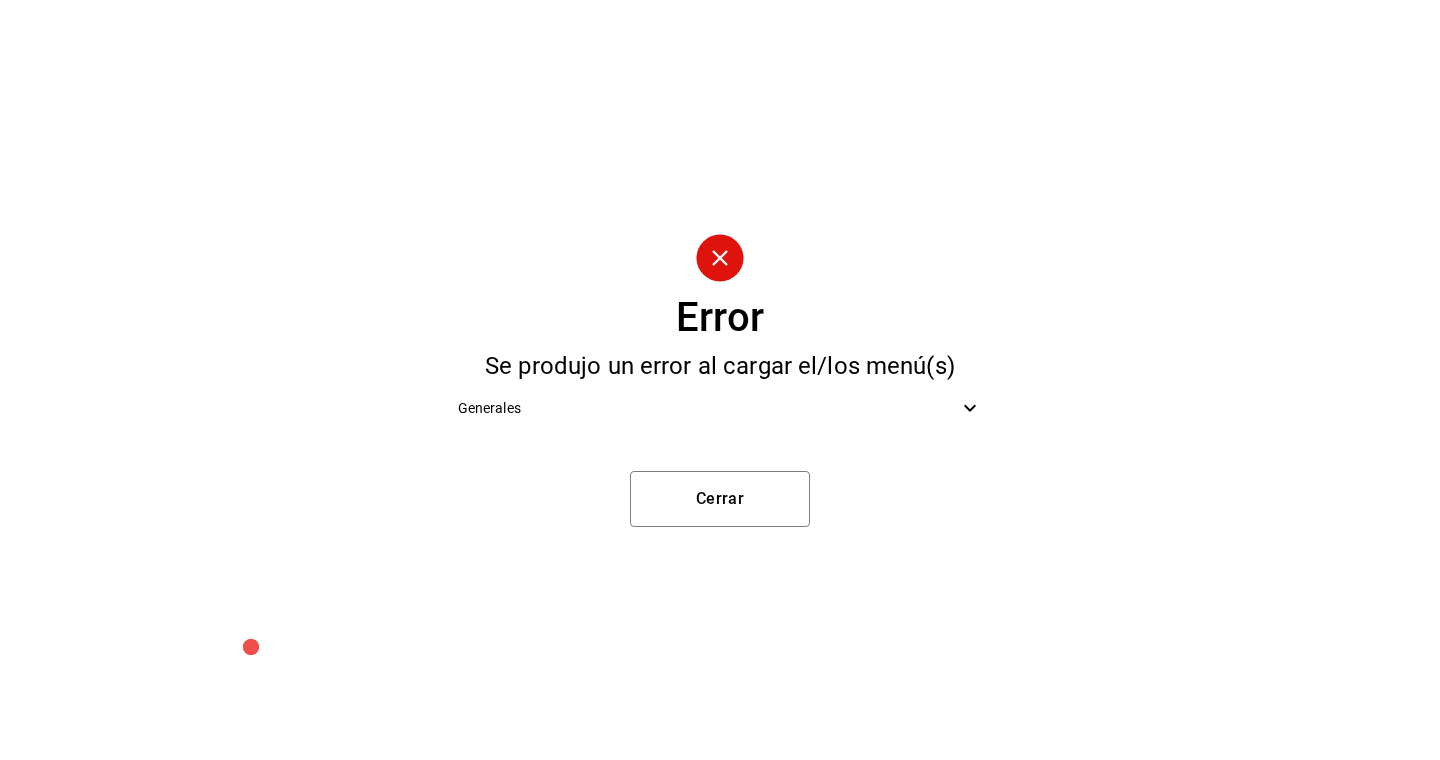 click on "Generales" at bounding box center (708, 408) 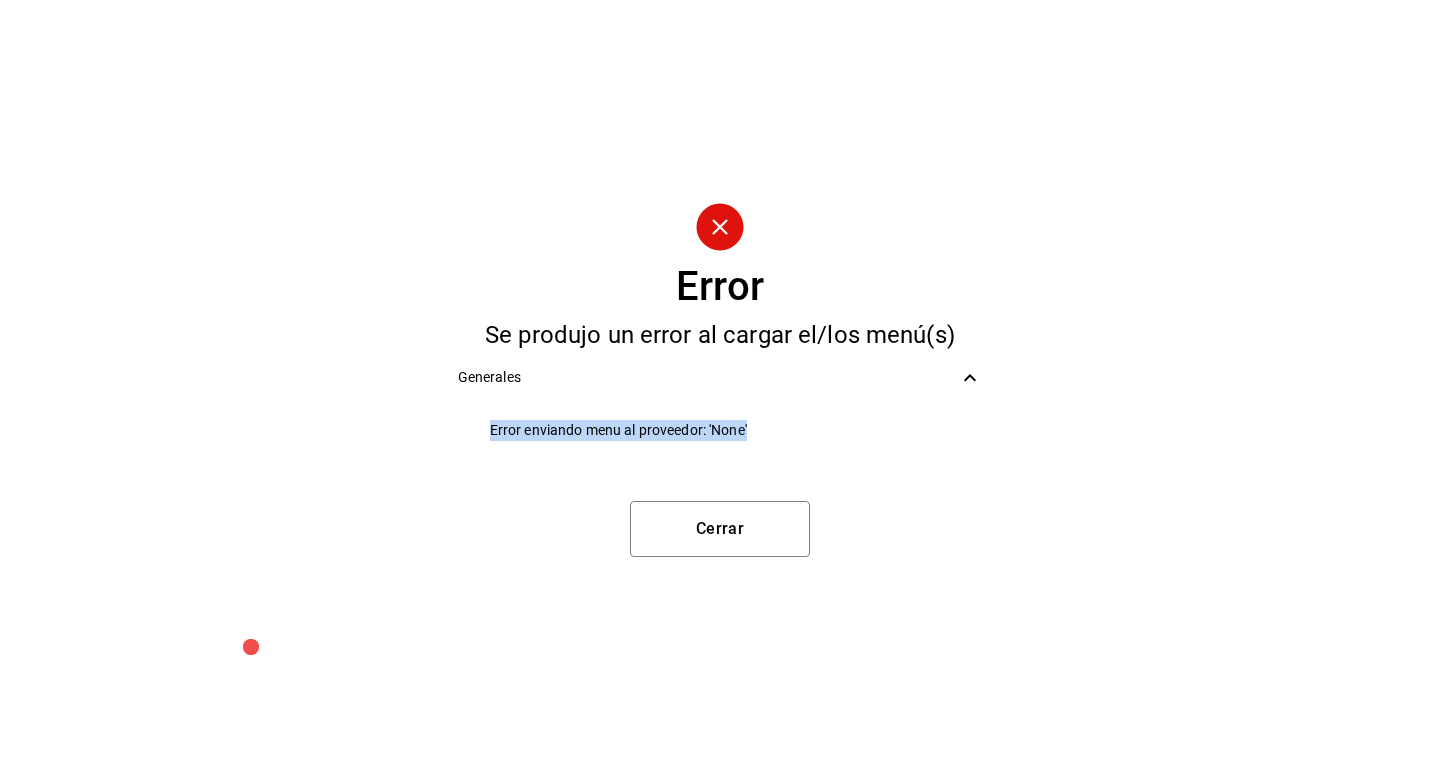 drag, startPoint x: 493, startPoint y: 429, endPoint x: 757, endPoint y: 427, distance: 264.00757 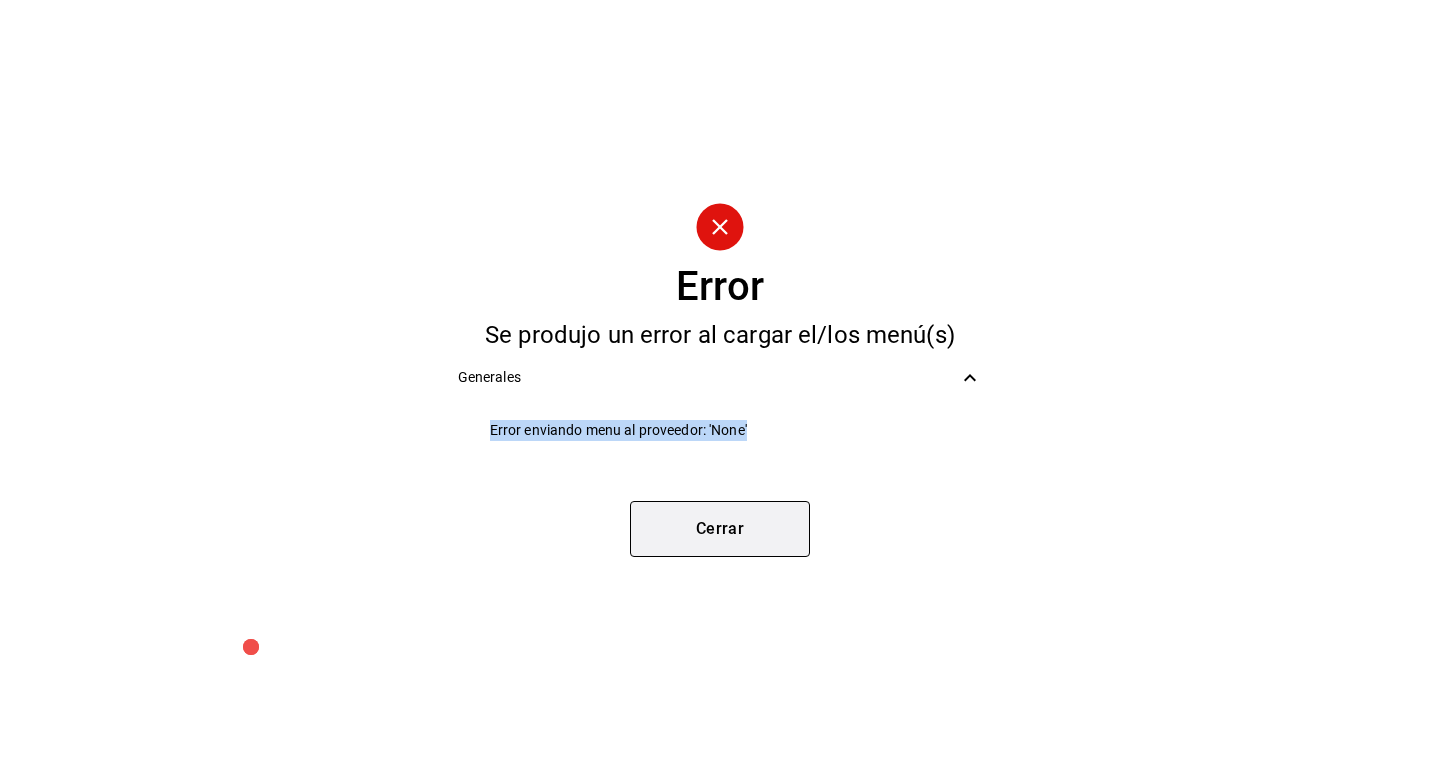 click on "Cerrar" at bounding box center (720, 529) 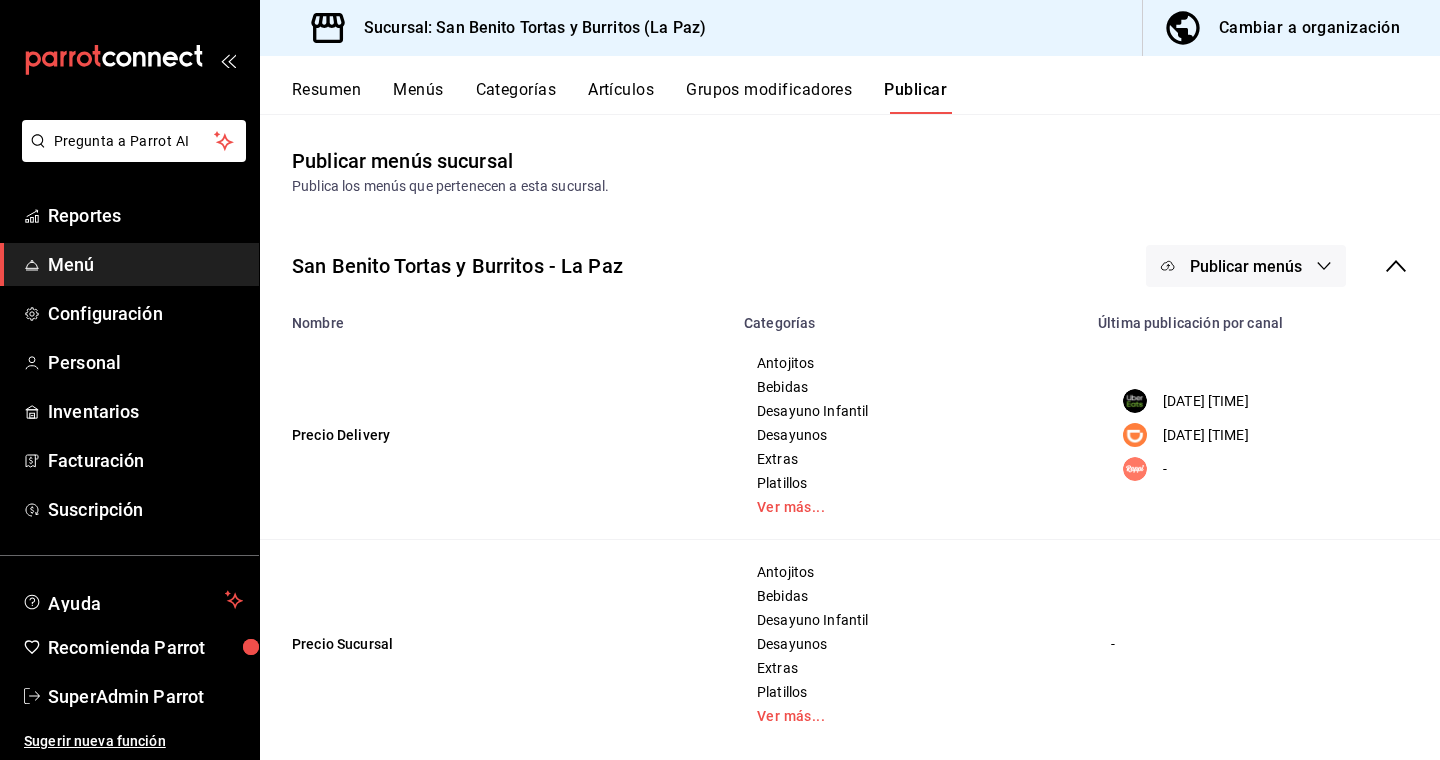 click on "Menús" at bounding box center [418, 97] 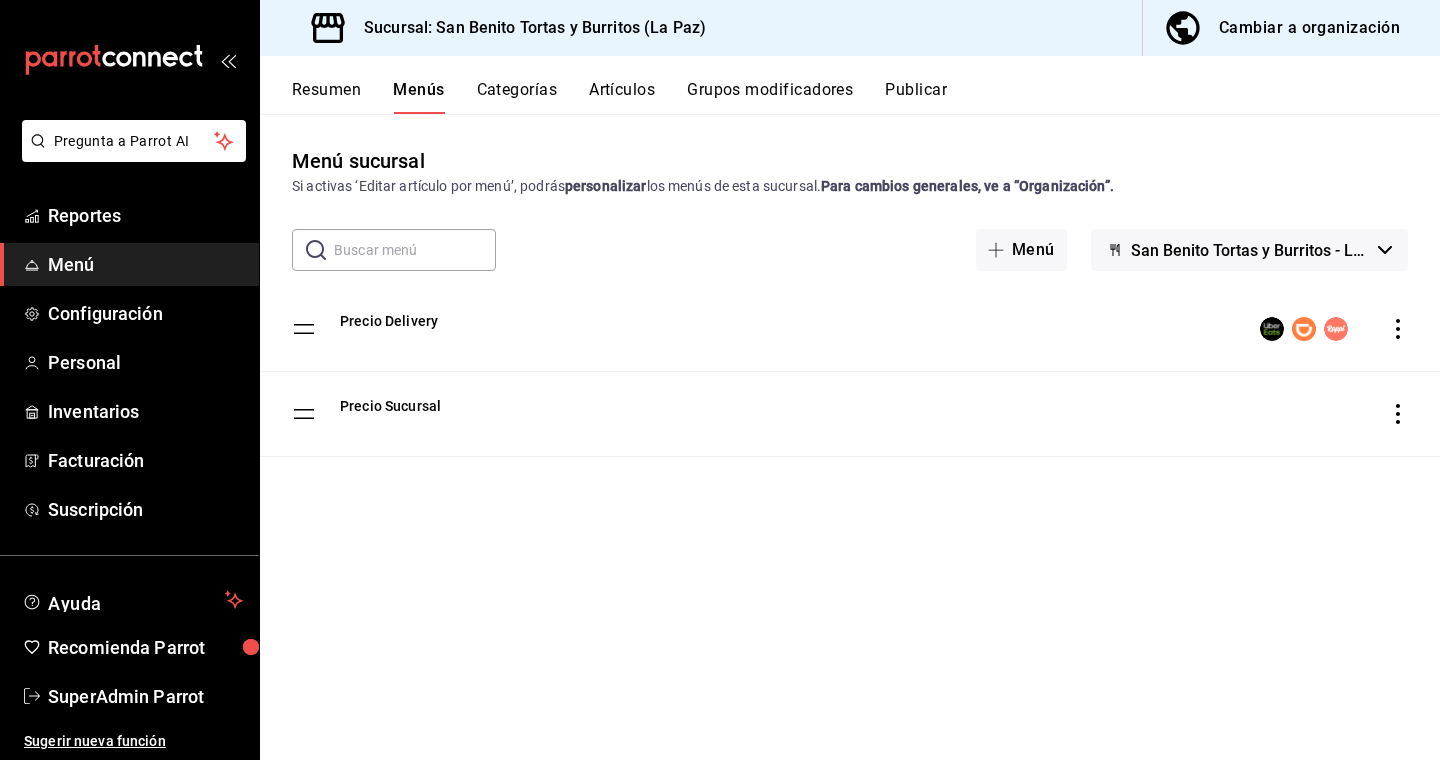 click 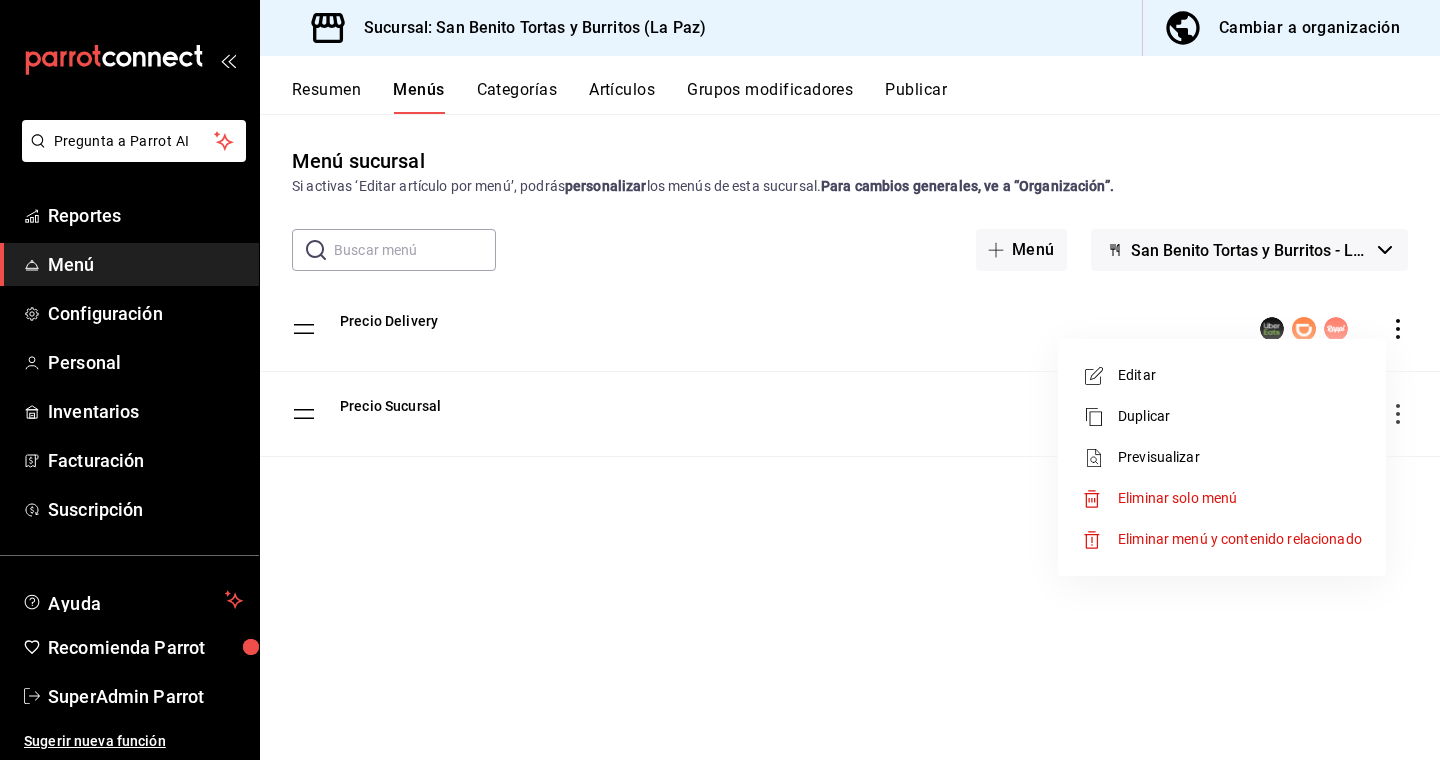 click on "Editar" at bounding box center (1222, 375) 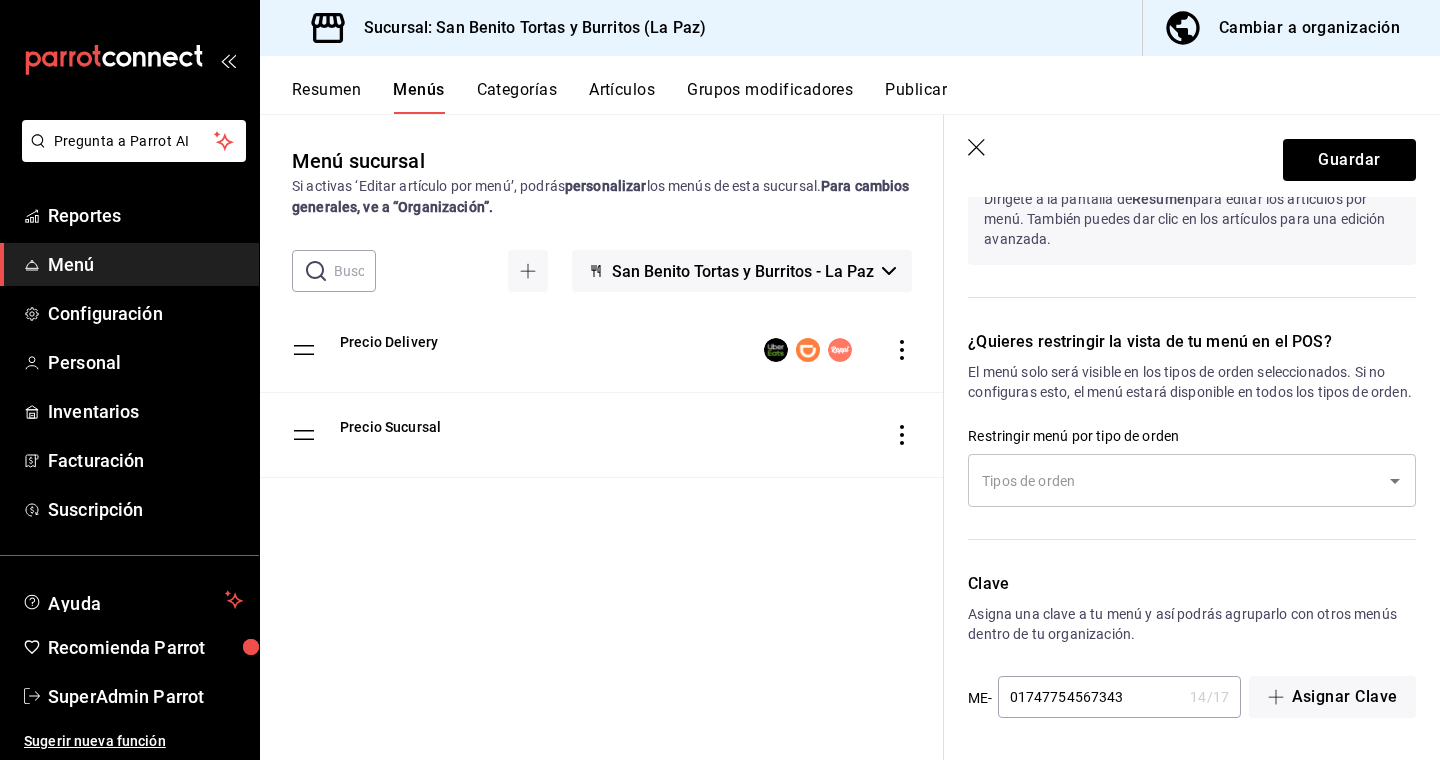scroll, scrollTop: 1482, scrollLeft: 0, axis: vertical 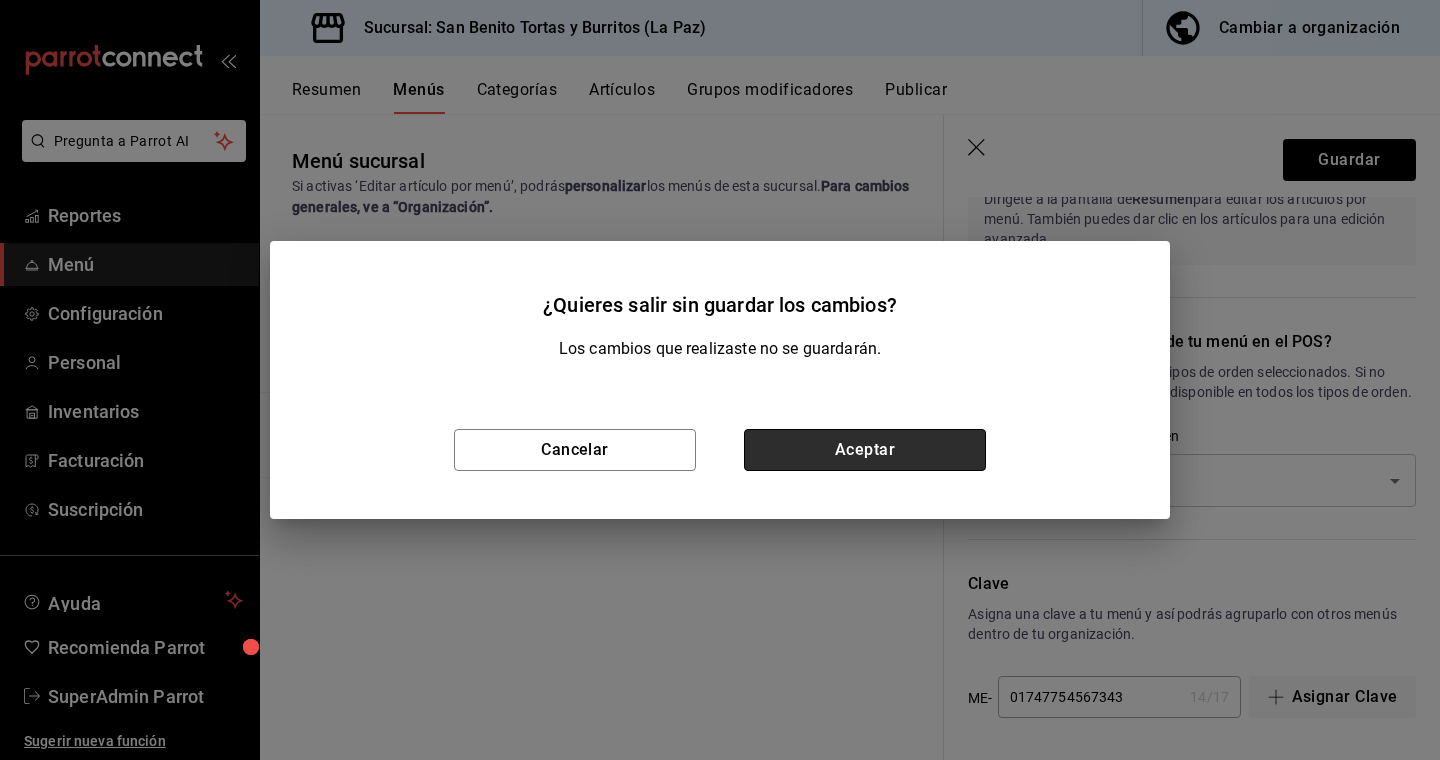 click on "Aceptar" at bounding box center [865, 450] 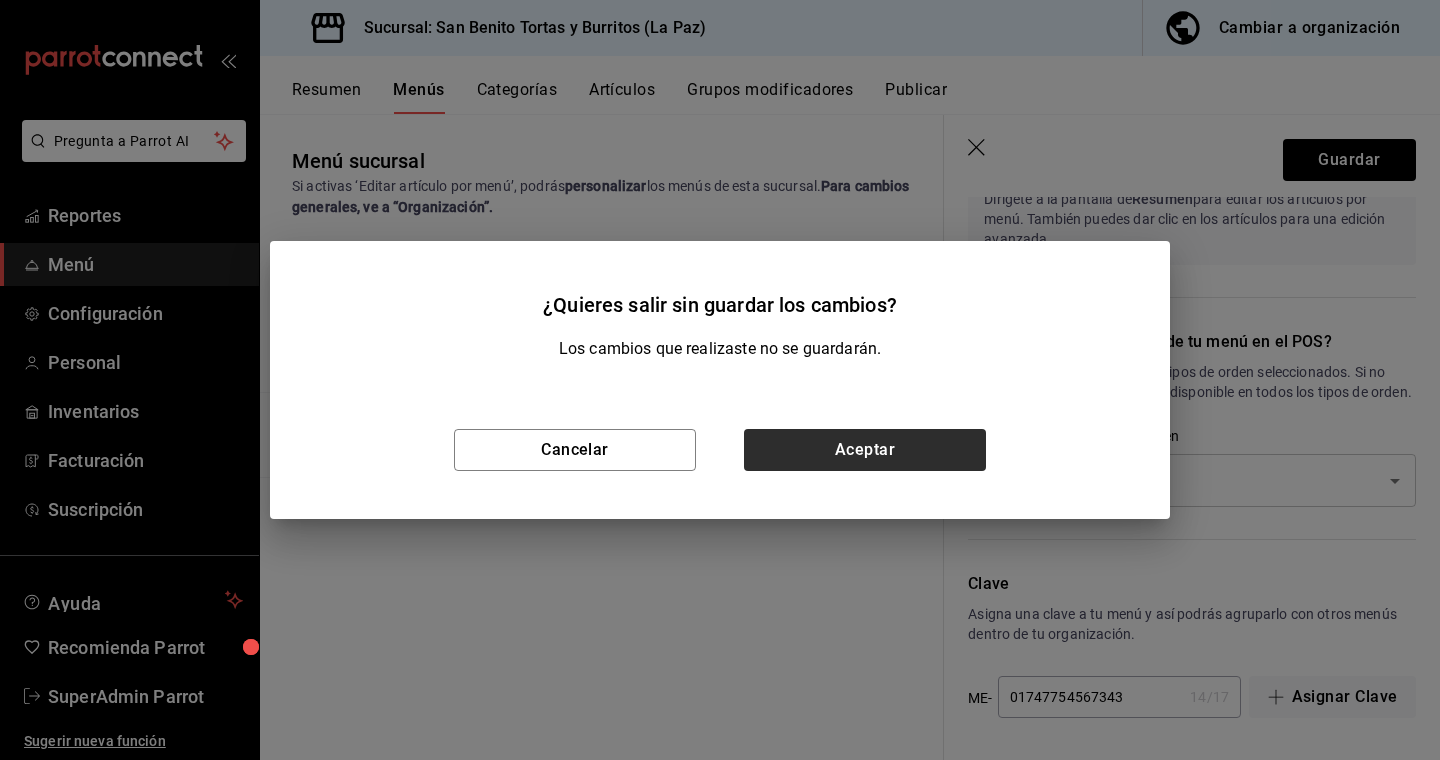 type 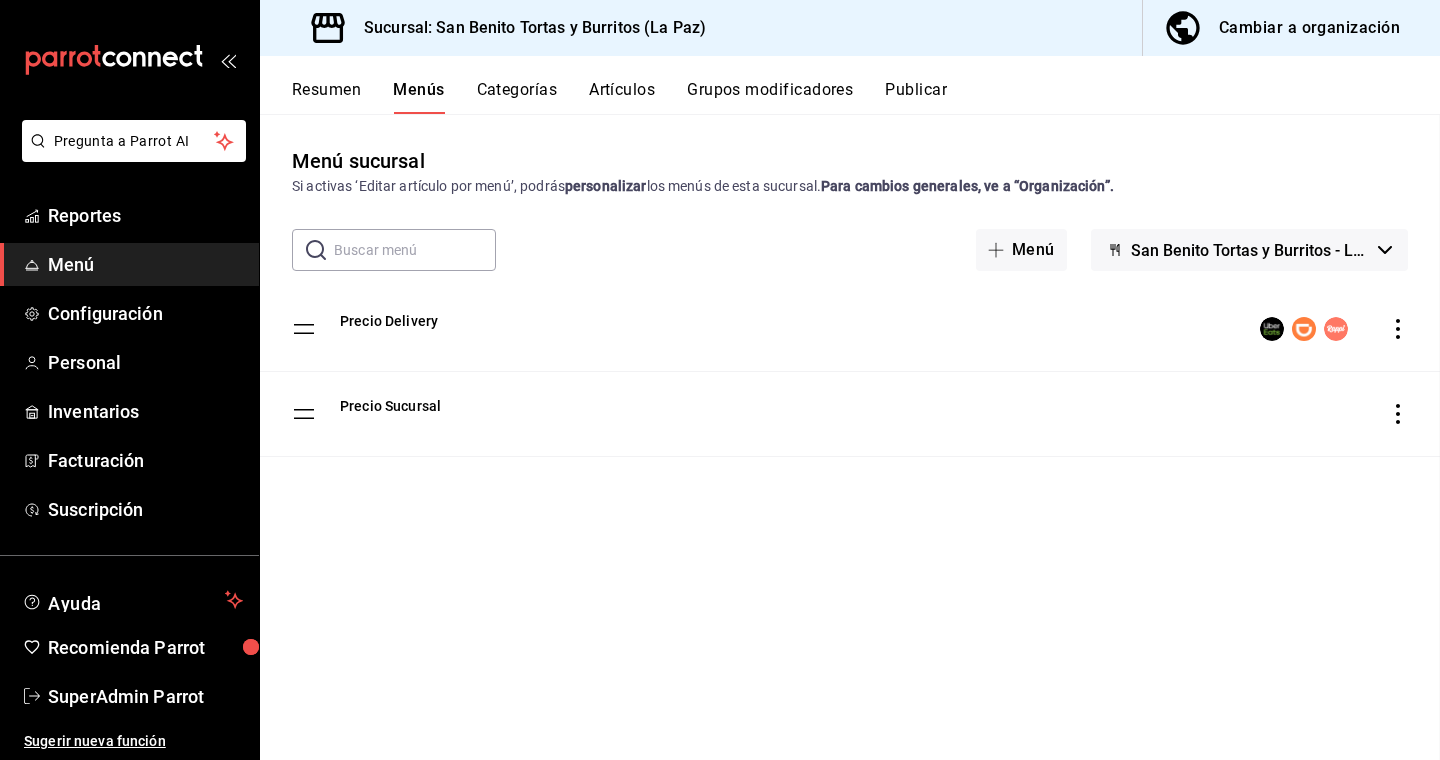 scroll, scrollTop: 1144, scrollLeft: 0, axis: vertical 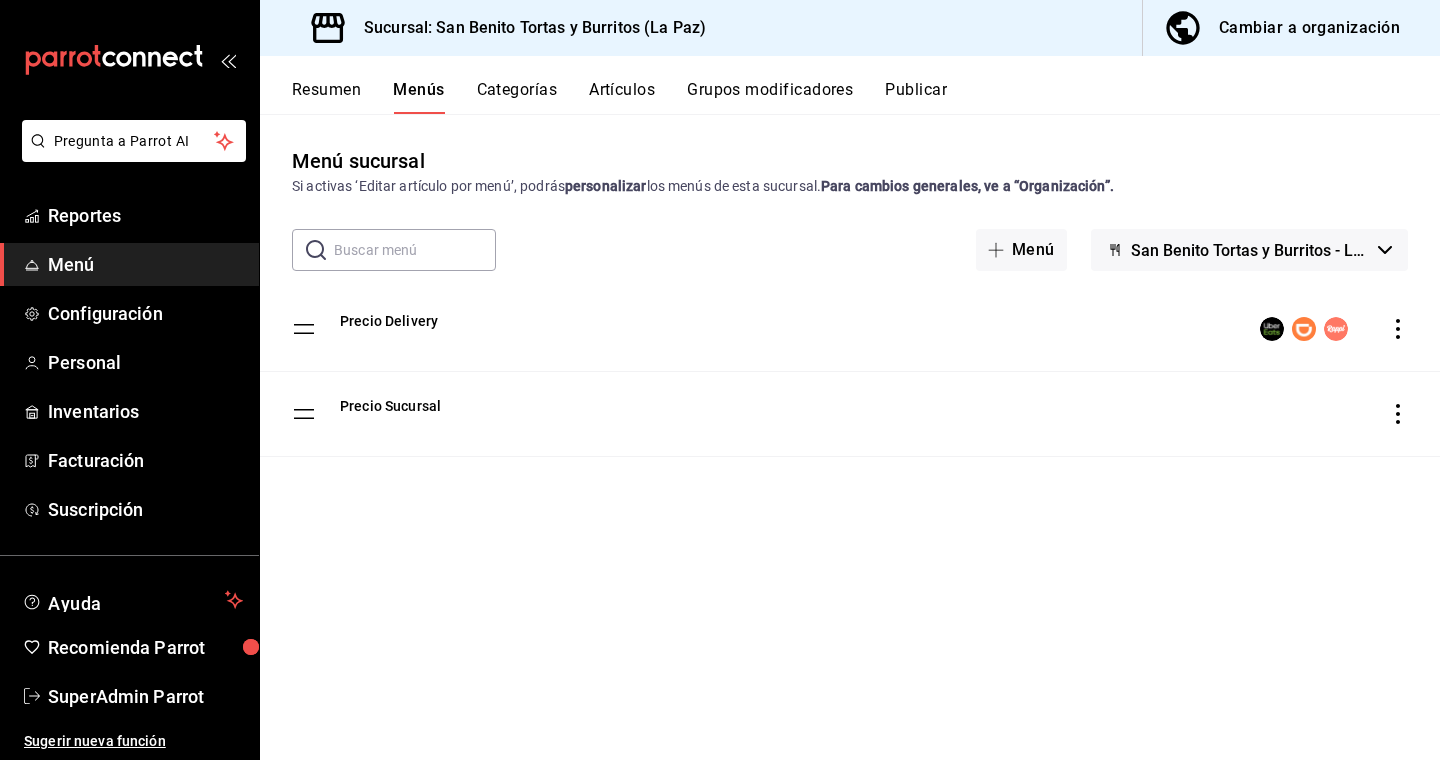 click on "Resumen Menús Categorías Artículos Grupos modificadores Publicar" at bounding box center [866, 97] 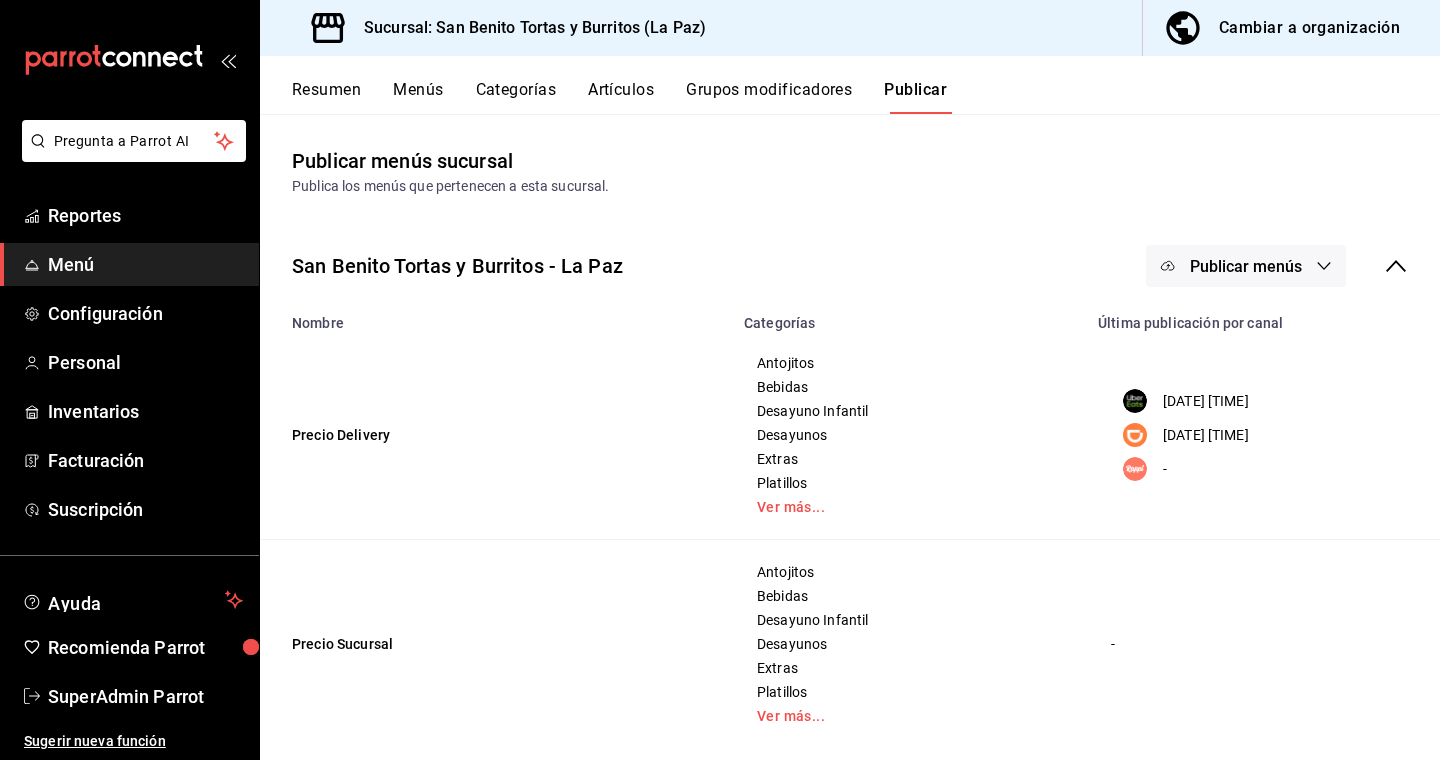 click on "Publicar menús" at bounding box center (1246, 266) 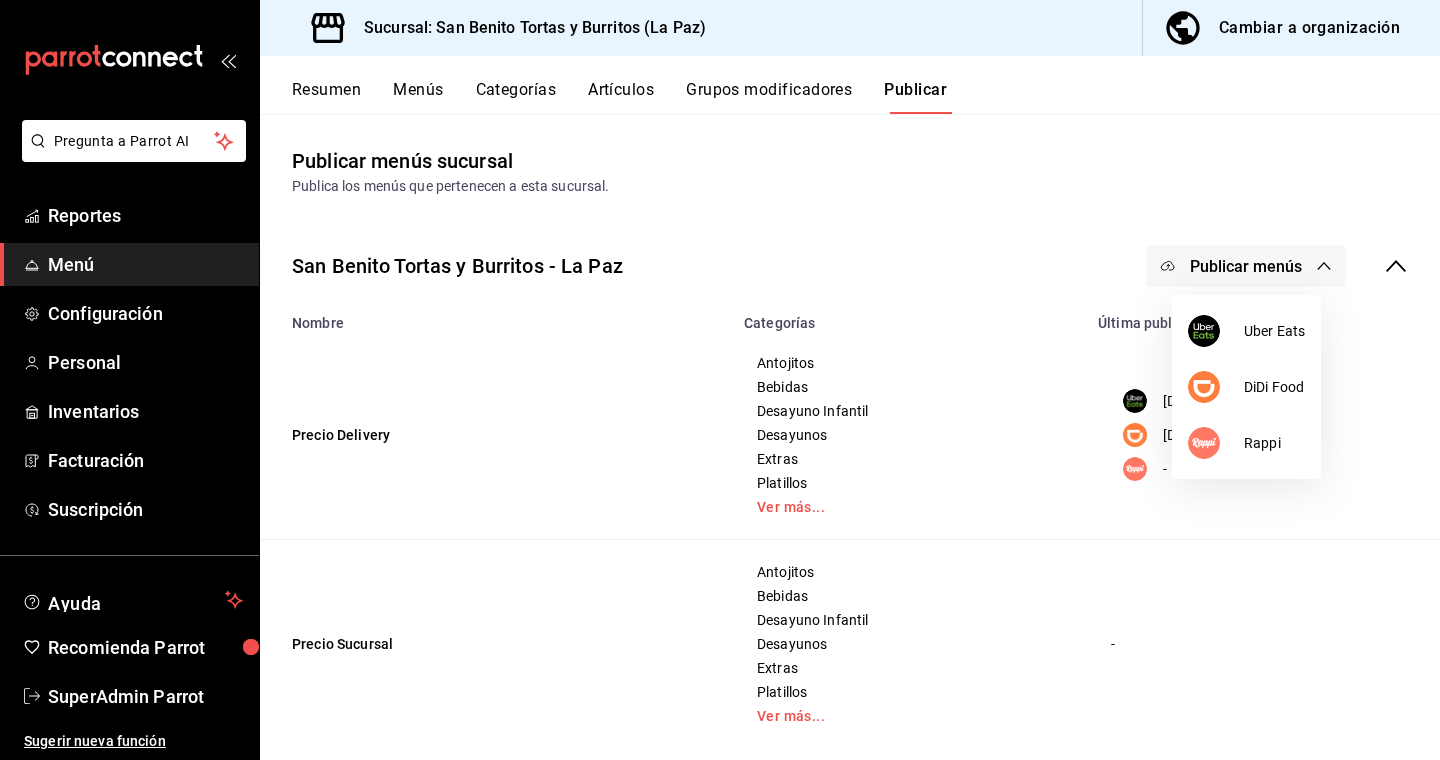 click at bounding box center (720, 380) 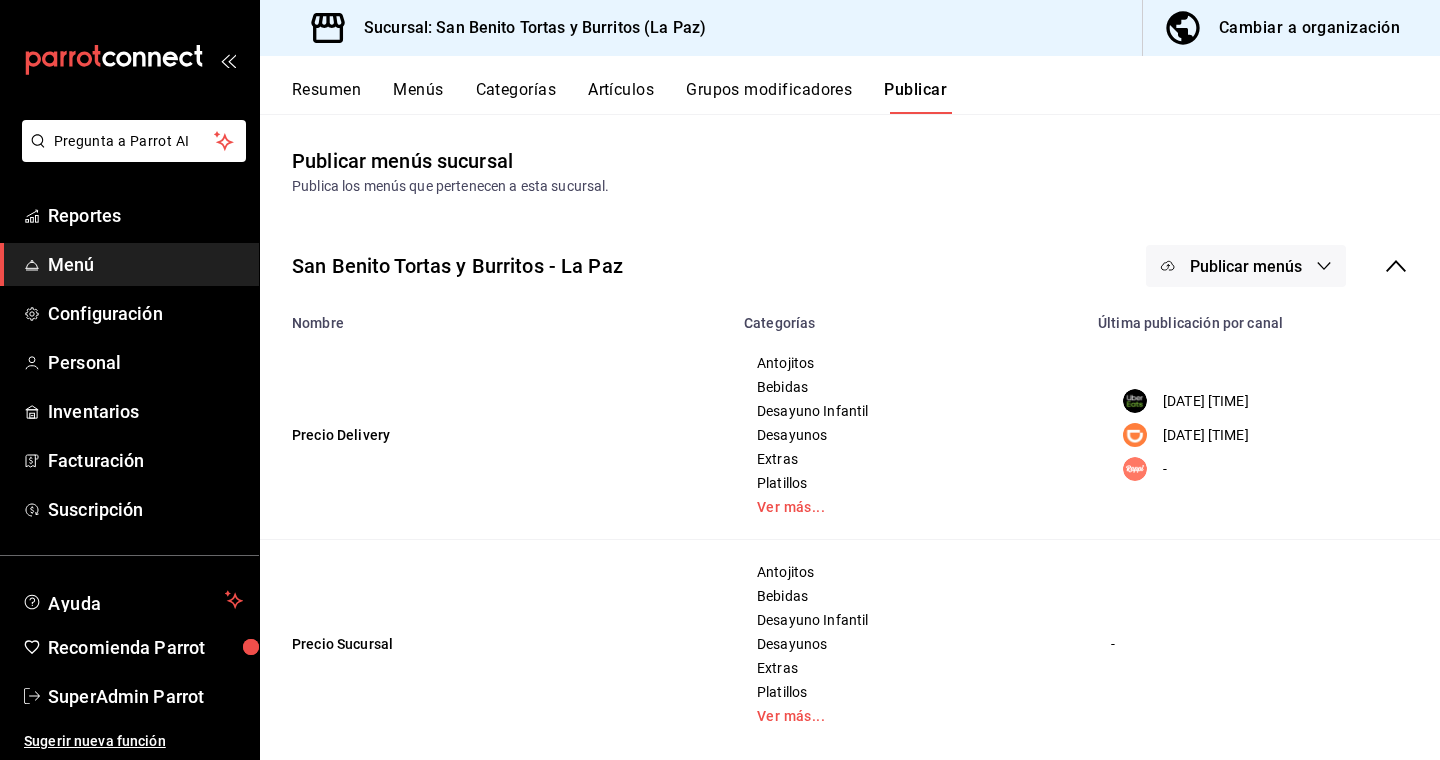 click on "Publicar menús" at bounding box center (1246, 266) 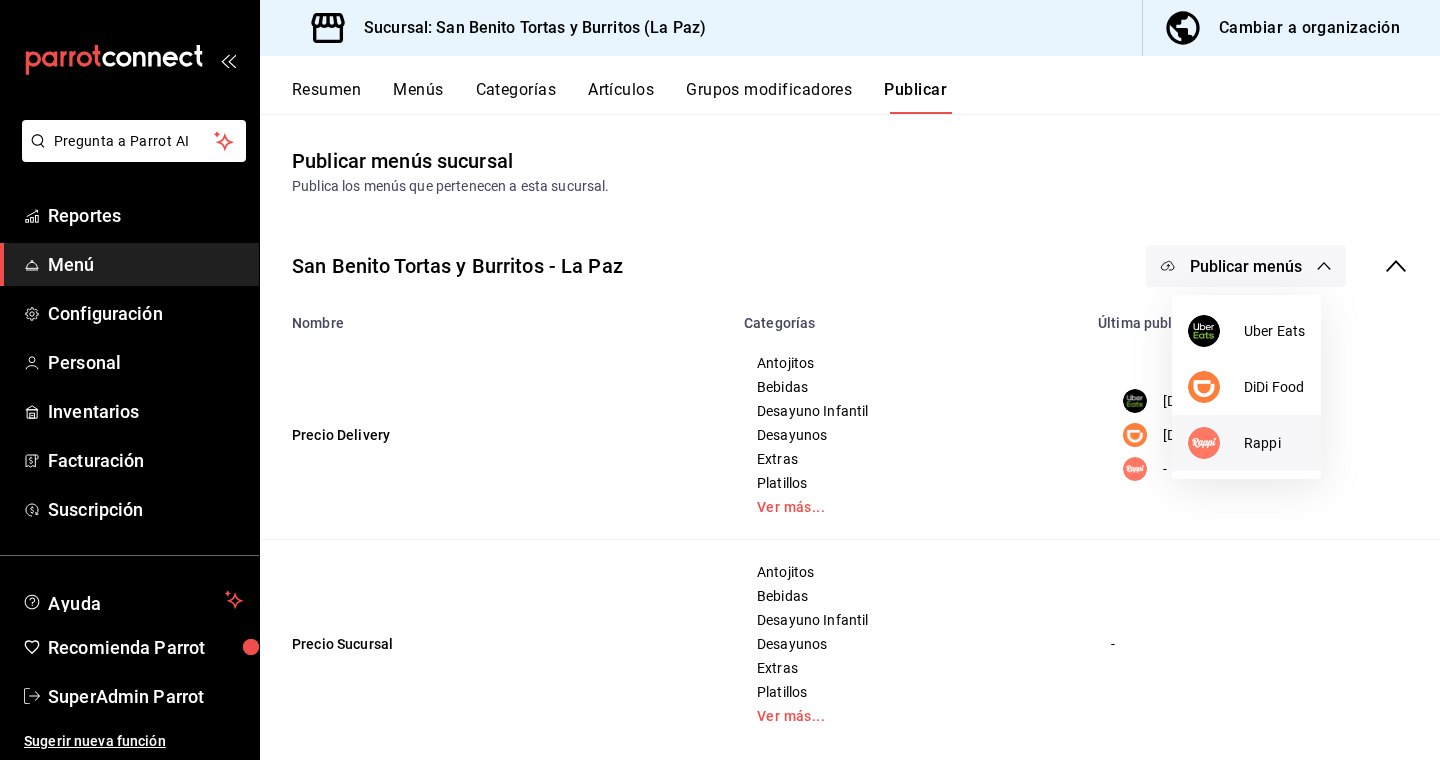 click on "Rappi" at bounding box center [1246, 443] 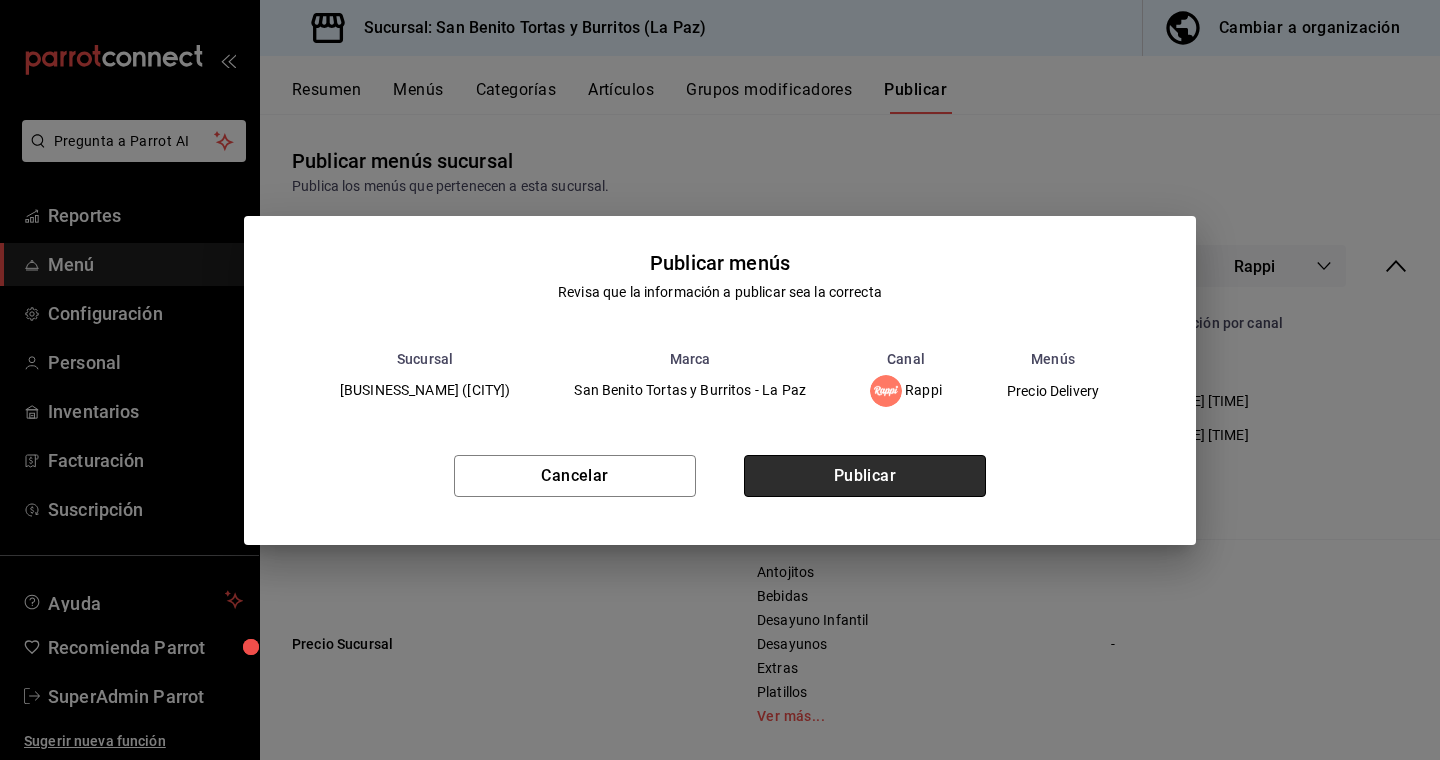 click on "Publicar" at bounding box center (865, 476) 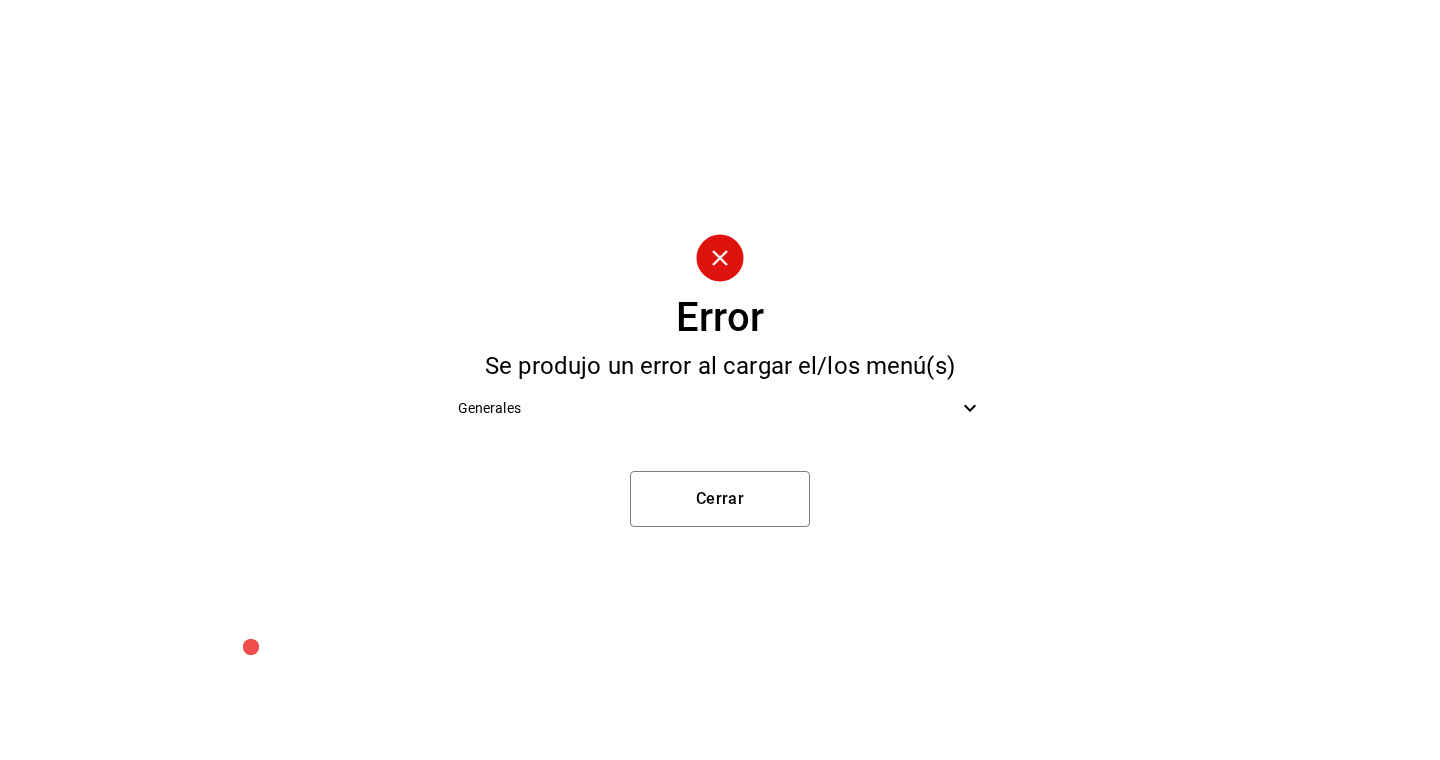 click on "Generales" at bounding box center (708, 408) 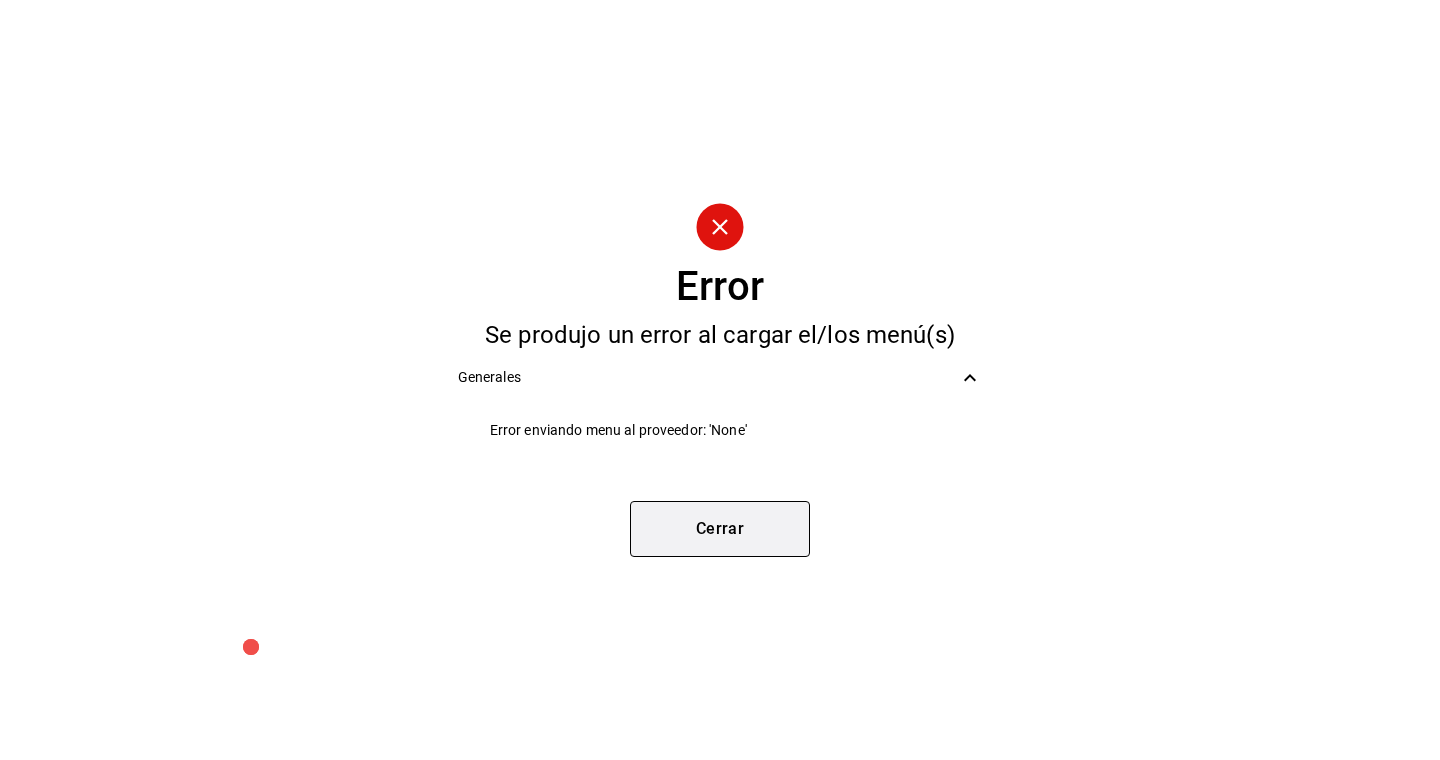 click on "Cerrar" at bounding box center (720, 529) 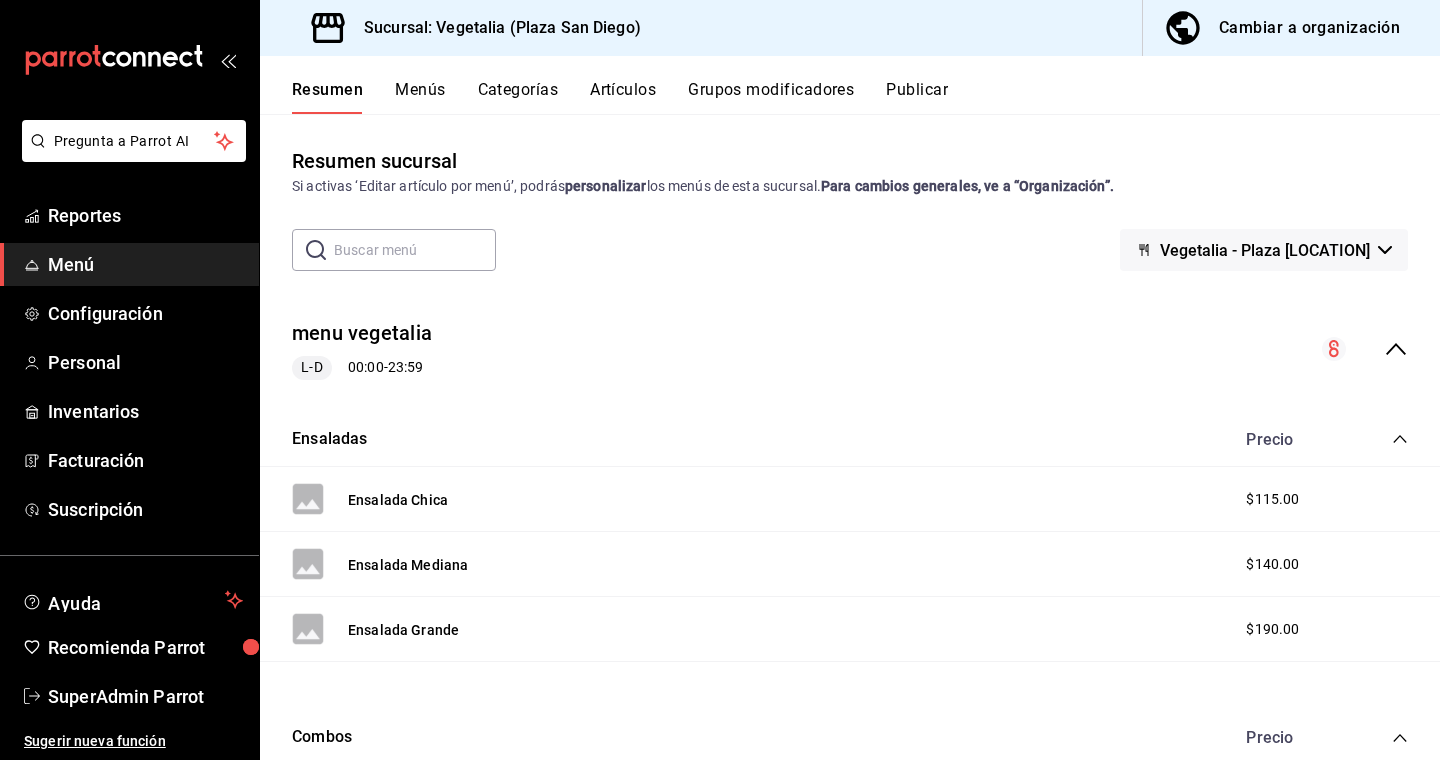 scroll, scrollTop: 0, scrollLeft: 0, axis: both 